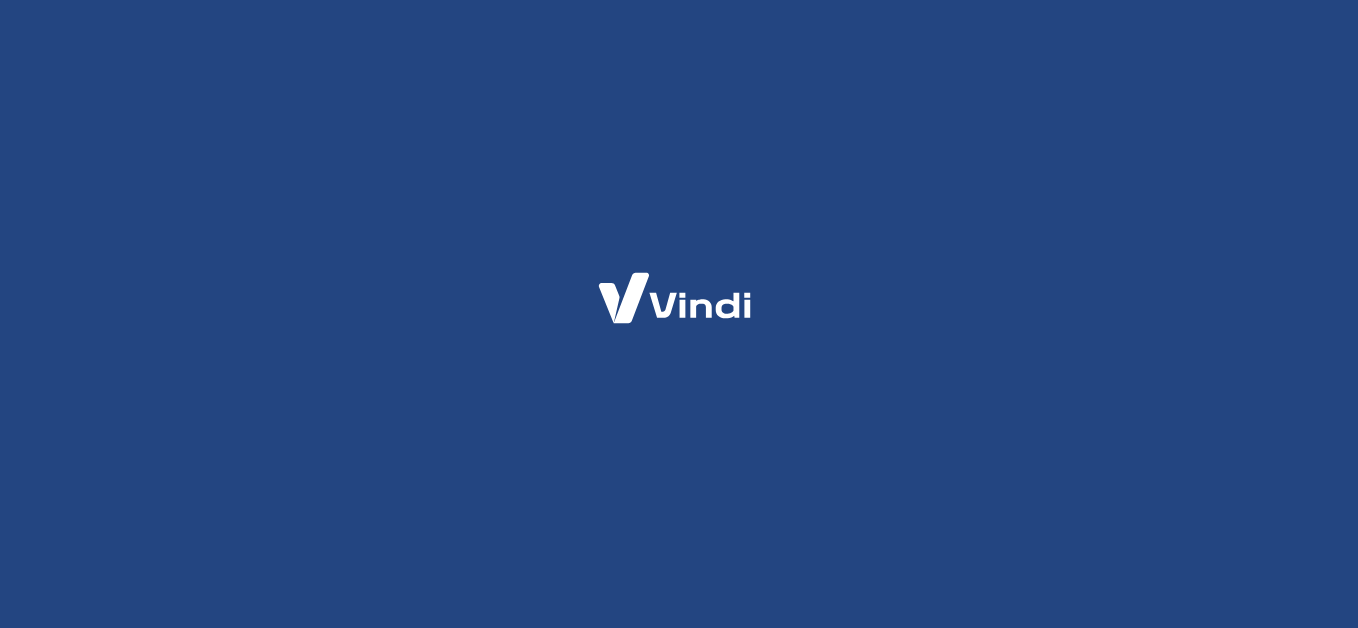 scroll, scrollTop: 0, scrollLeft: 0, axis: both 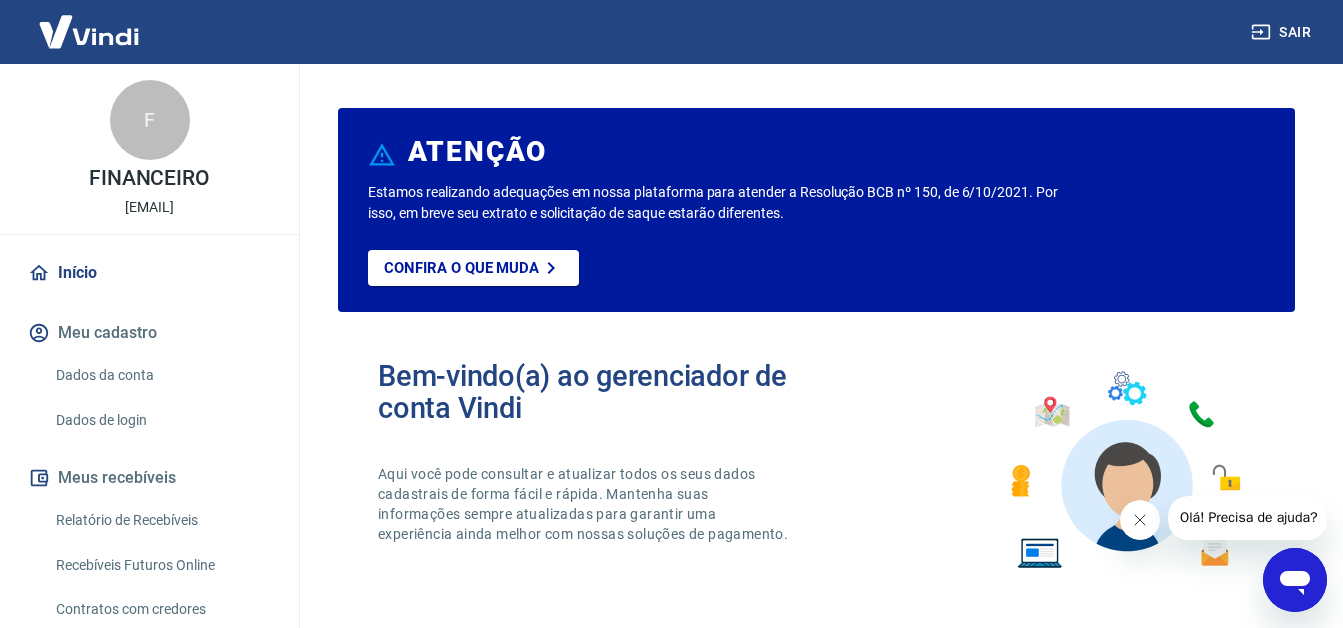 drag, startPoint x: 1316, startPoint y: 588, endPoint x: 2579, endPoint y: 1136, distance: 1376.7618 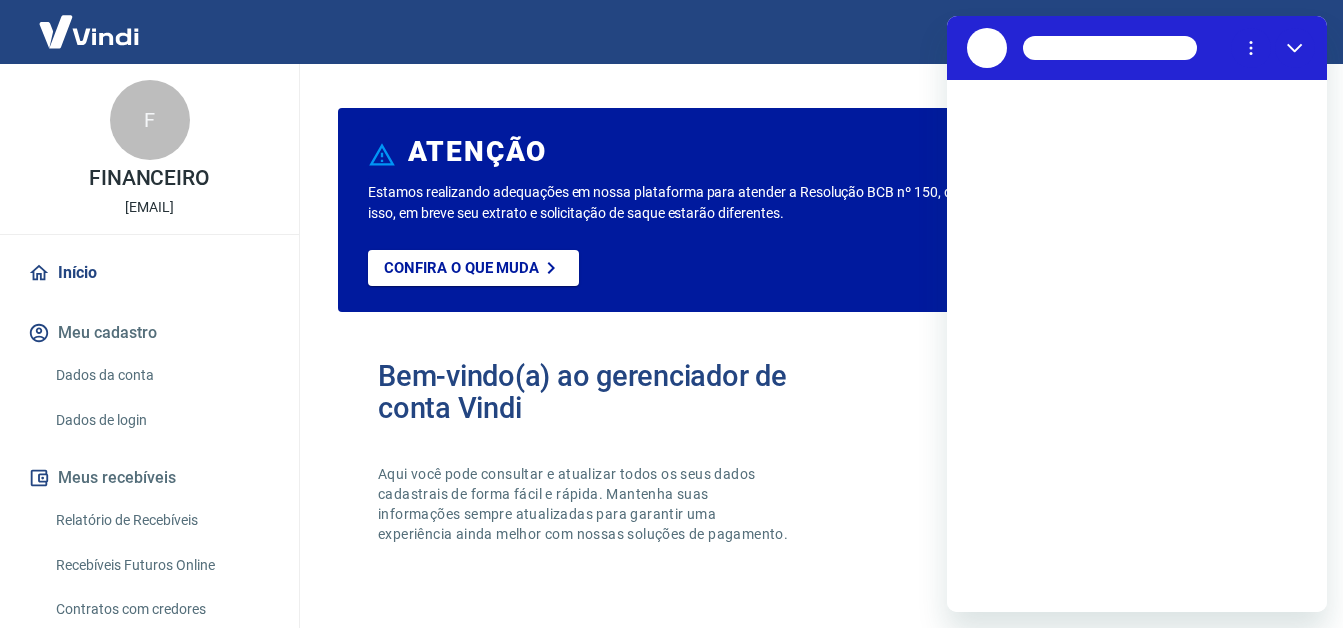 scroll, scrollTop: 0, scrollLeft: 0, axis: both 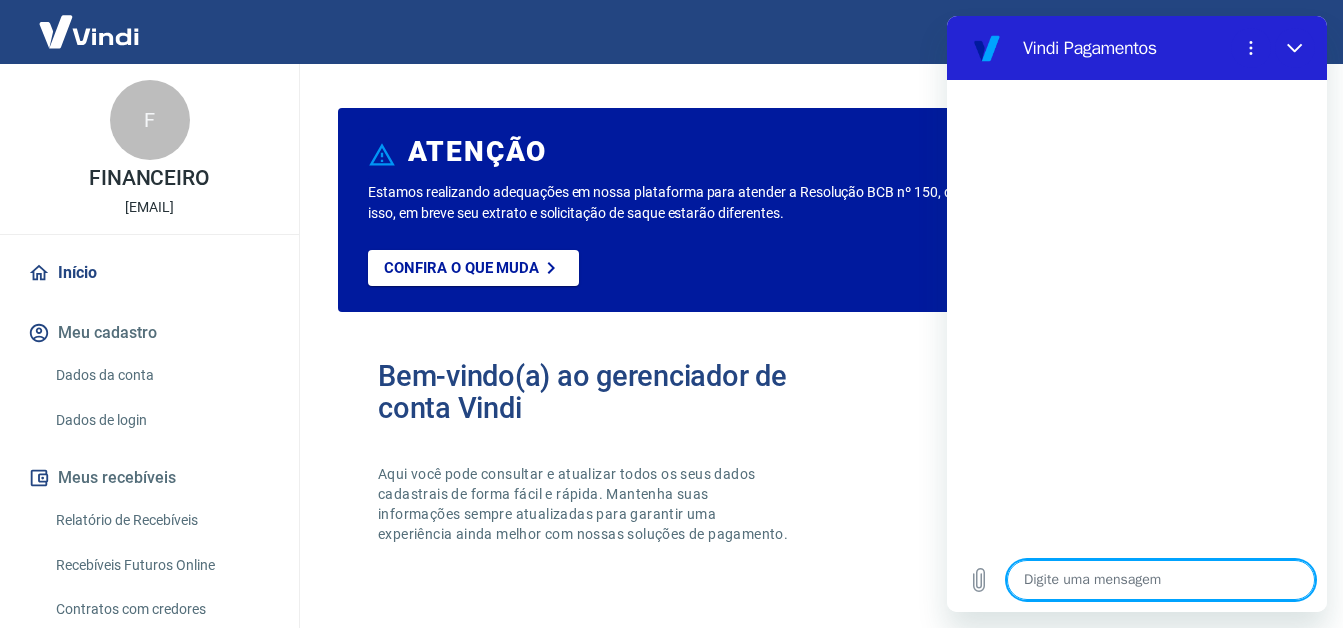 click at bounding box center (1161, 580) 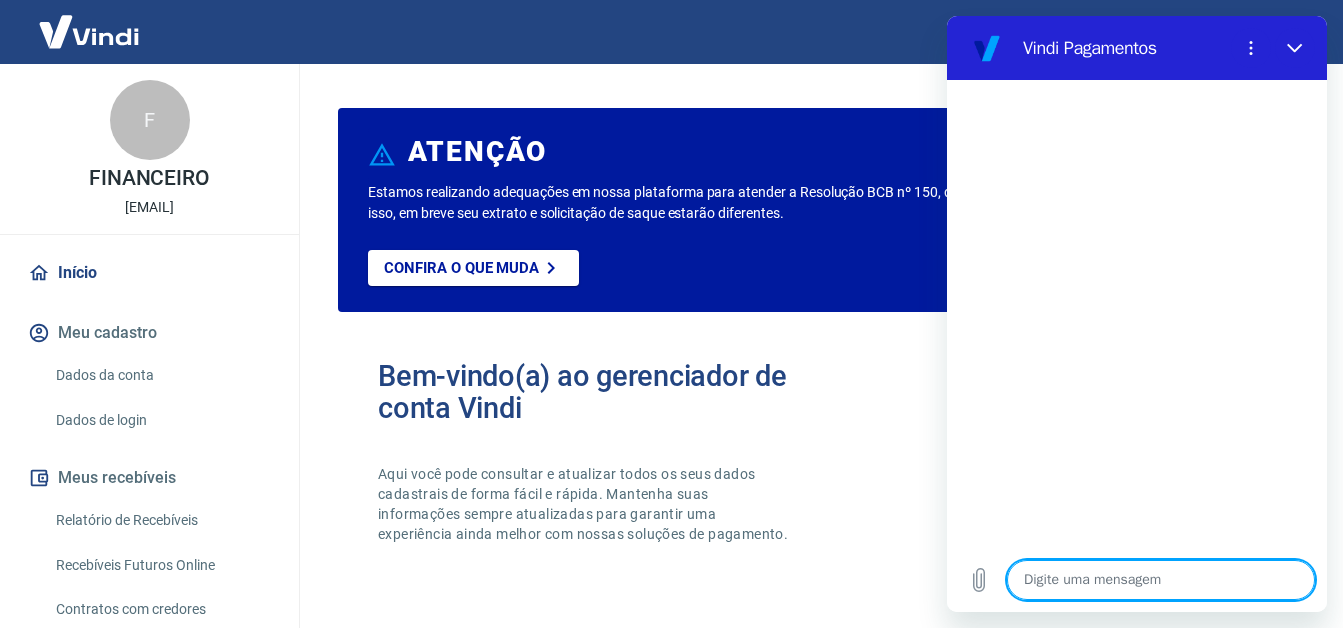 type on "B" 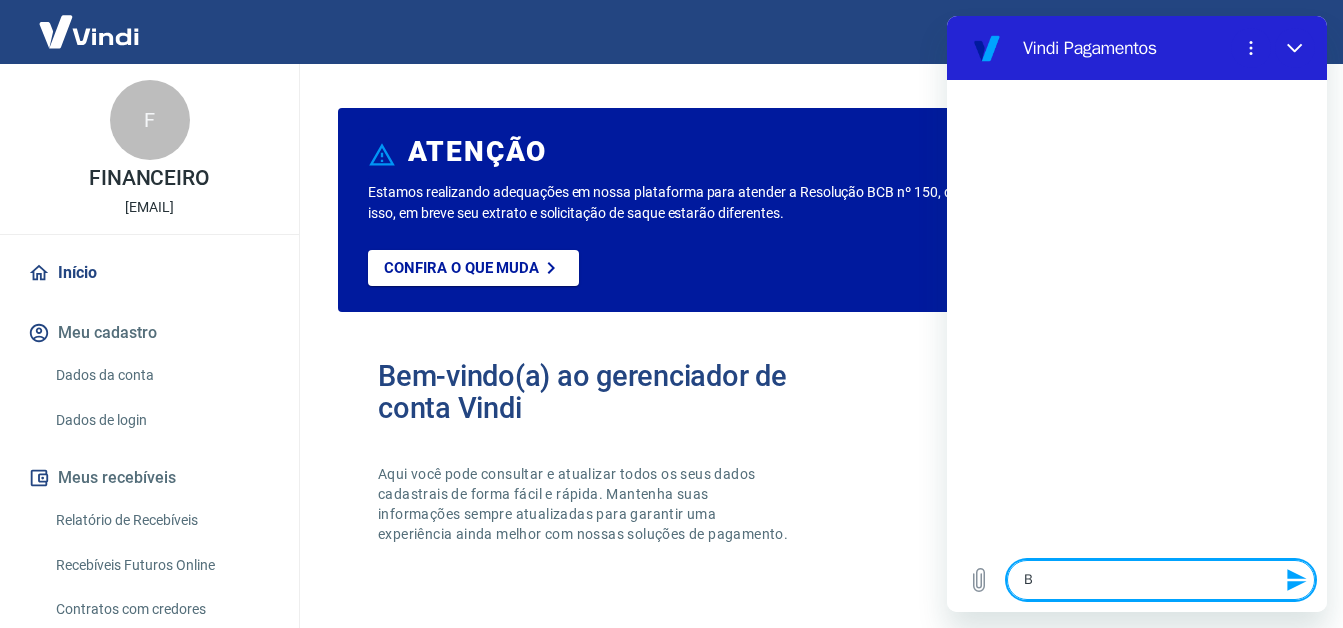 type on "Bo" 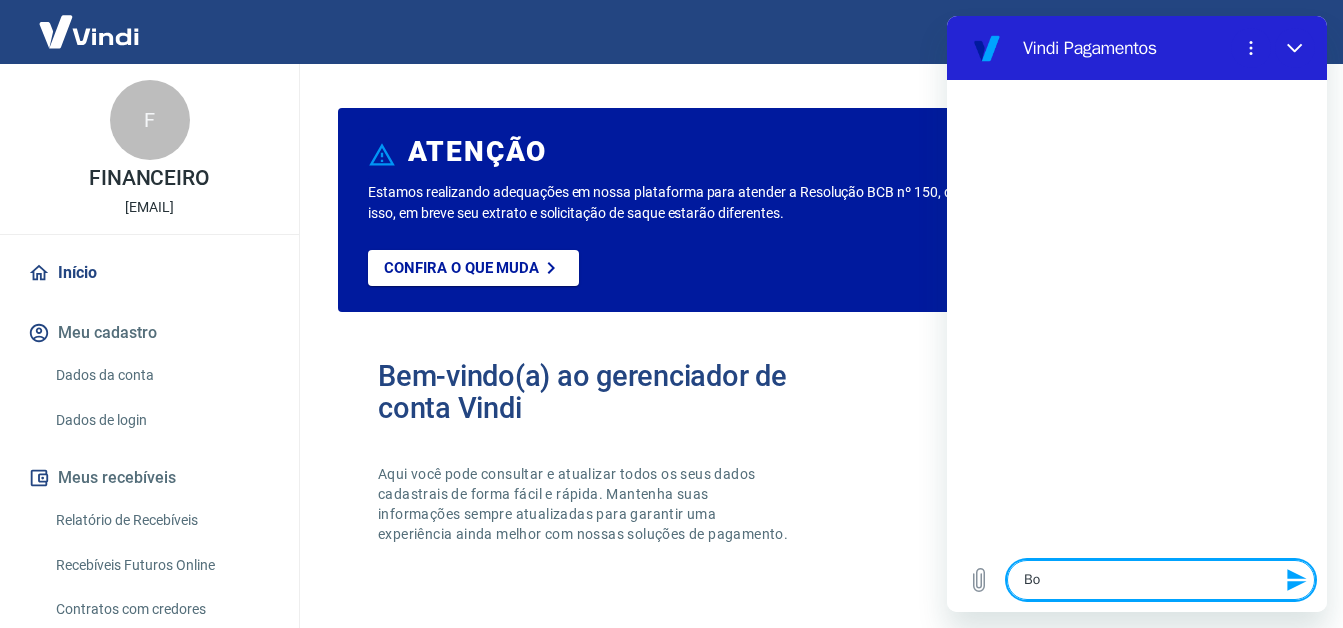 type on "Bom" 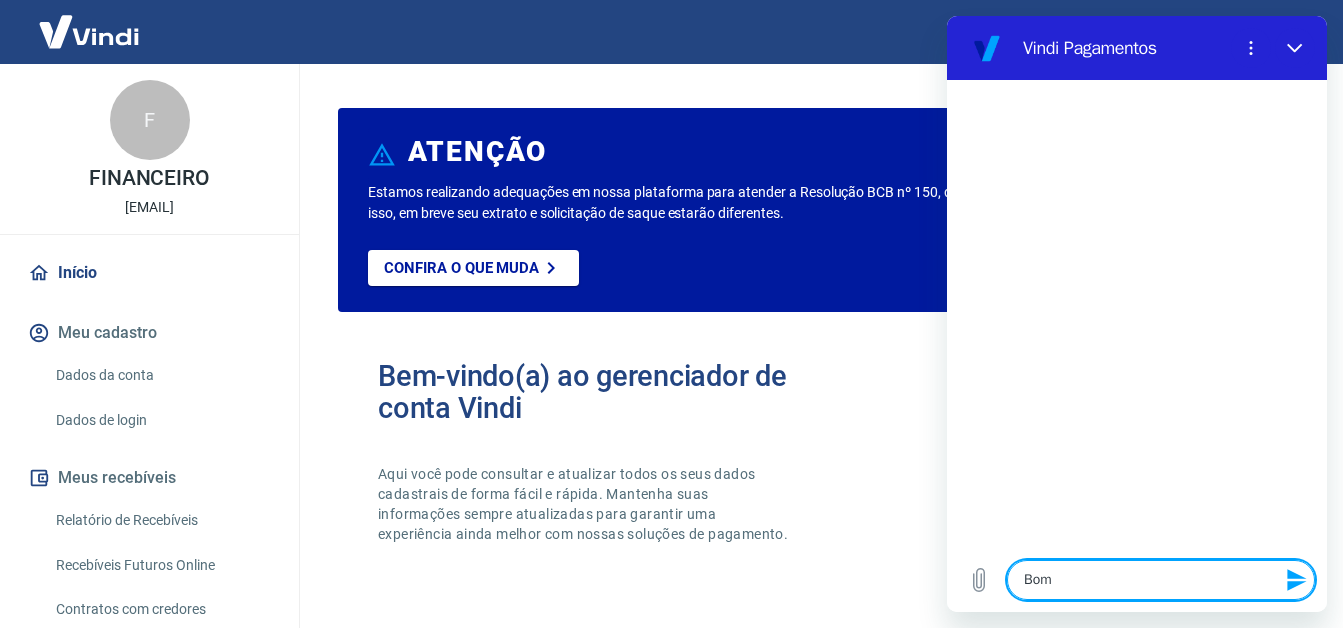 type on "Bom" 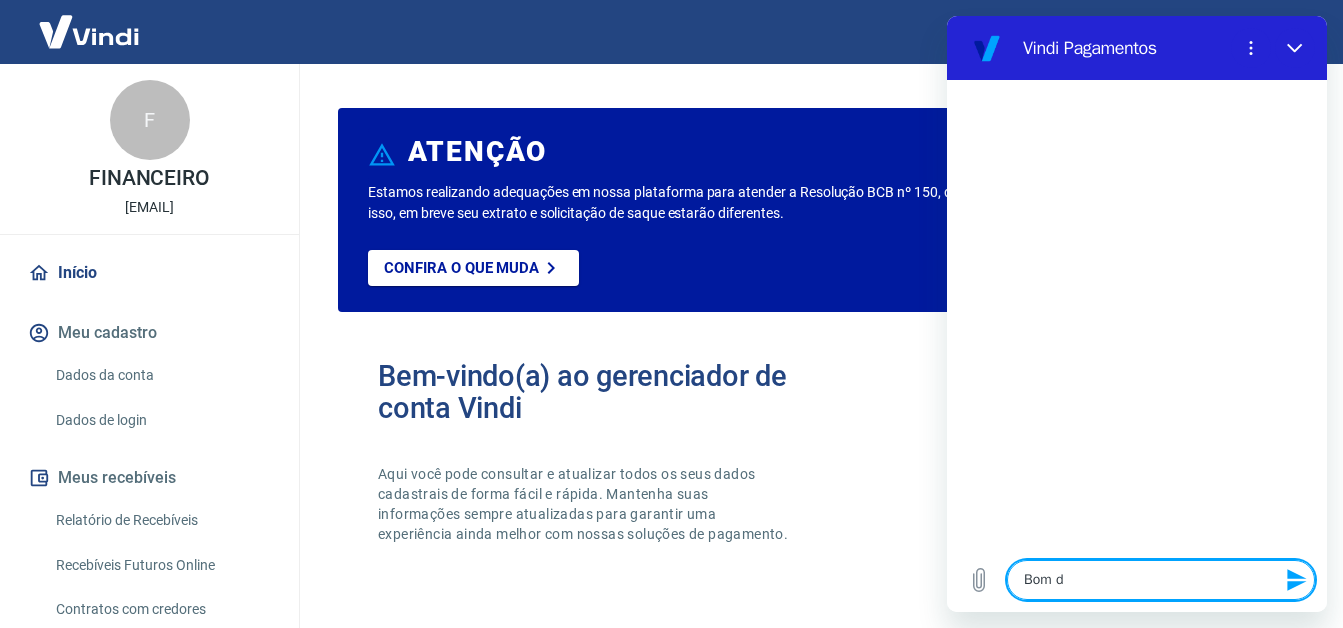 type on "Bom di" 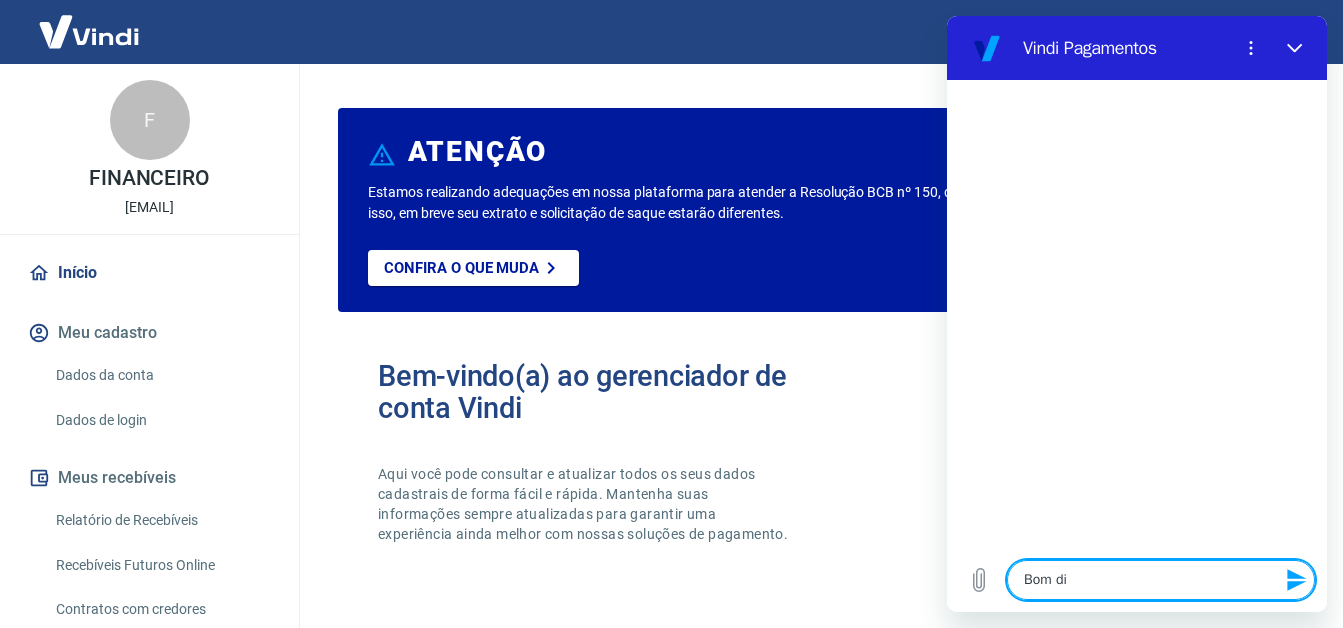type on "Bom dia" 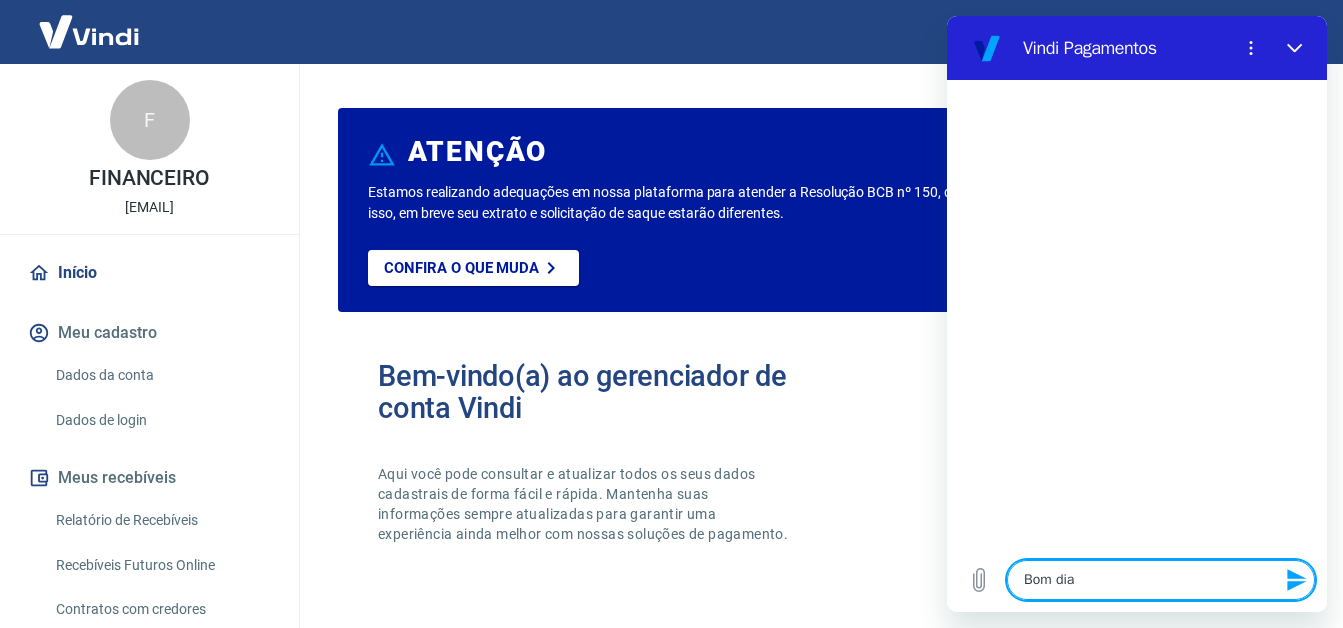 type 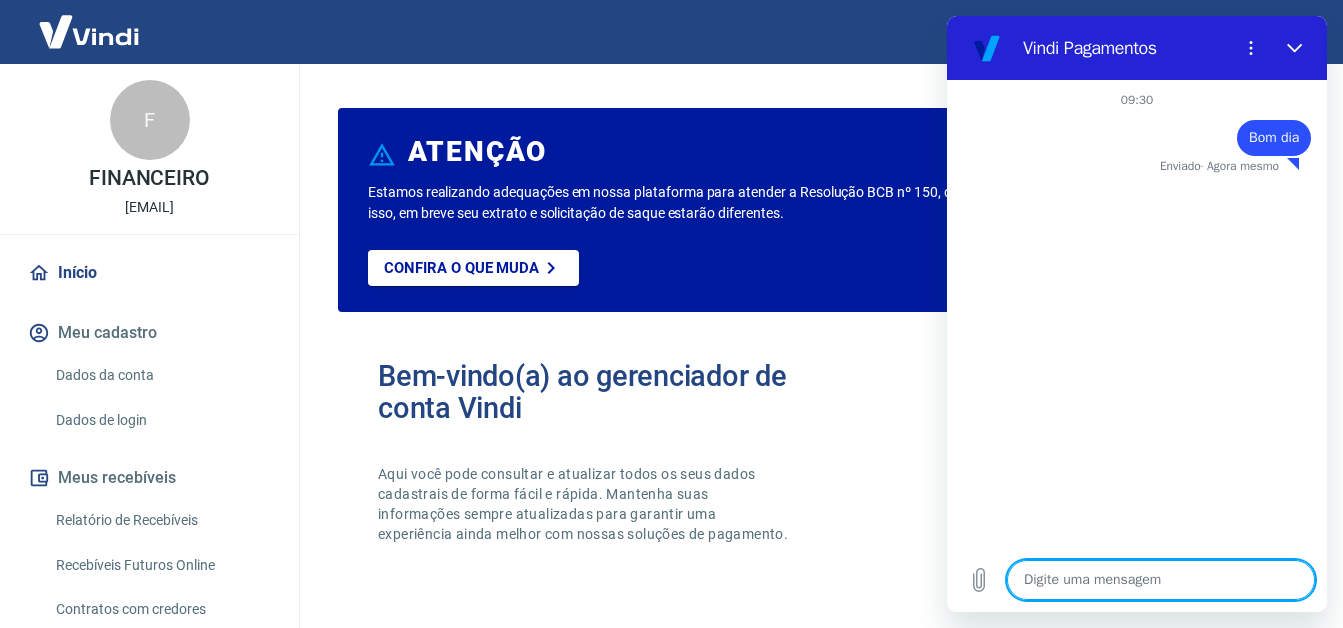 type on "x" 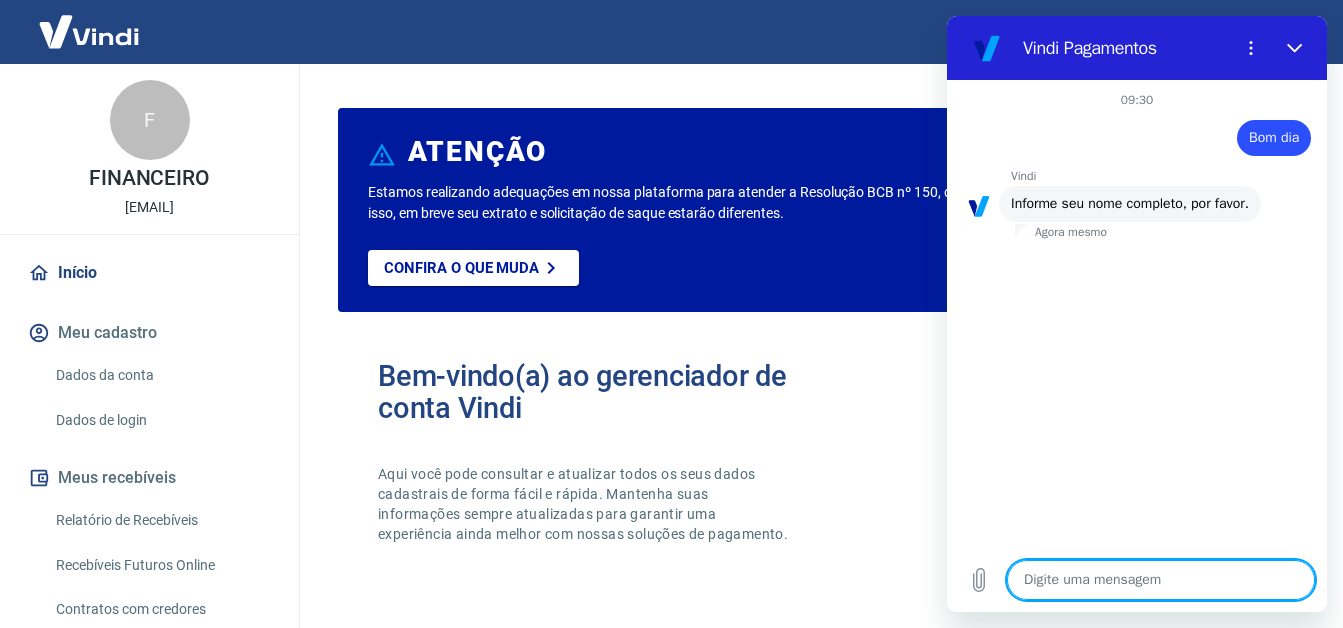 click at bounding box center [1161, 580] 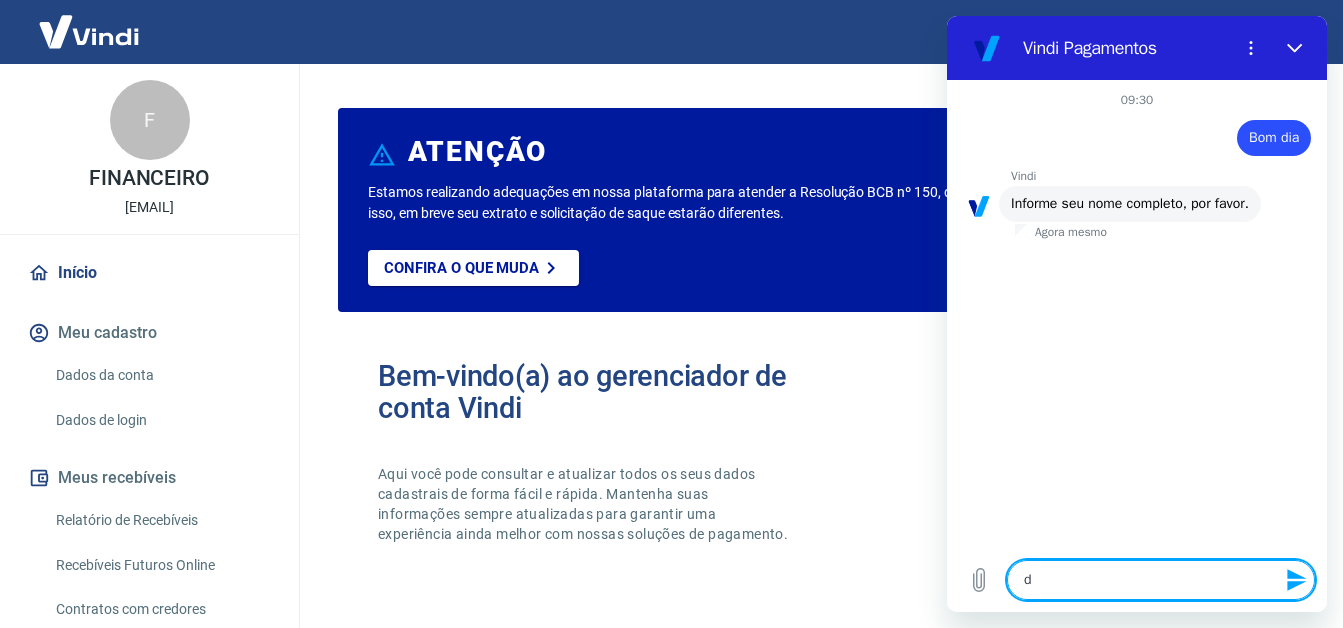type on "di" 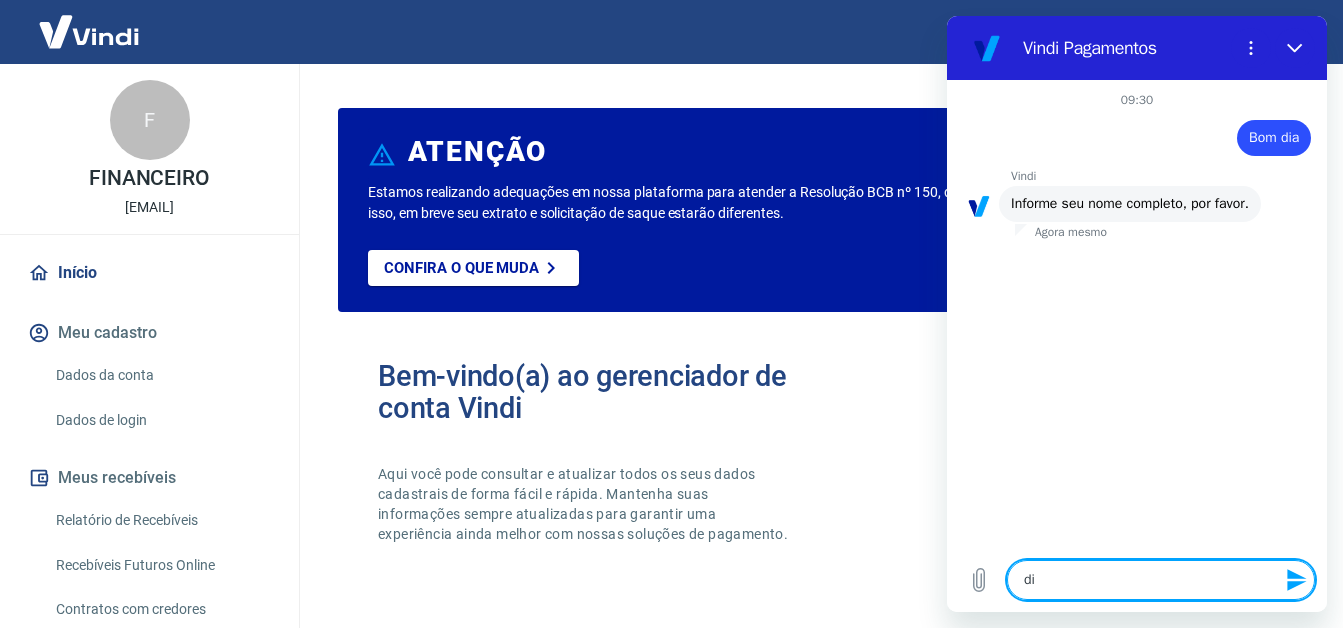 type on "dia" 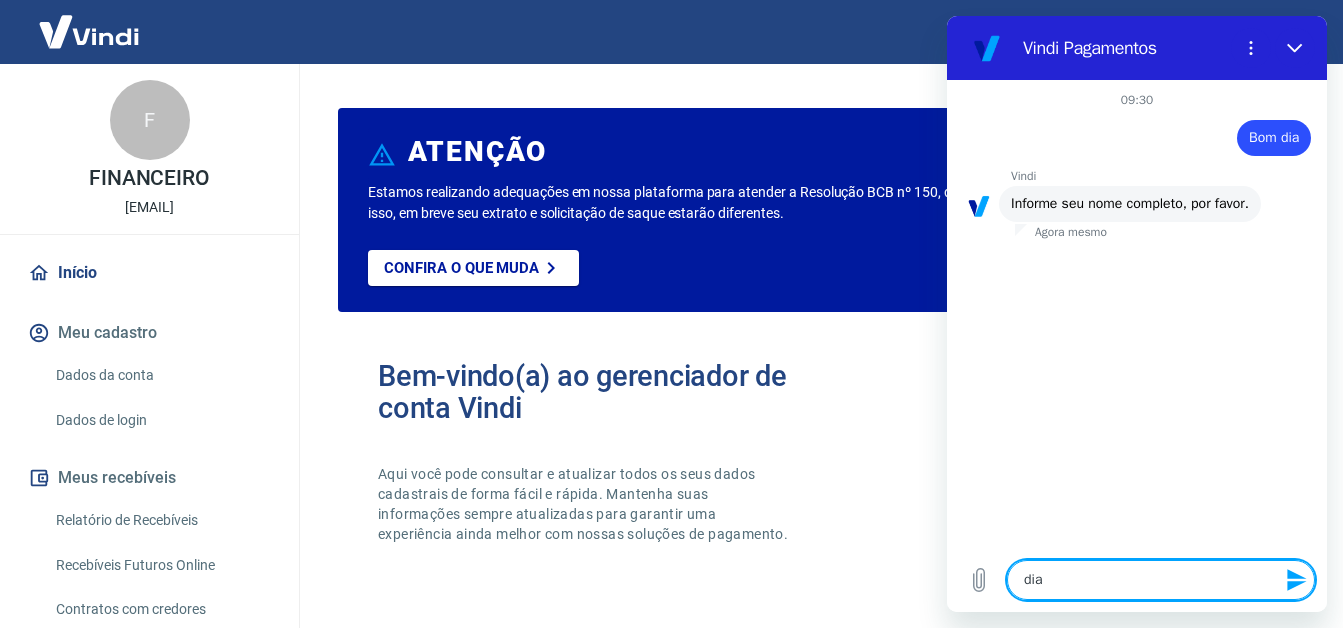 type on "[FIRST]" 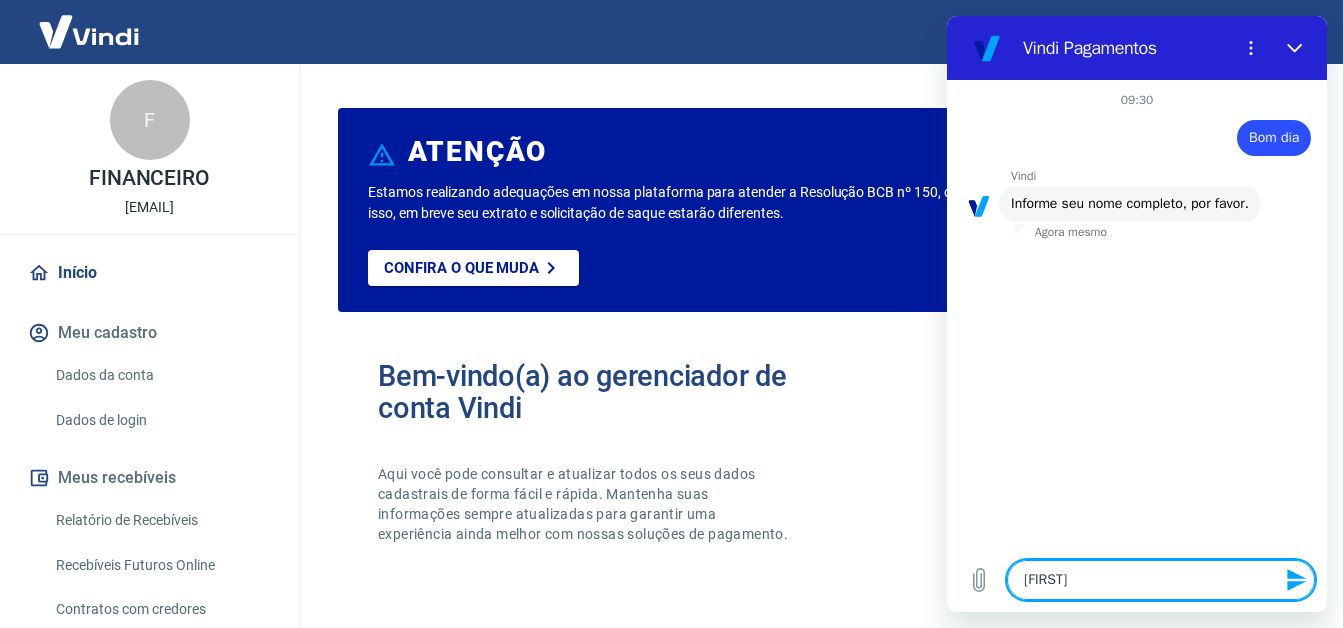 type on "diana" 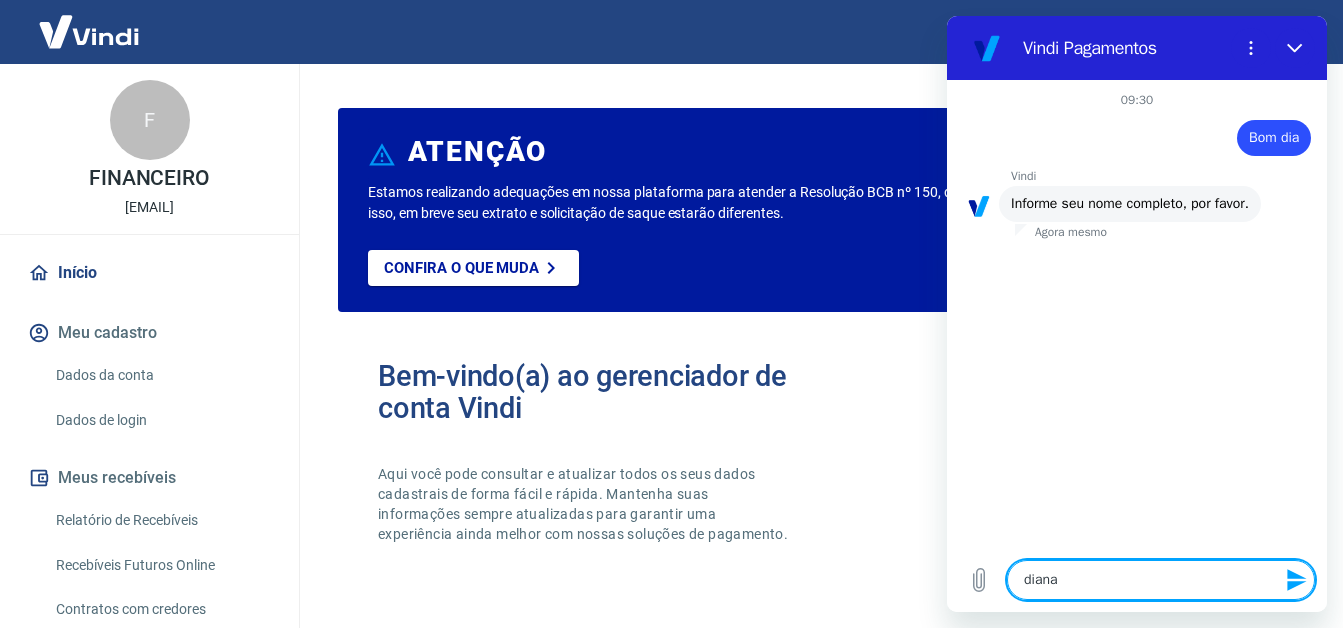 type on "[FIRST]" 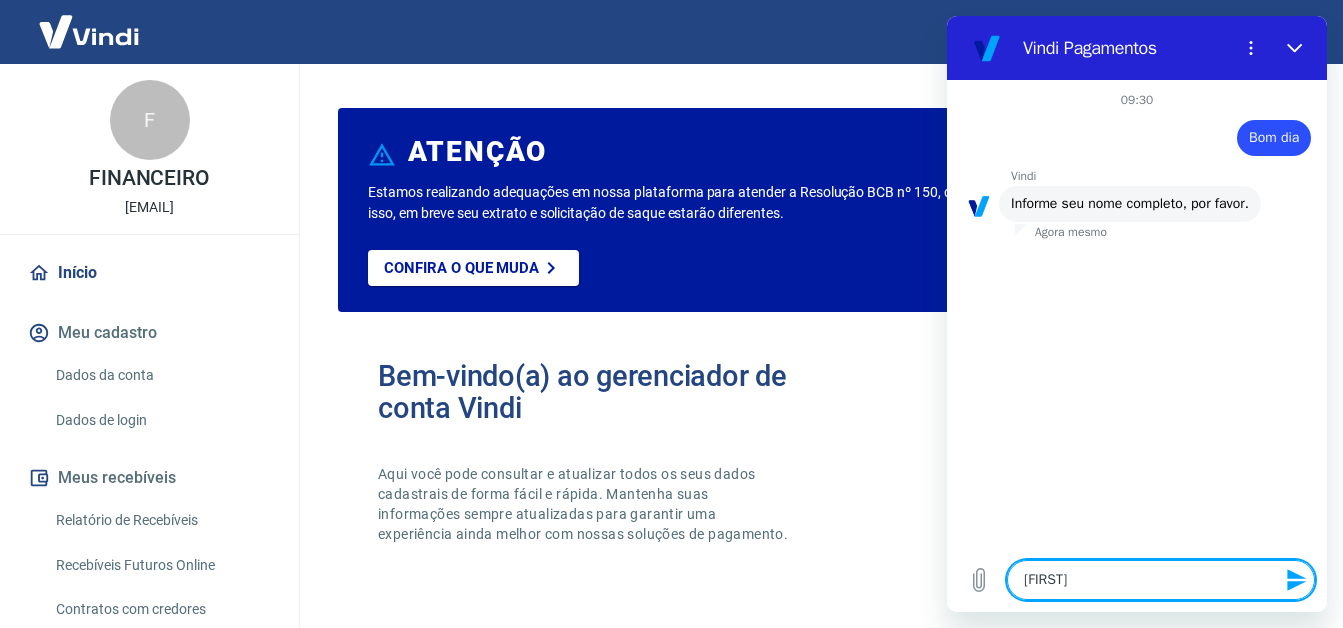 type on "dia" 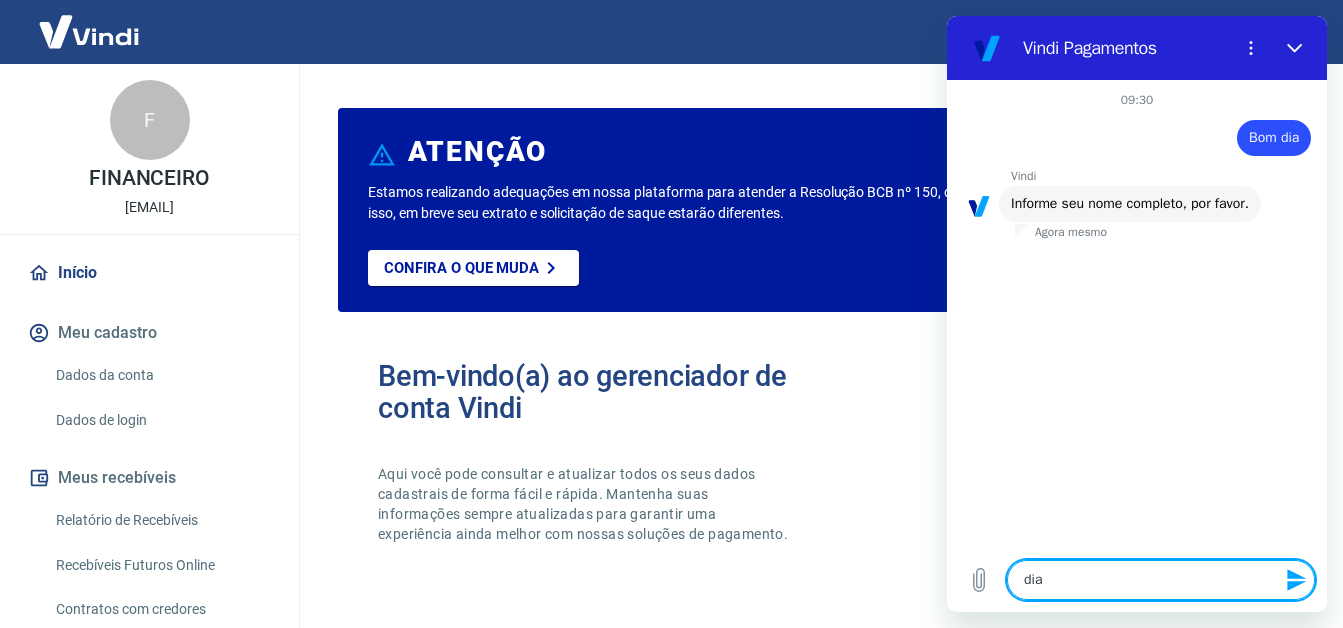 type on "di" 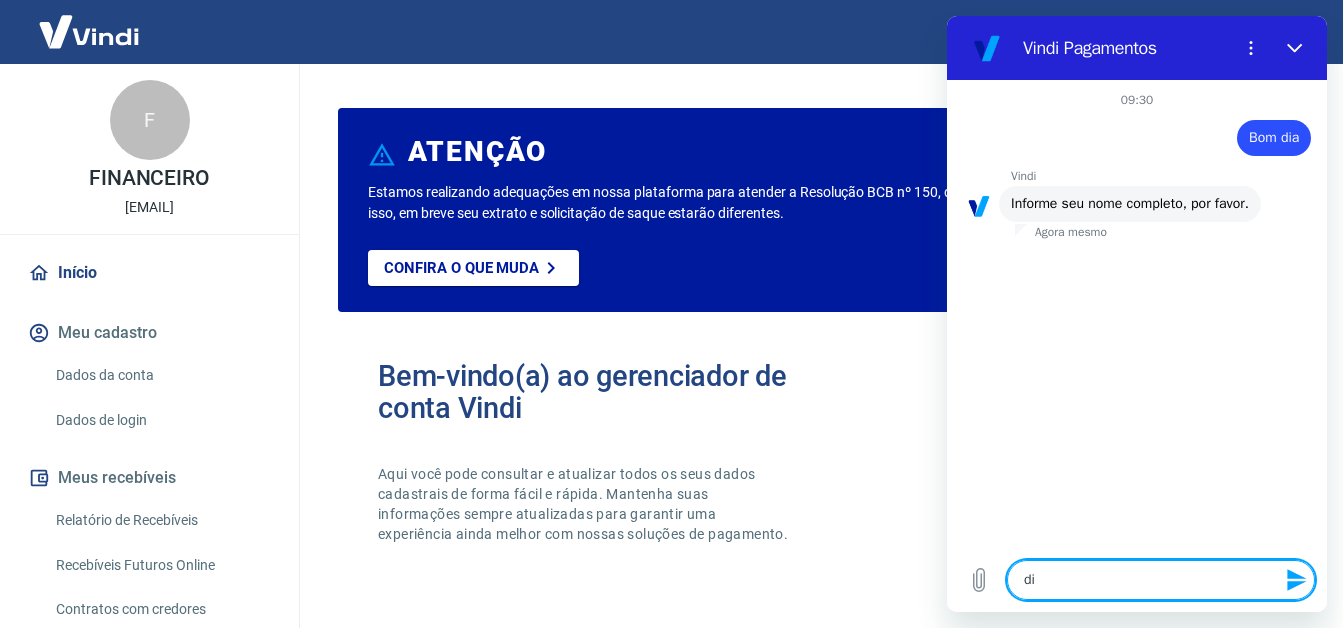 type on "d" 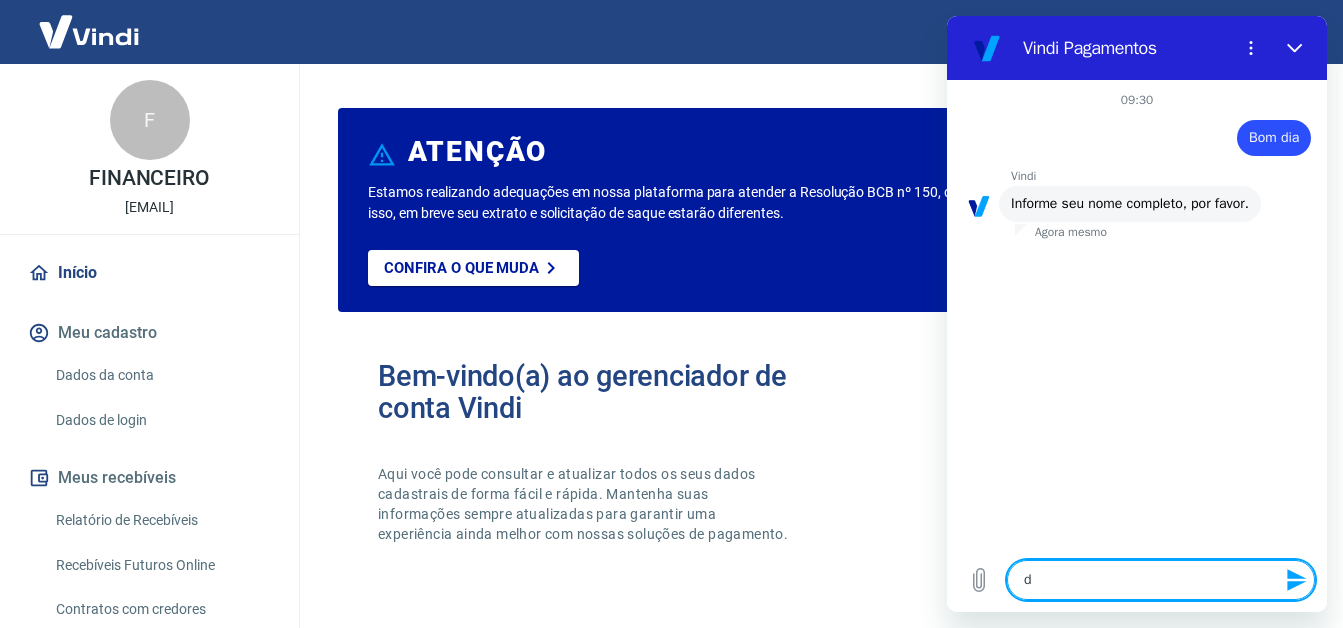 type 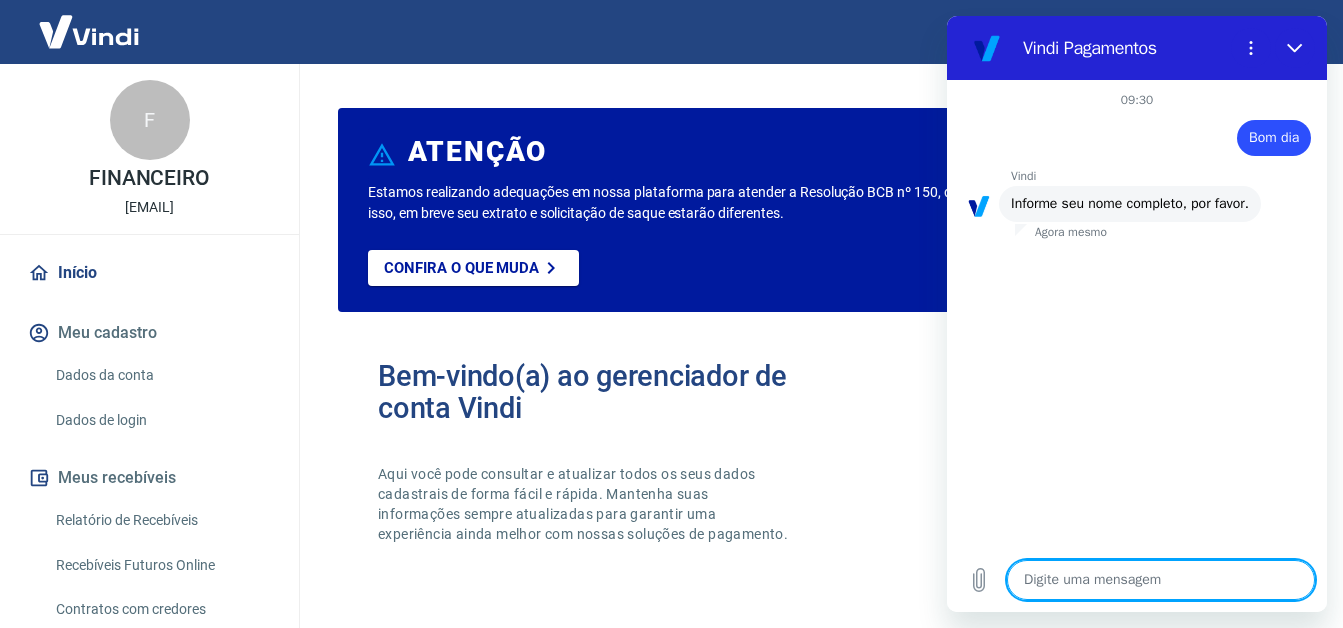 type on "d" 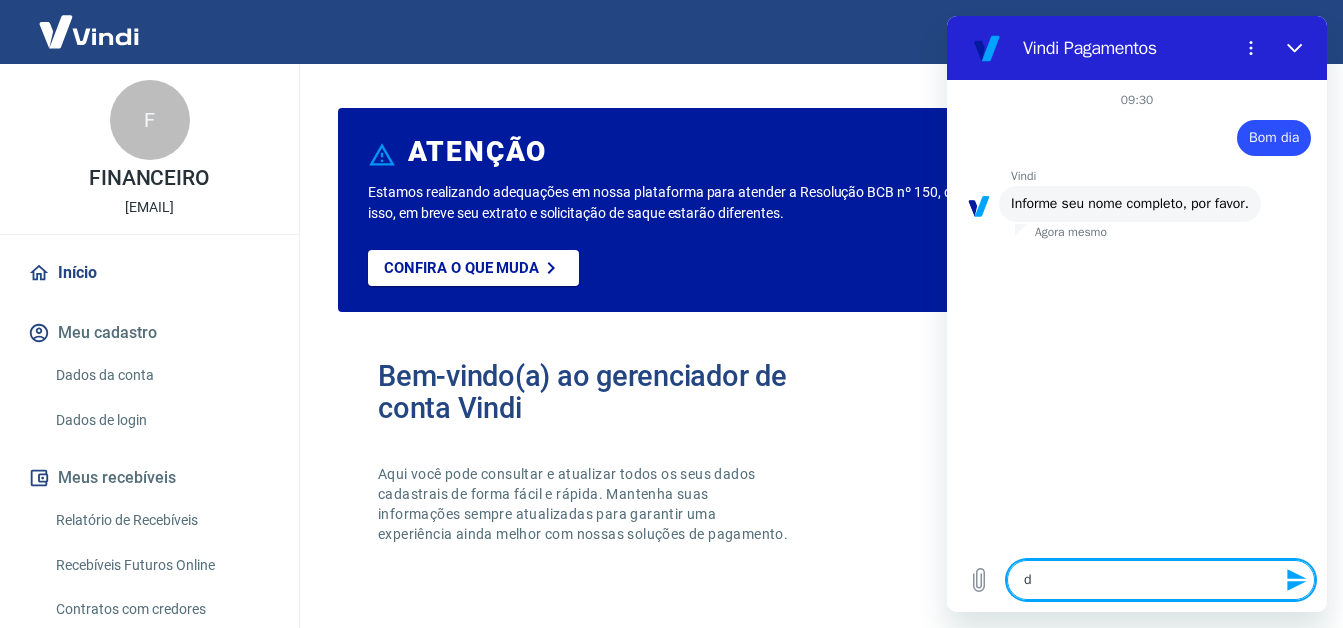 type on "di" 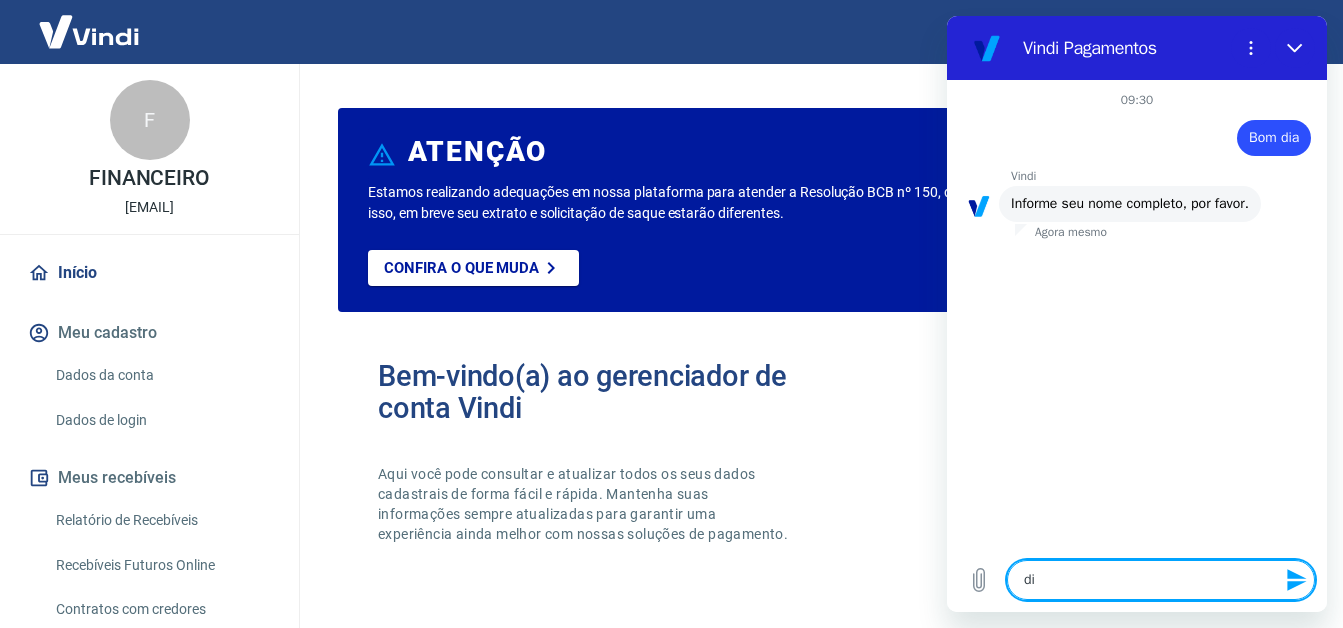 type on "dia" 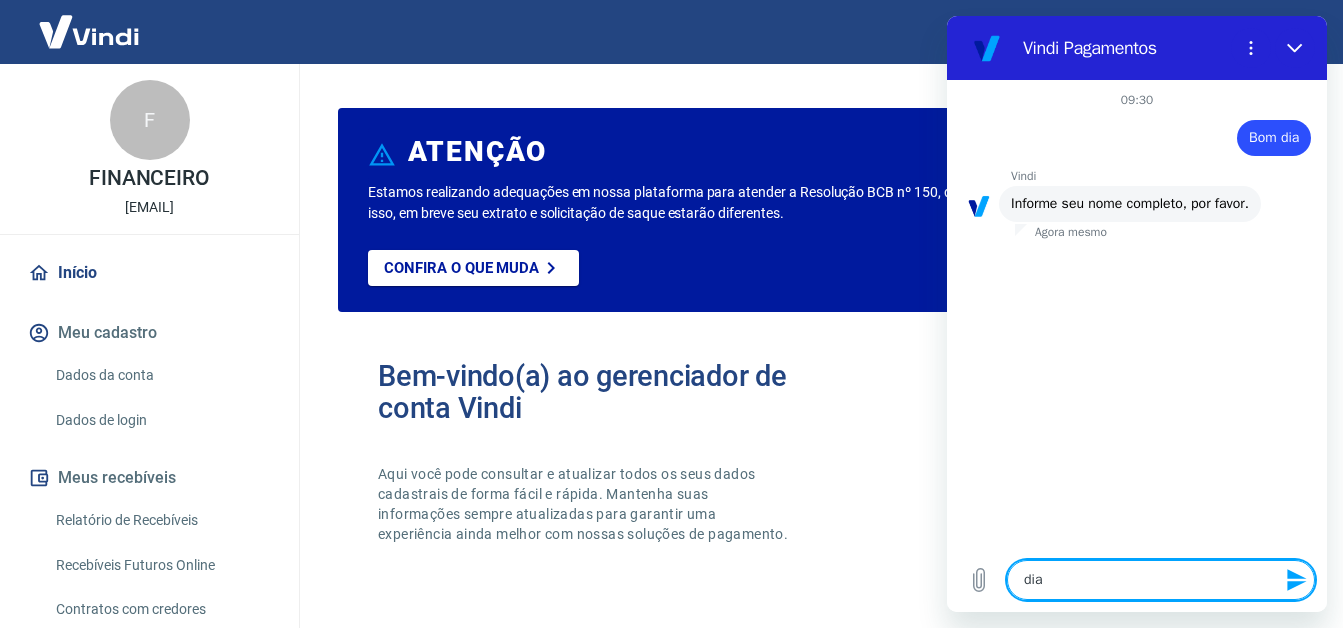 type on "[FIRST]" 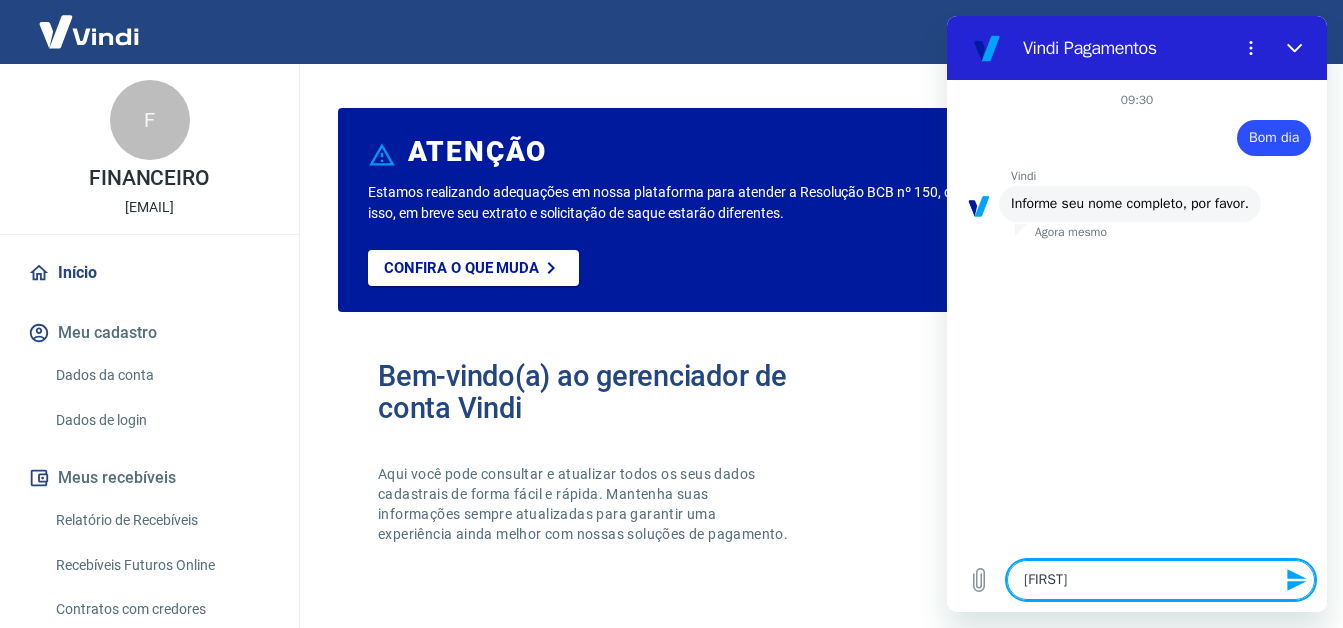 type on "diana" 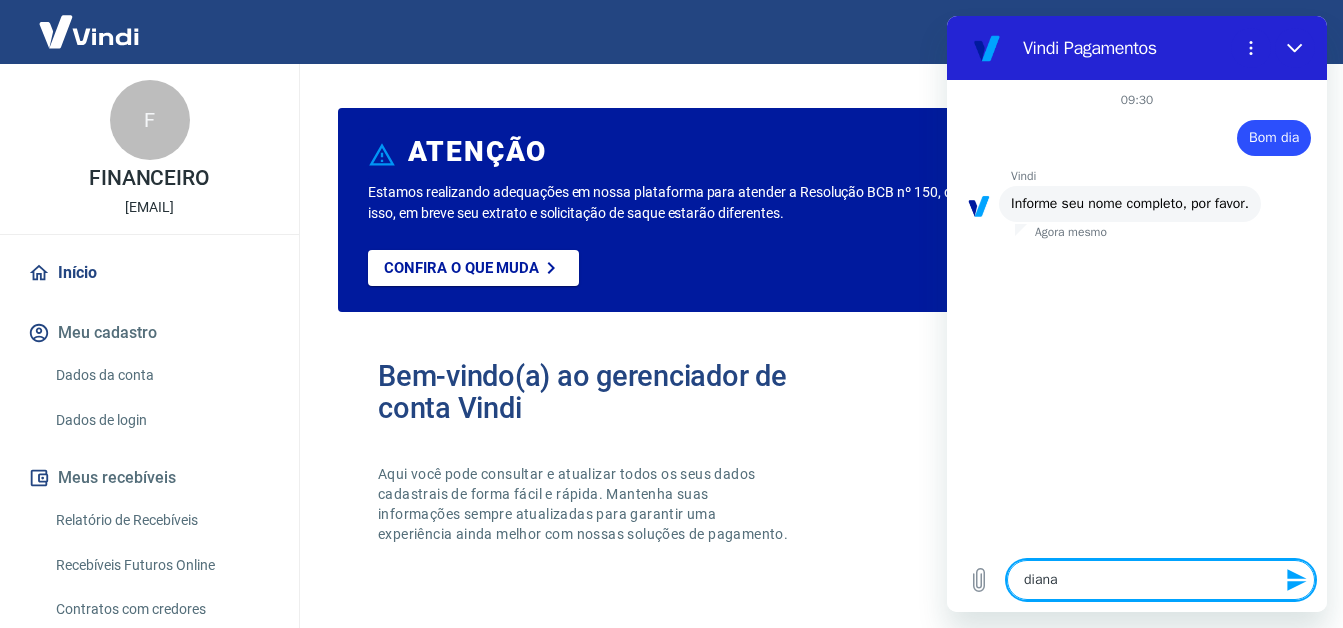 type on "diana" 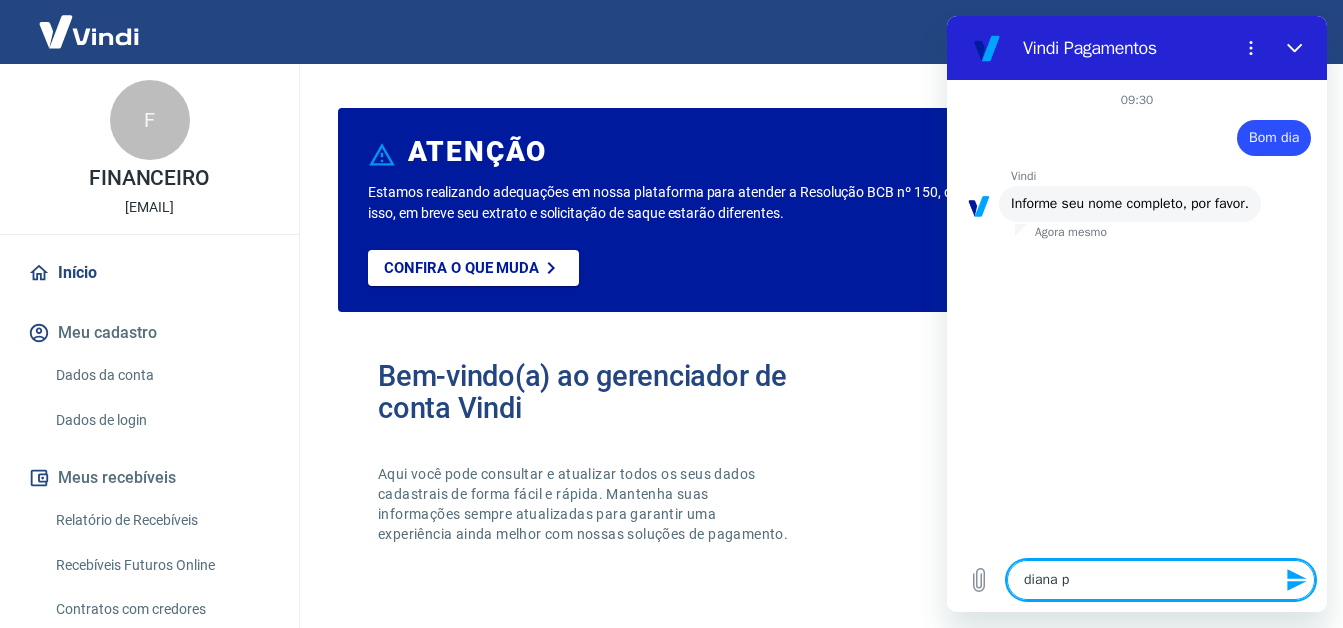 type on "[FIRST] [LAST]" 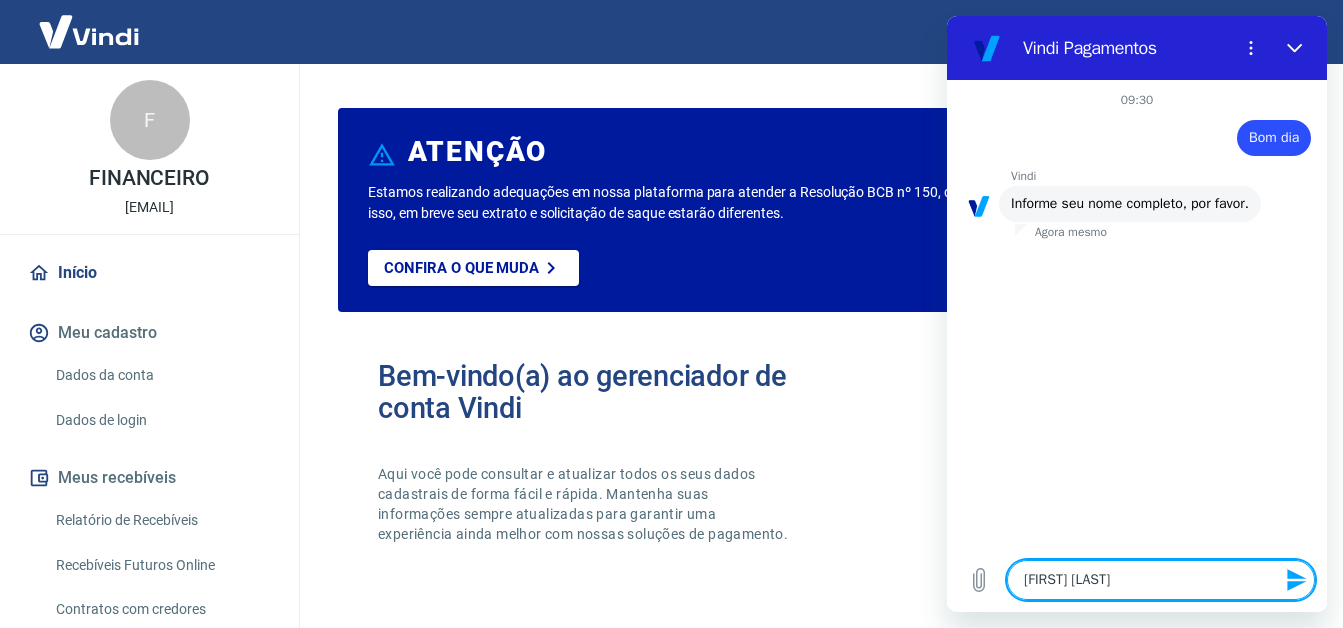type on "[FIRST] [LAST]" 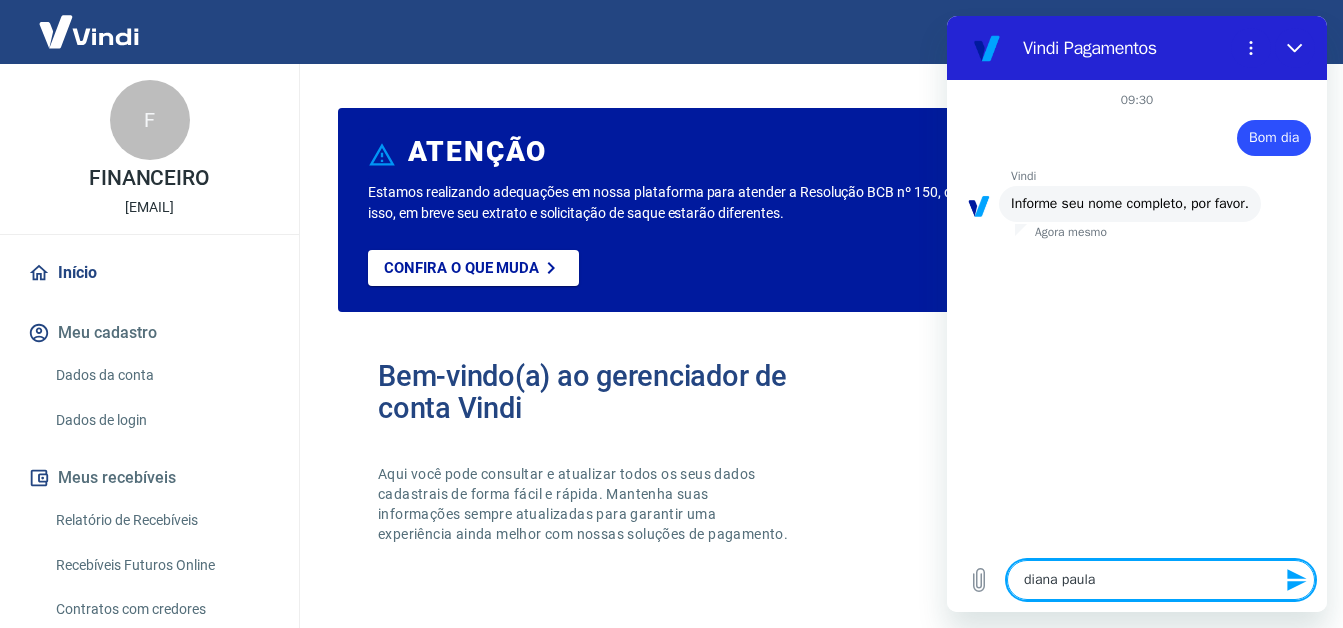 type on "diana paula" 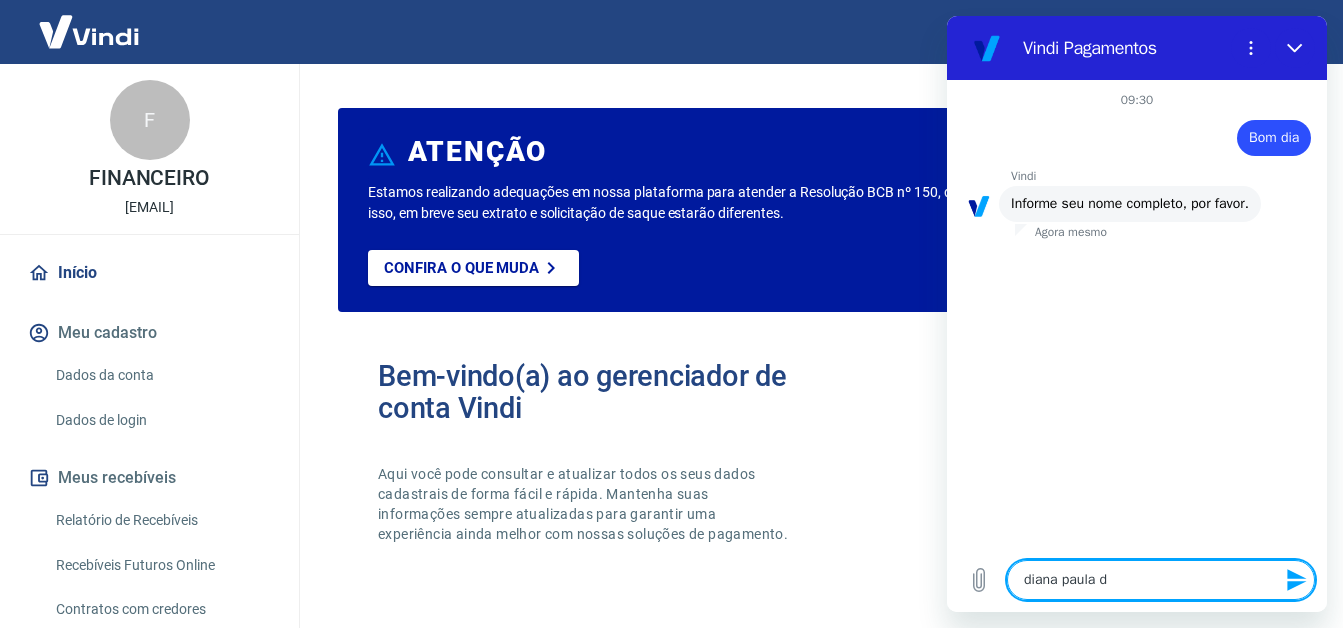 type on "[FIRST] [LAST] de" 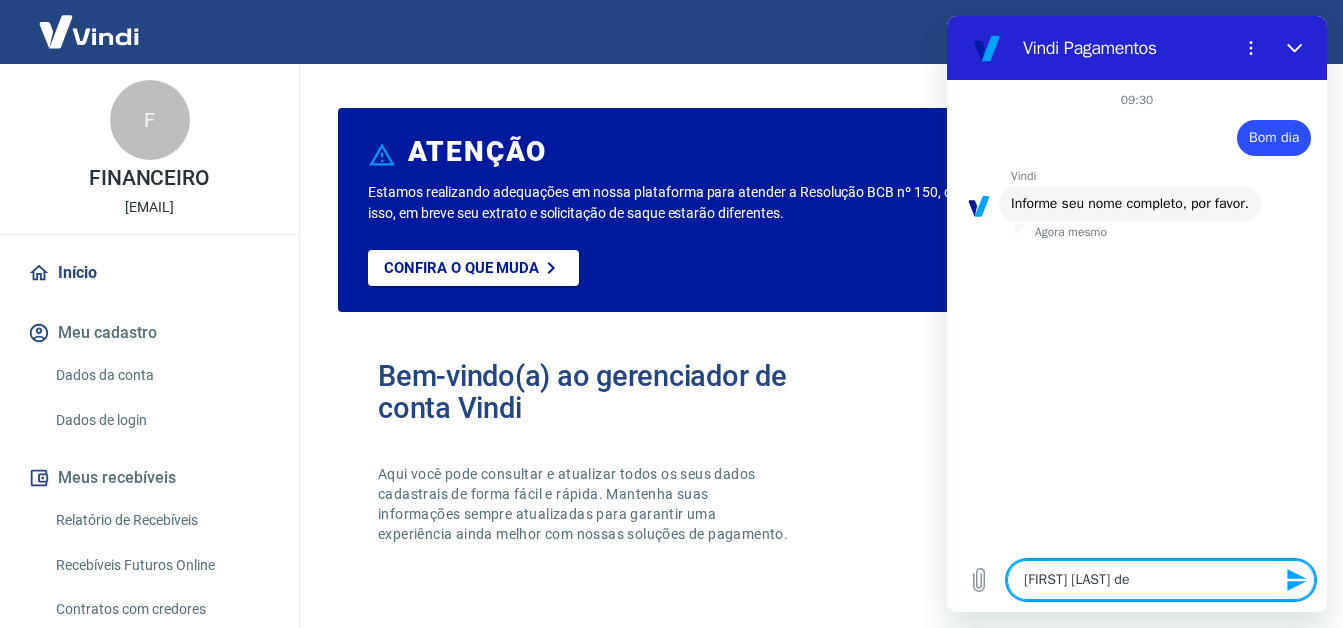 type on "[FIRST] [LAST] de" 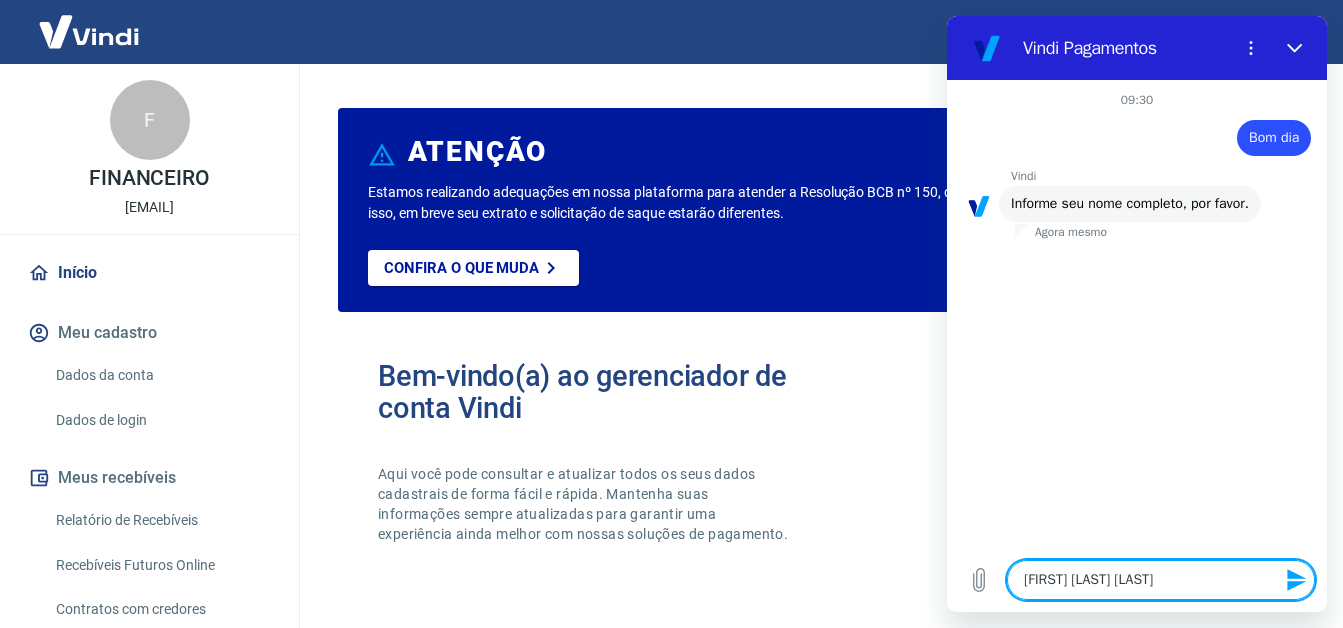 type on "diana paula de ca" 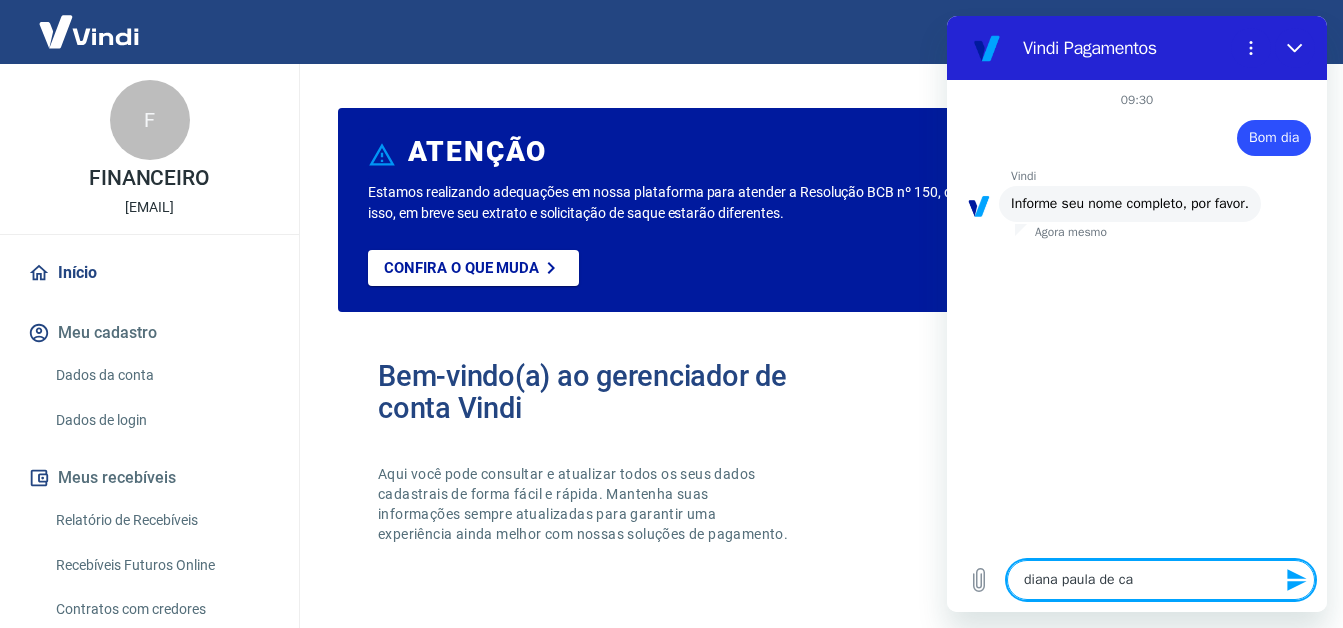 type on "[FIRST] [LAST]" 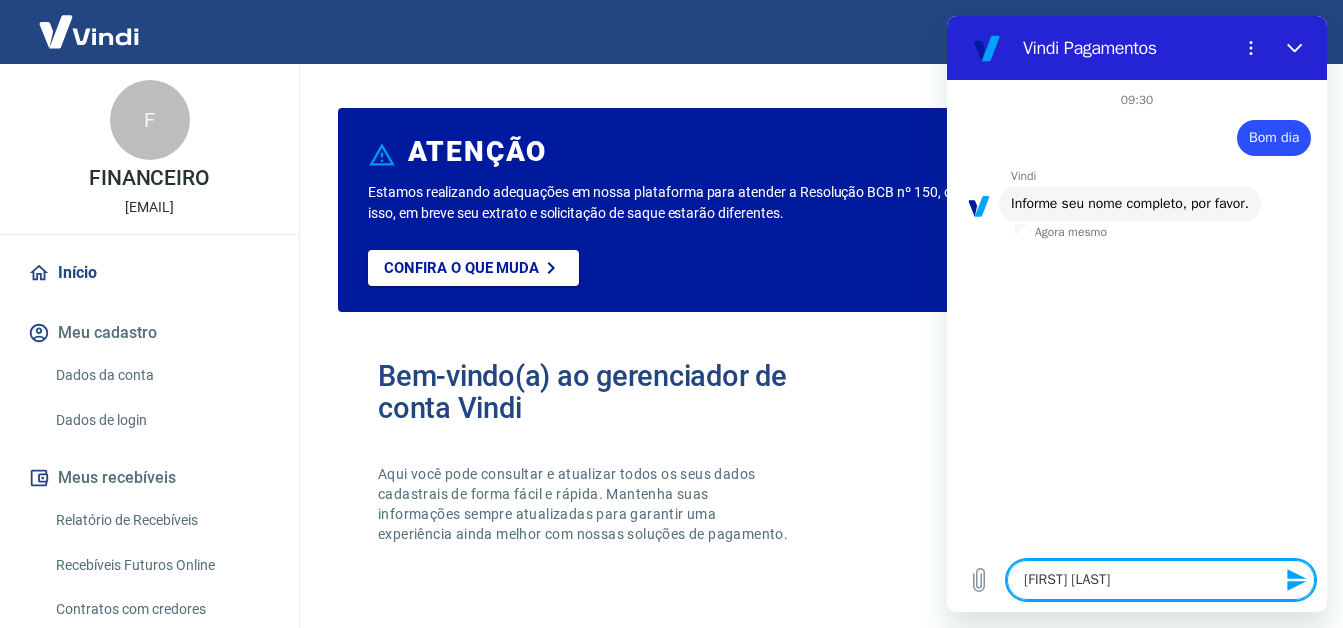 type on "[FIRST] [LAST] de [LAST]" 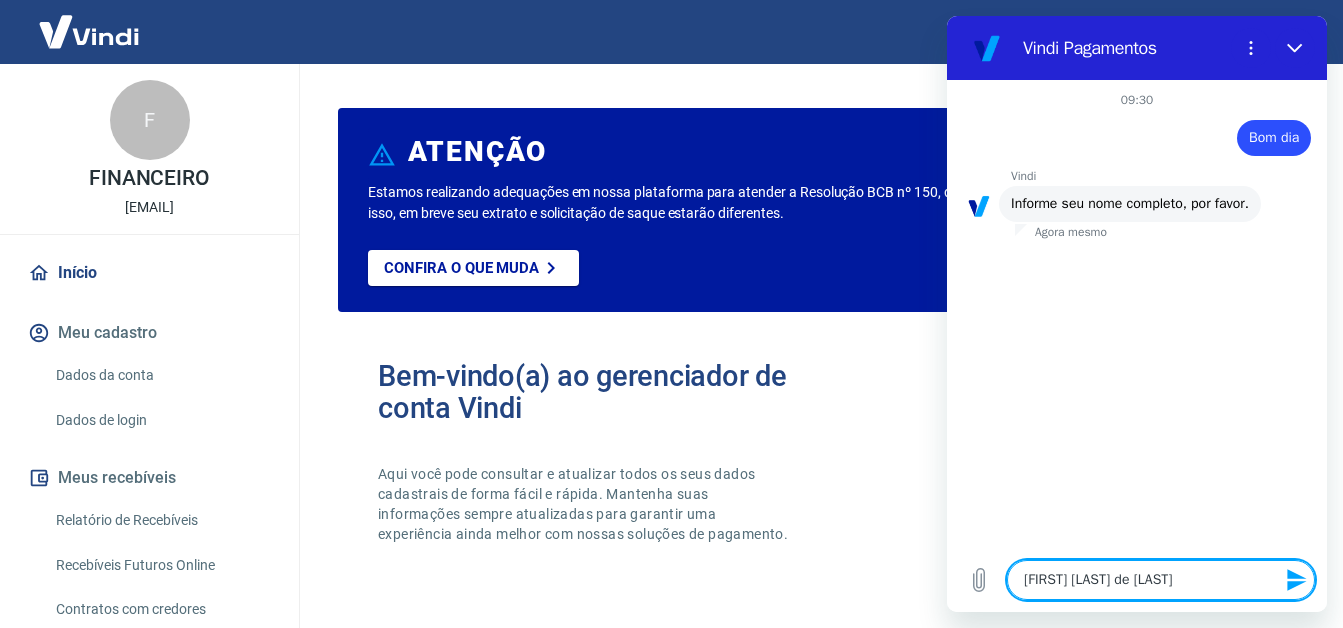 type on "diana paula de castr" 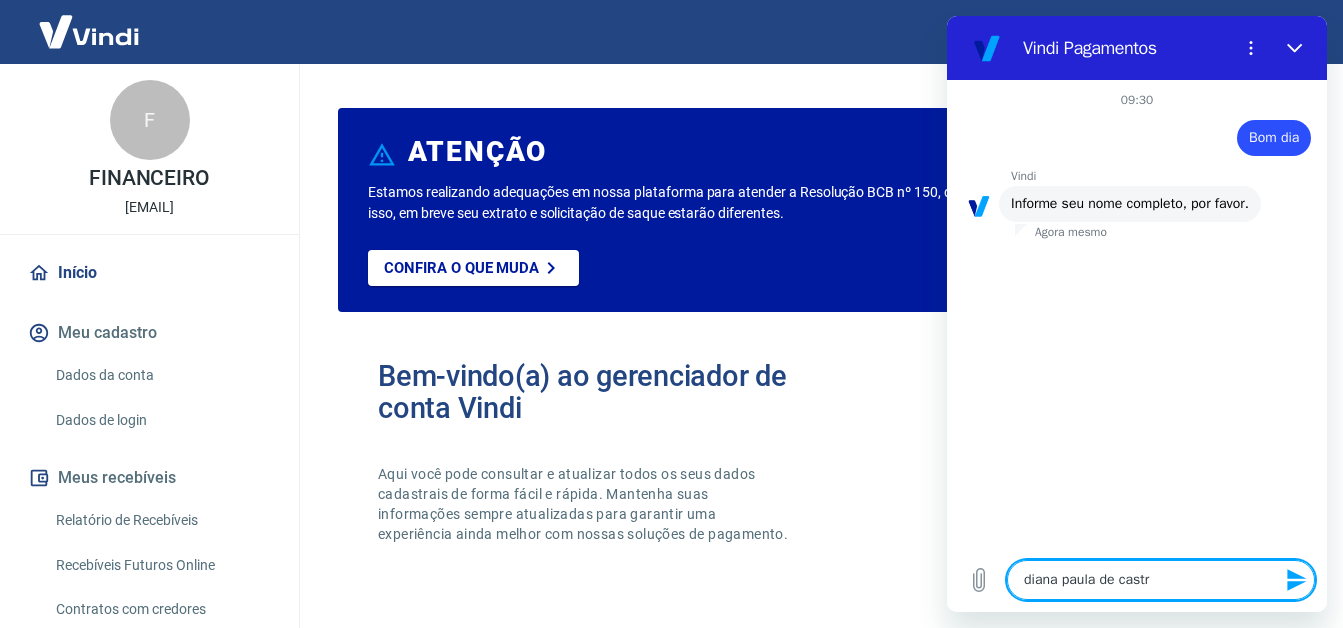 type on "[FIRST] [LAST] [LAST]" 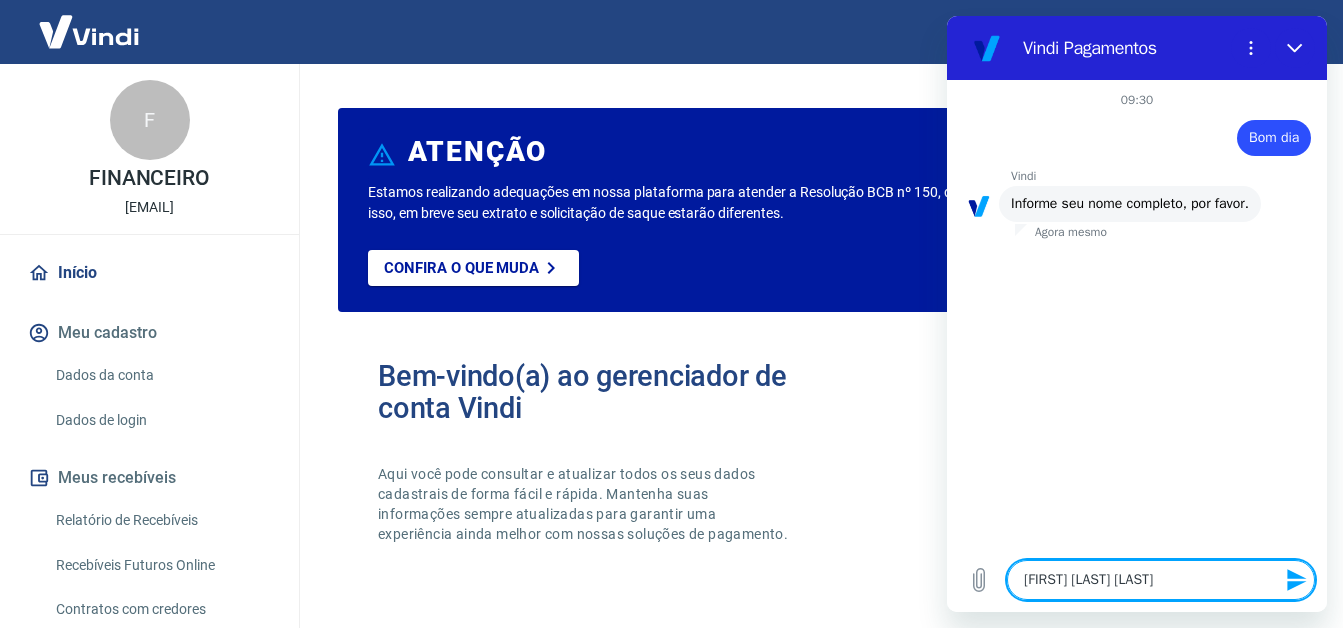 type 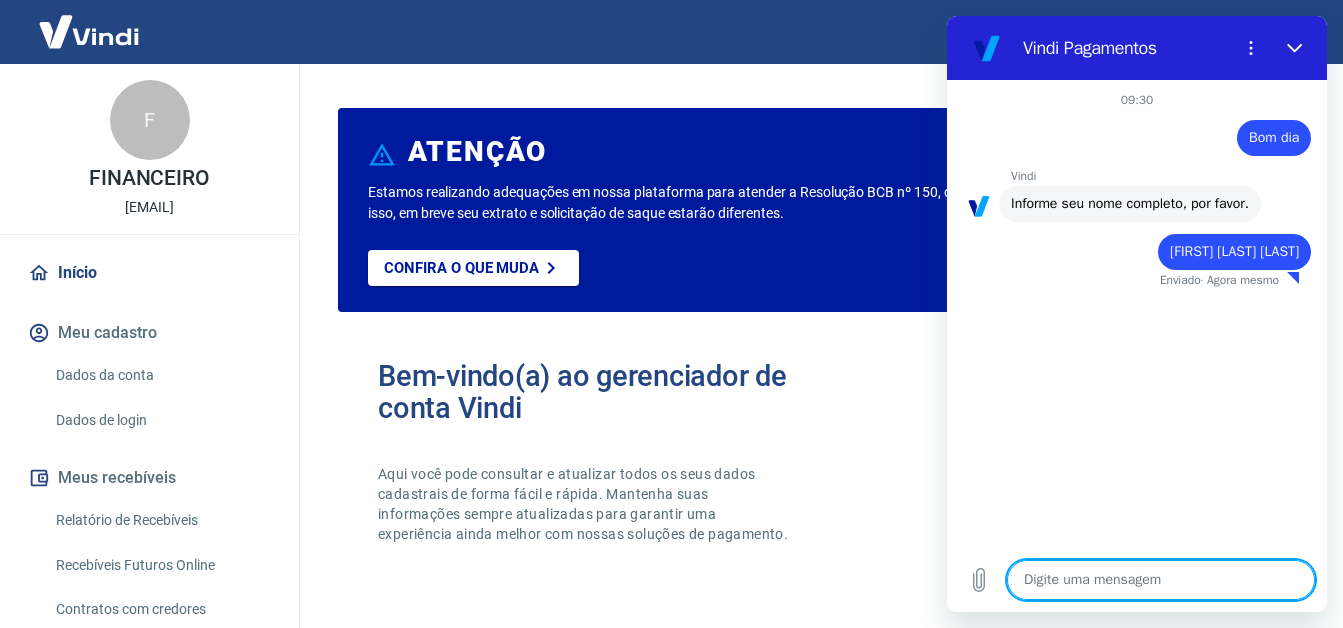 type on "x" 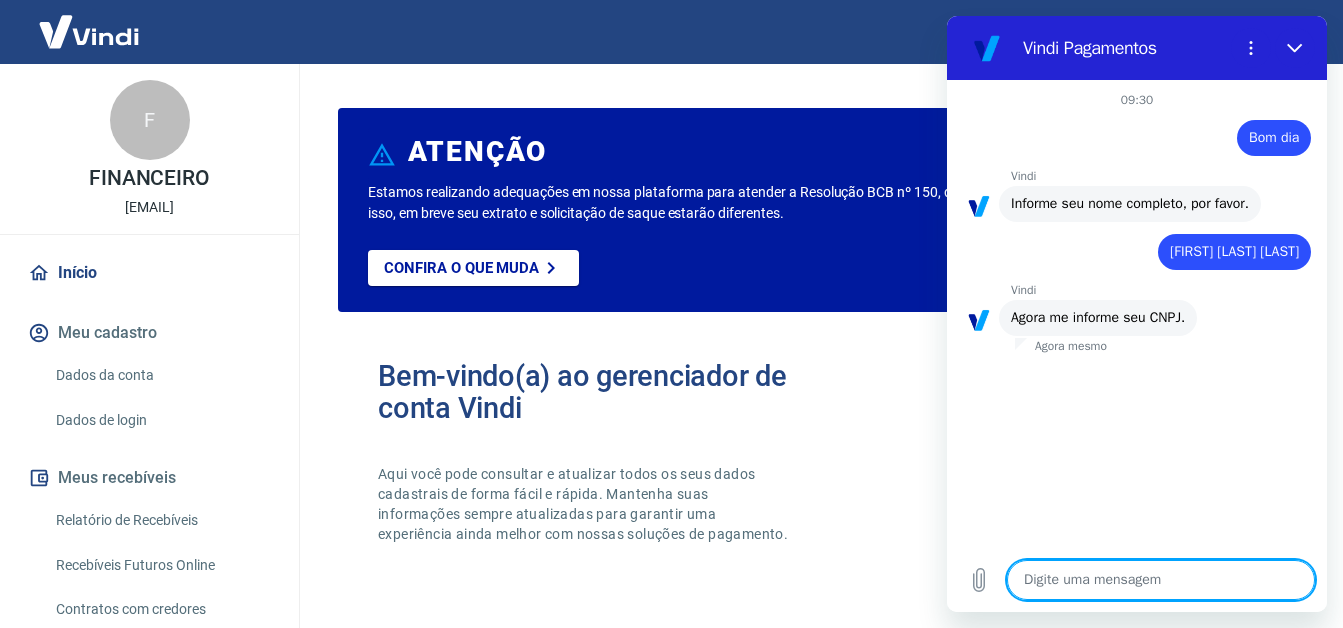 click at bounding box center [1161, 580] 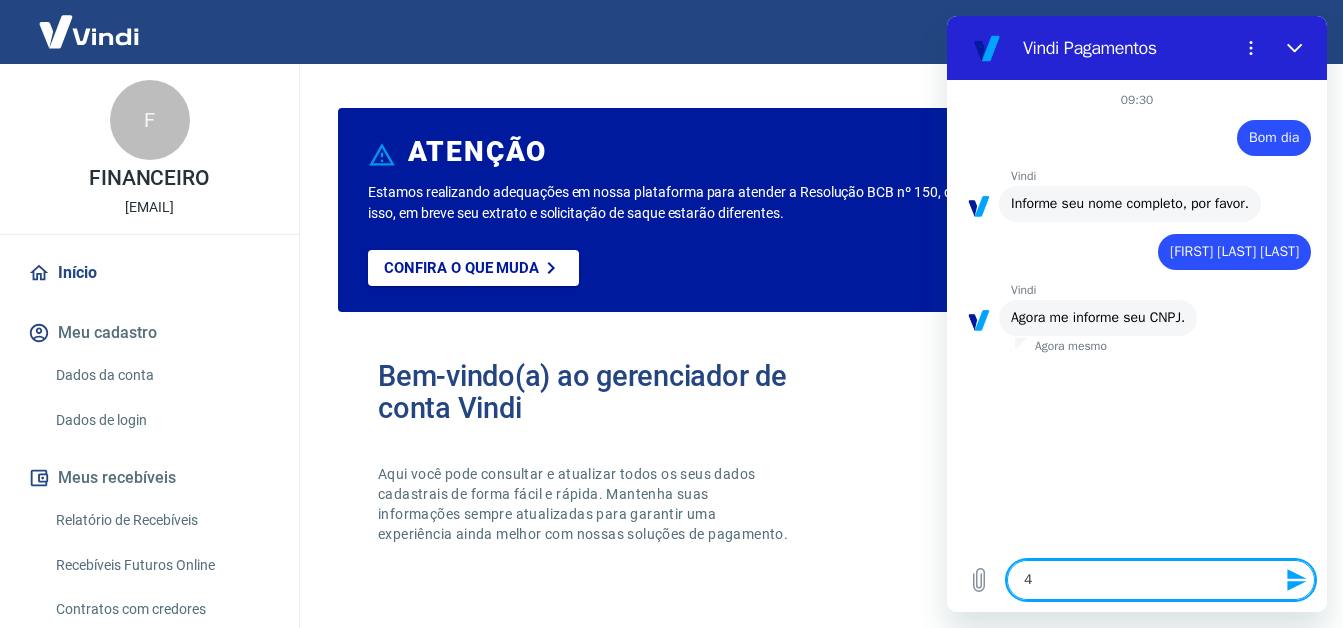 type on "44" 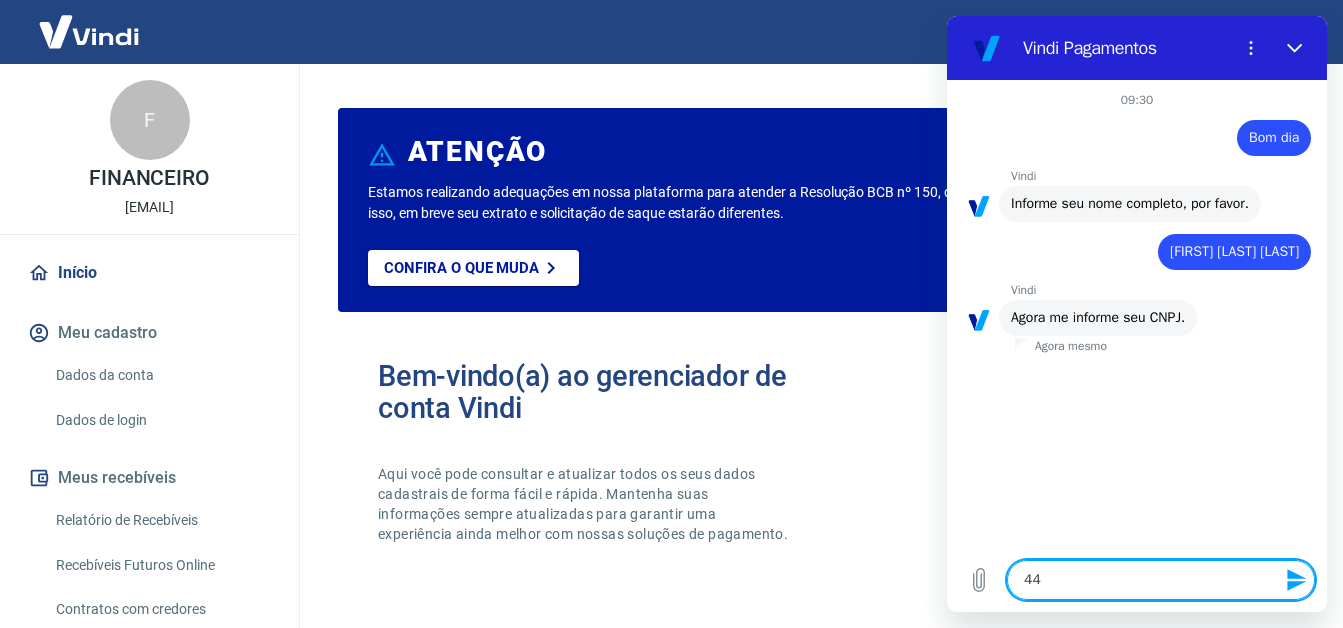 type on "[NUMBER]" 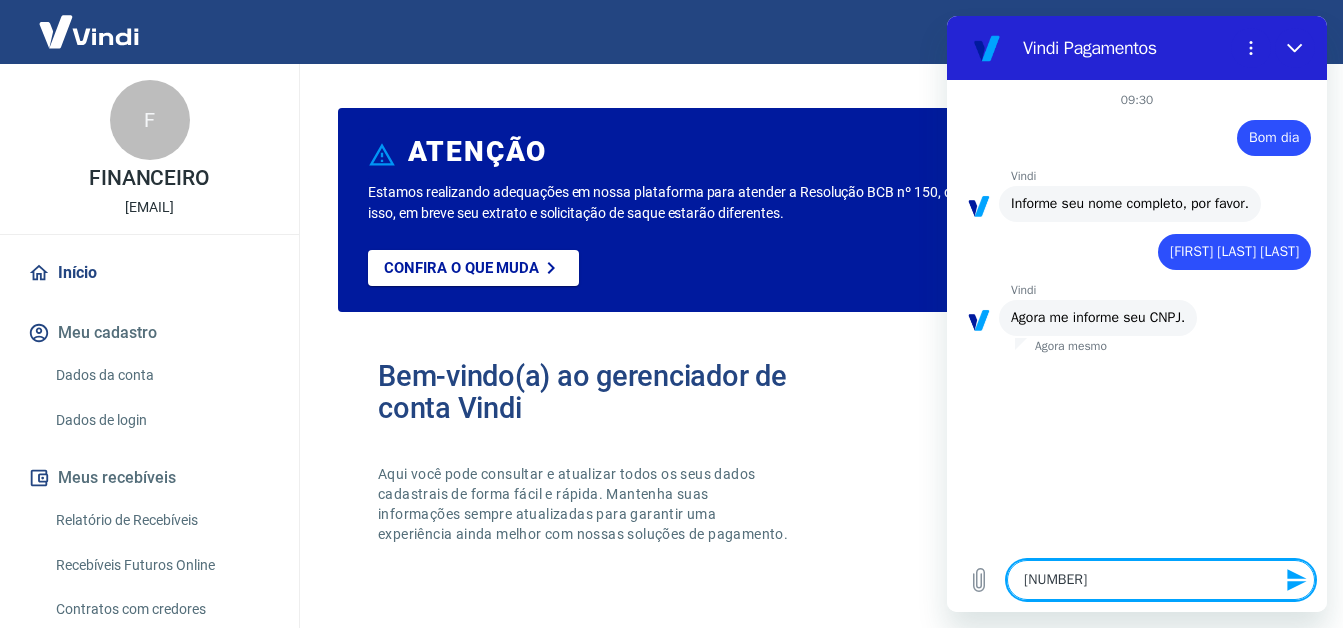 type on "[NUMBER]" 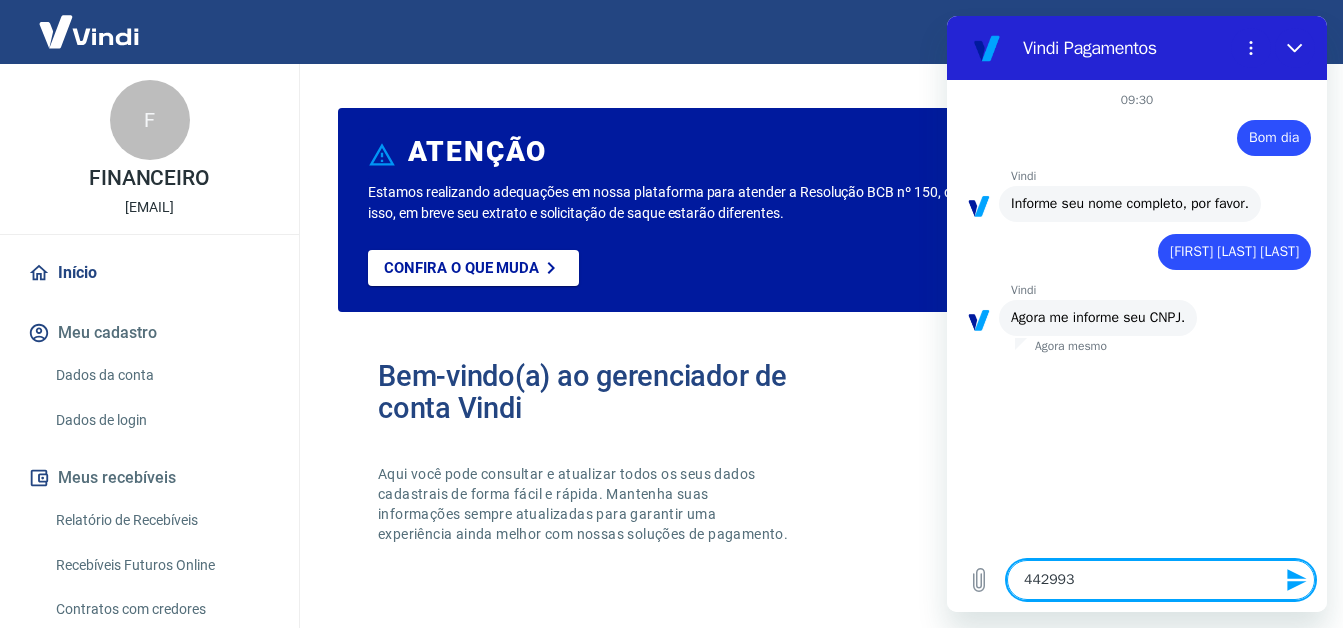 type on "4429935" 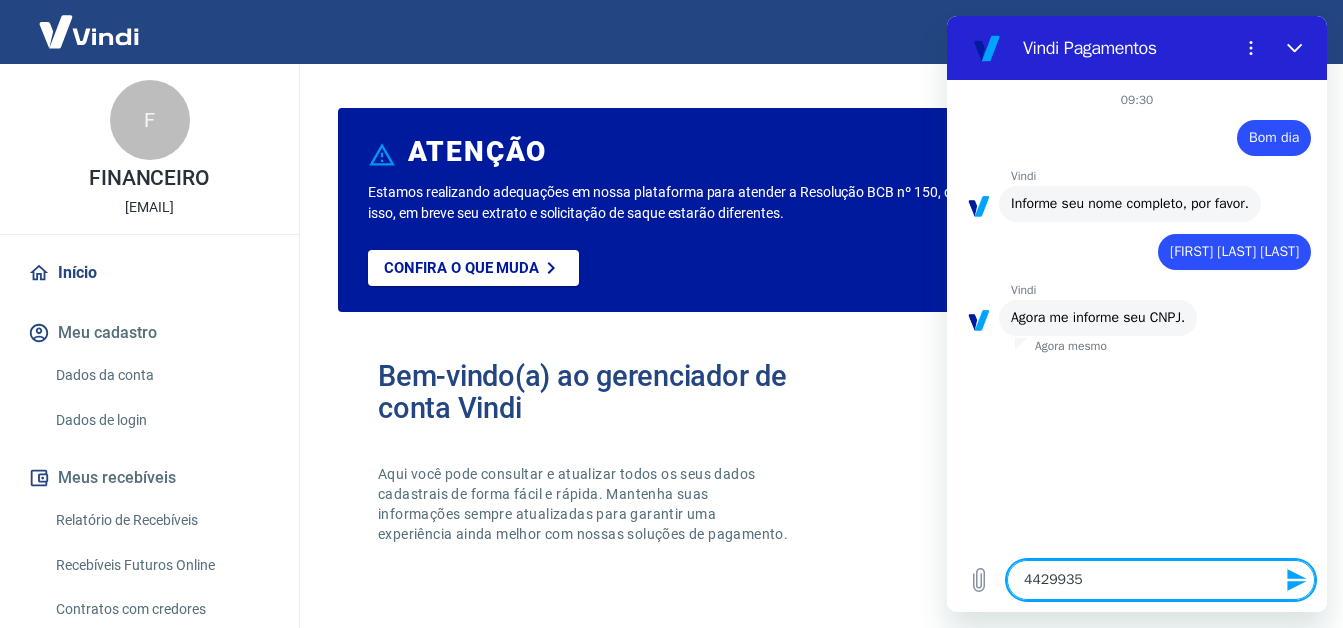 type on "[PHONE]" 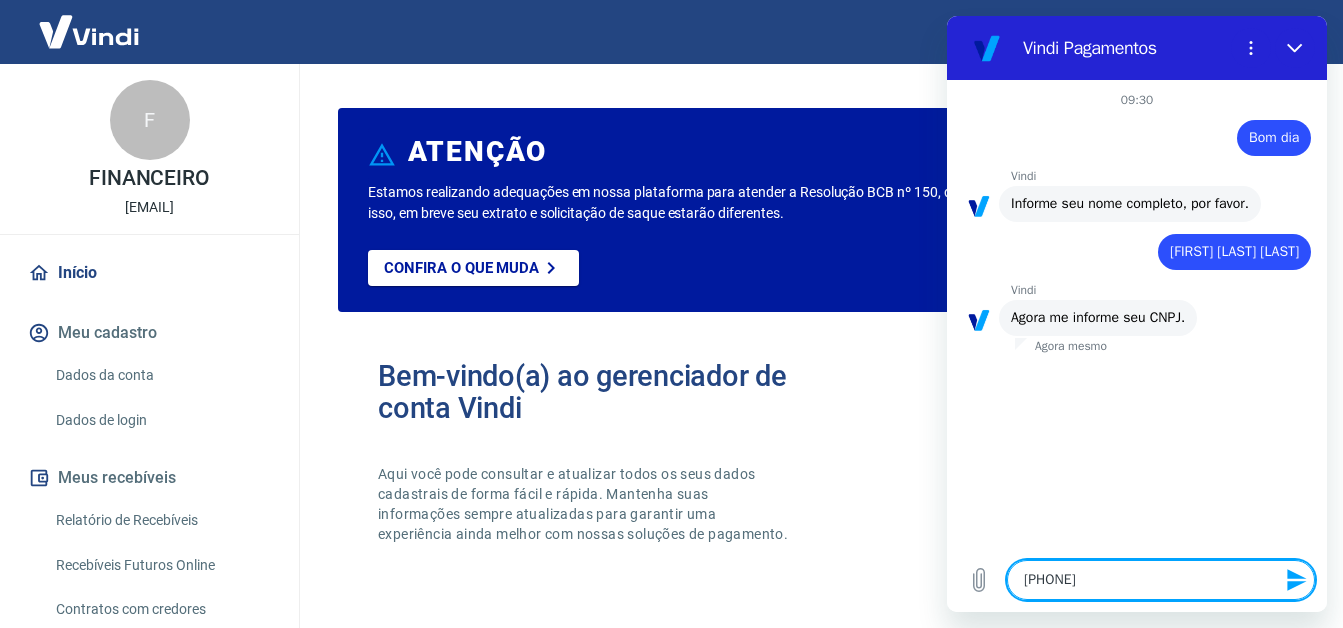 type on "[CREDIT_CARD]" 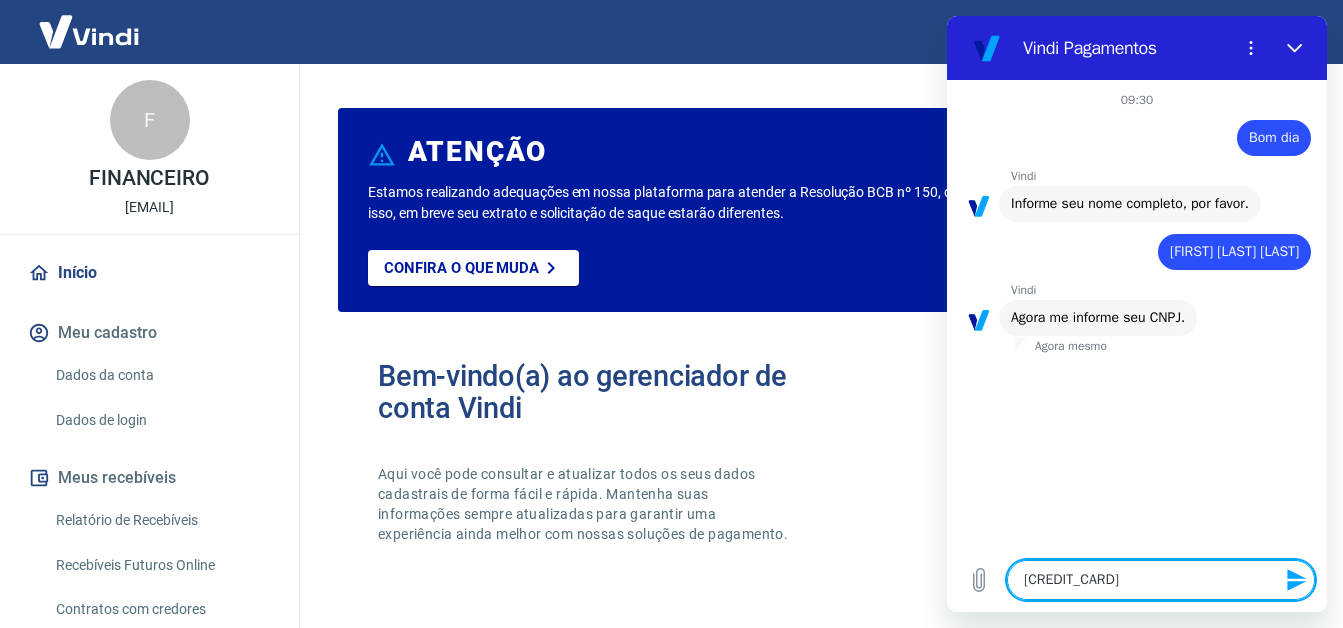 type on "[PHONE]" 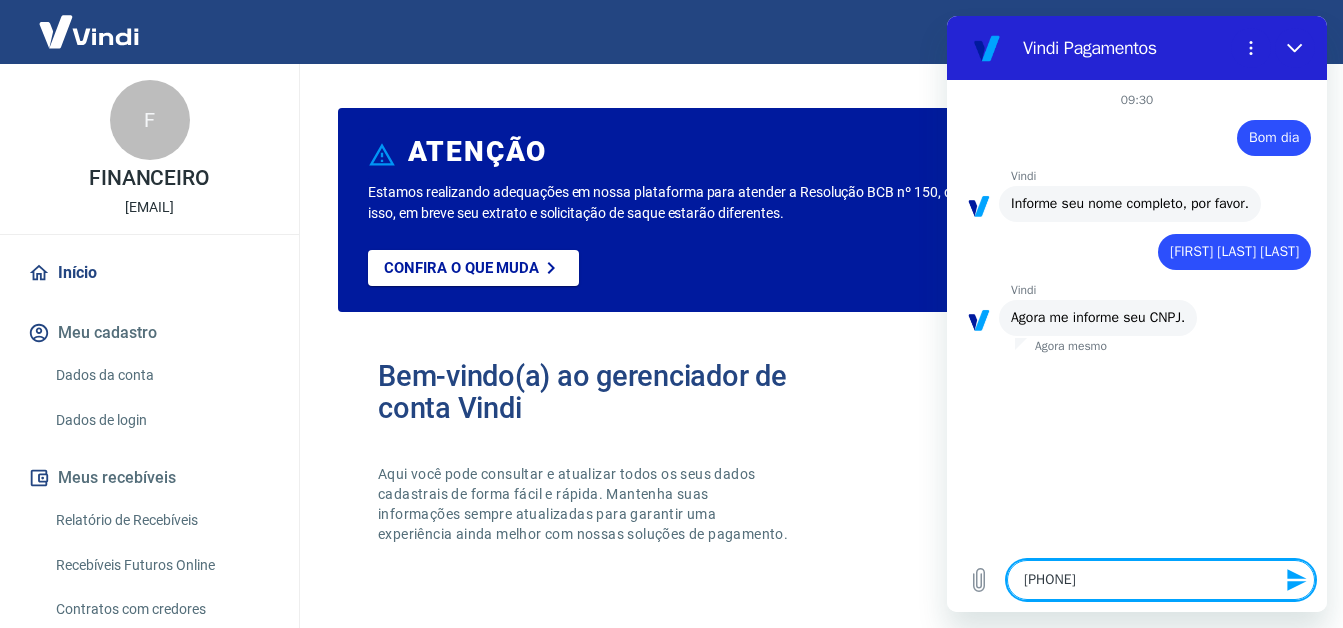 type on "[PHONE]" 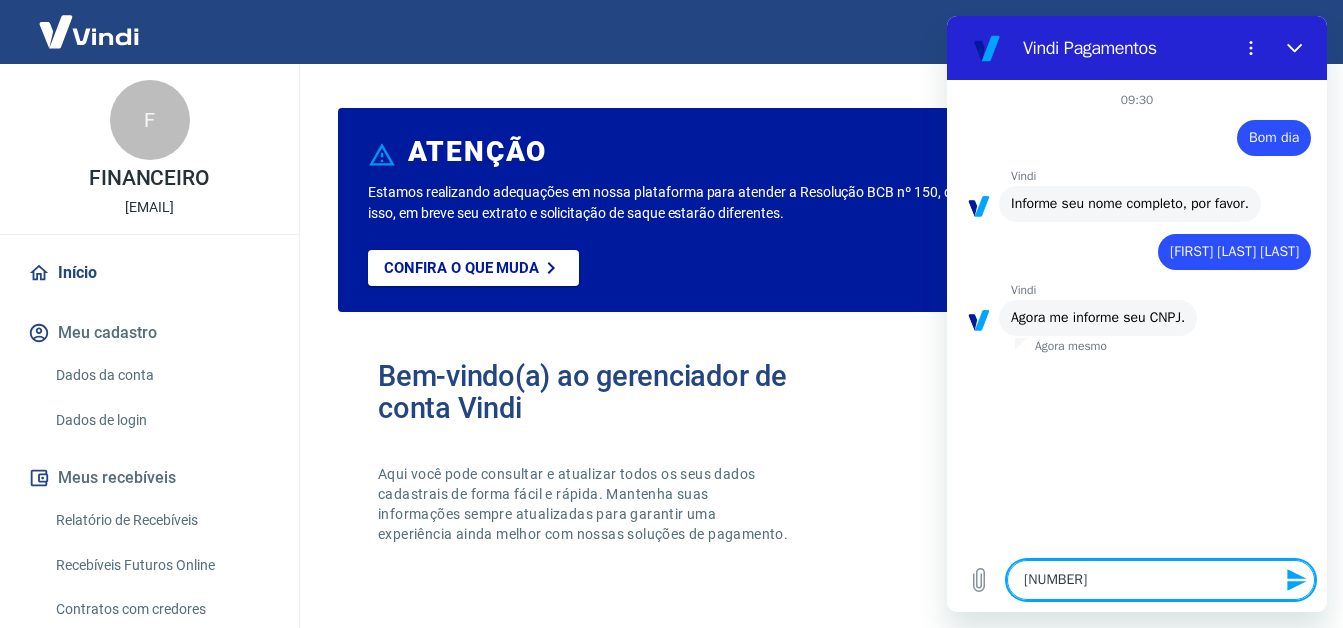 type on "4429935900018" 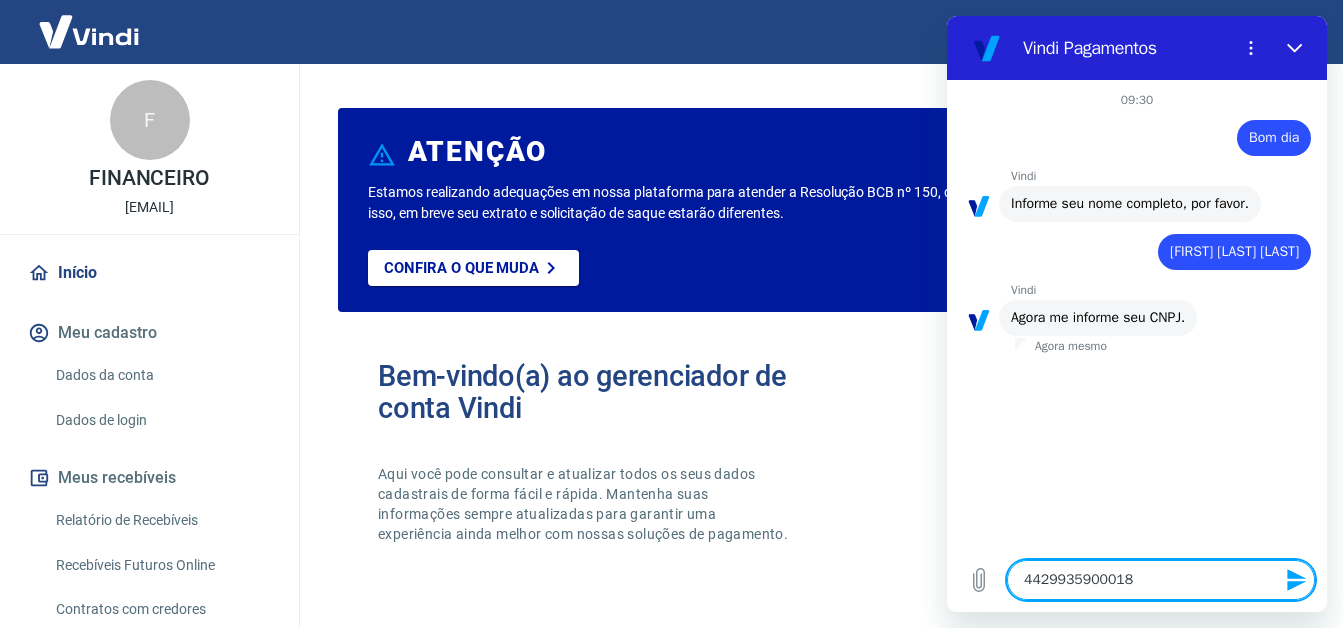 type on "[CREDIT_CARD]" 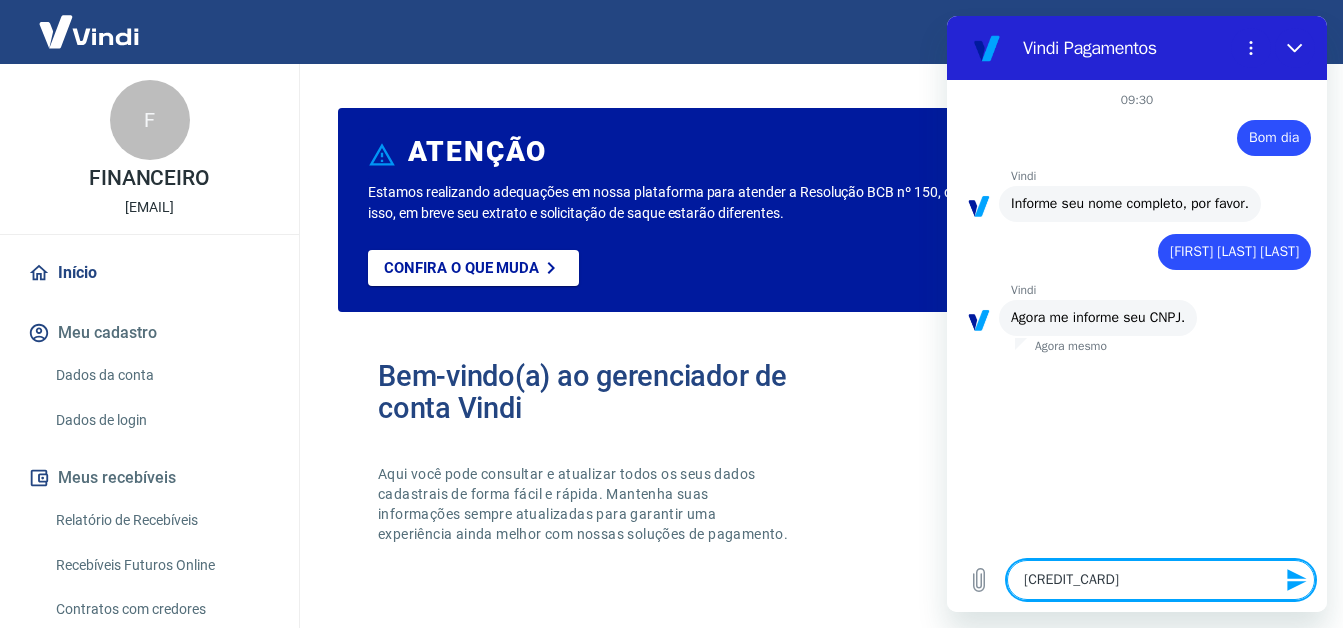 type 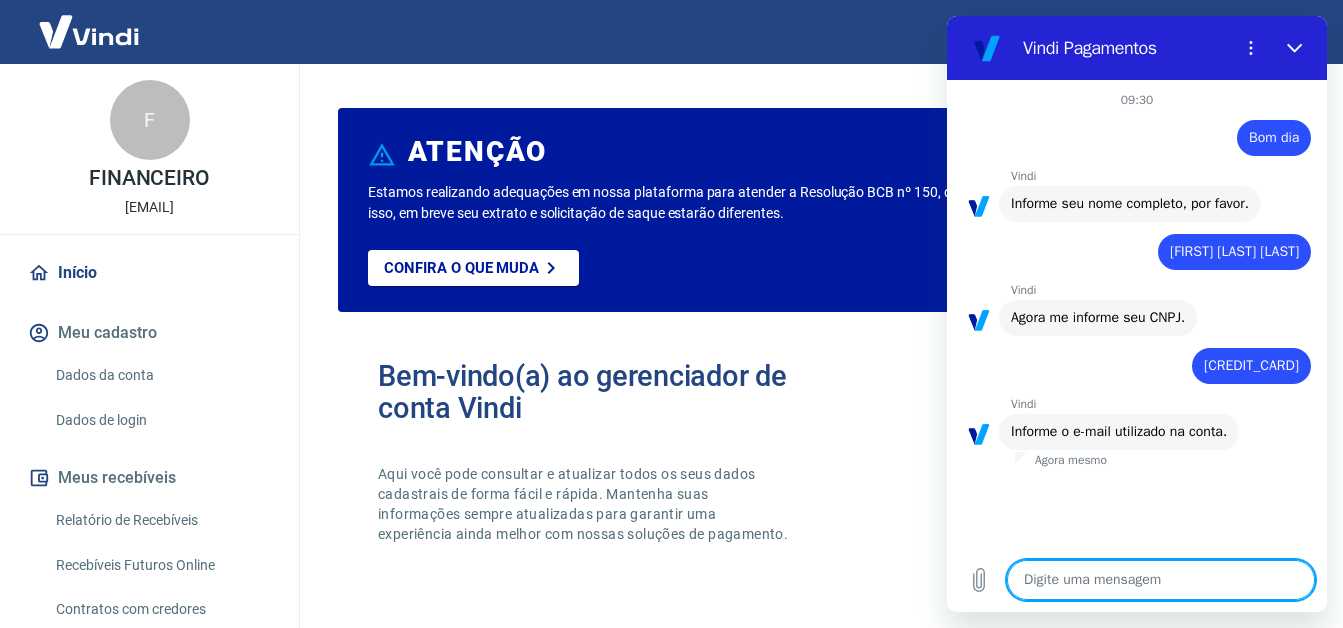 type on "x" 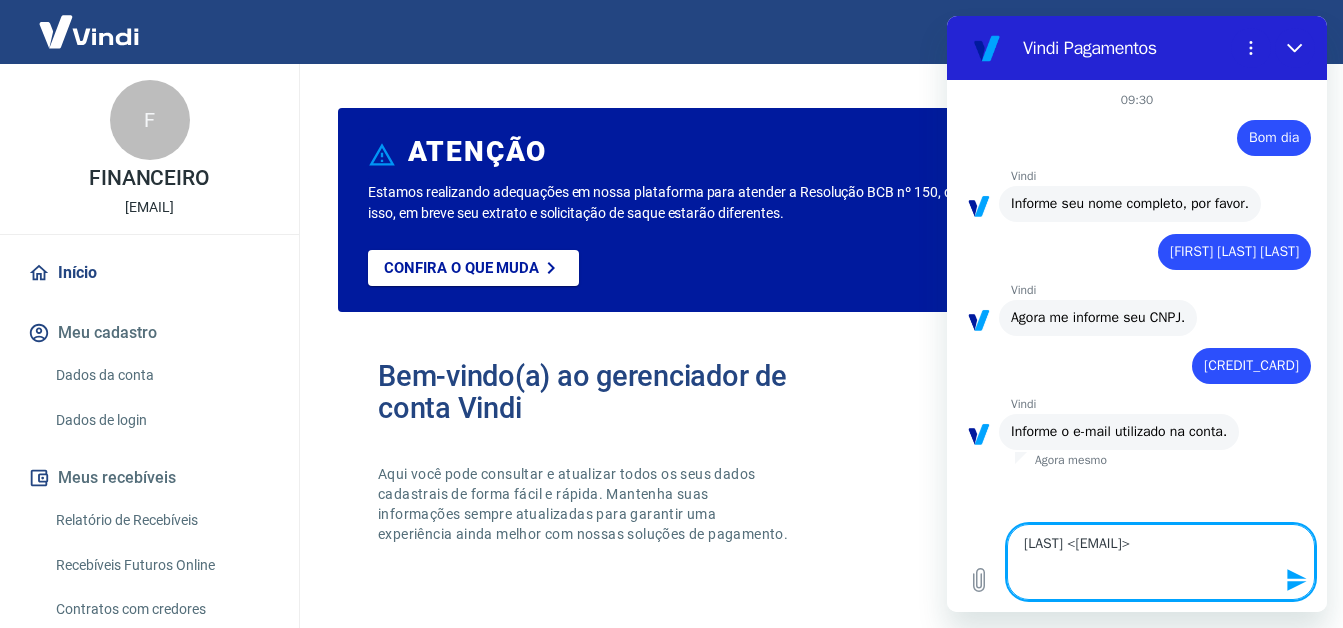 type on "'[LAST] ' <[EMAIL]>" 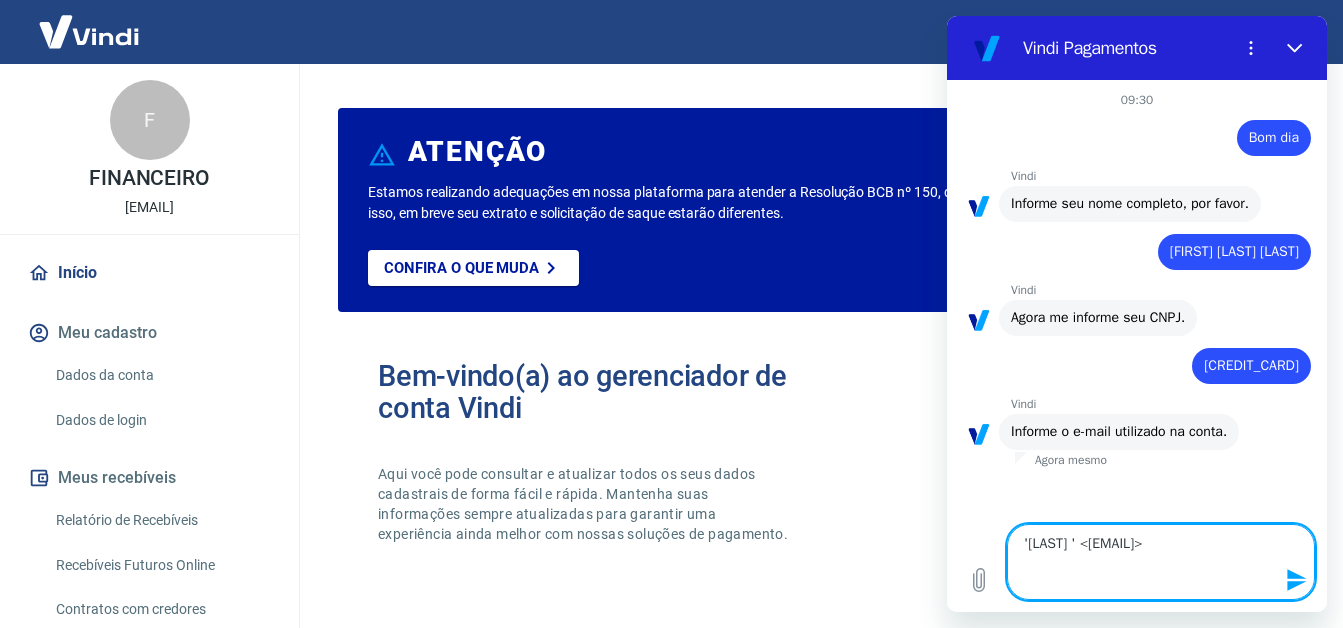 type 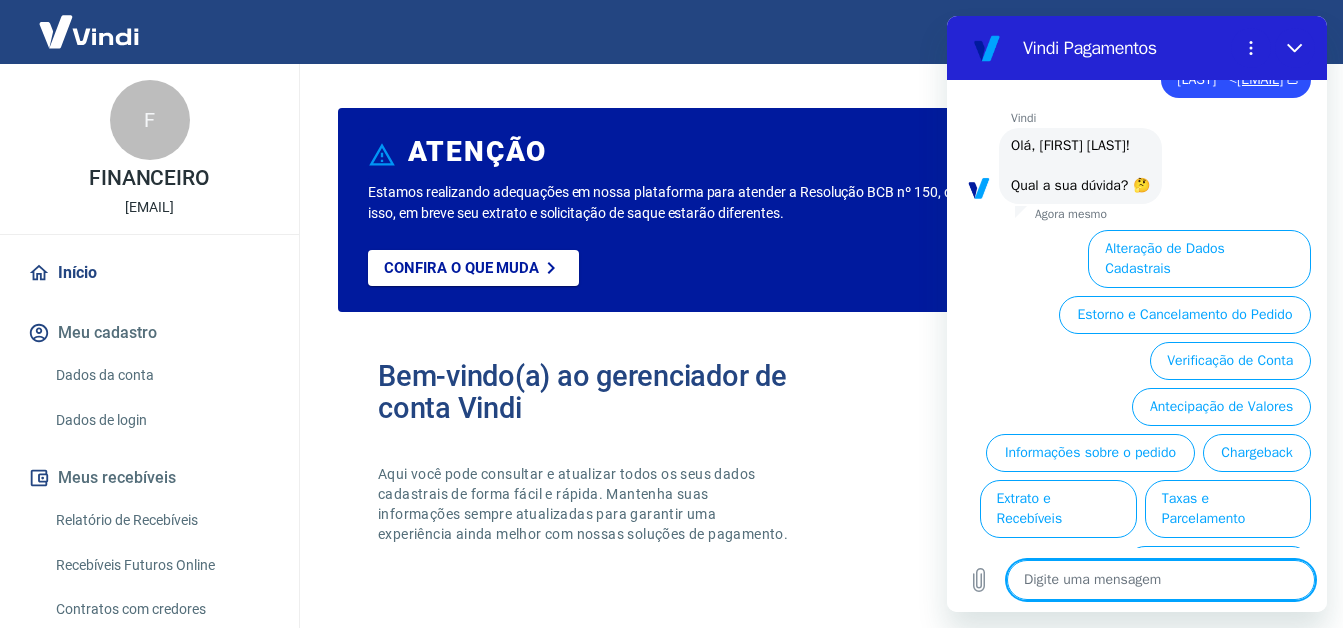 scroll, scrollTop: 507, scrollLeft: 0, axis: vertical 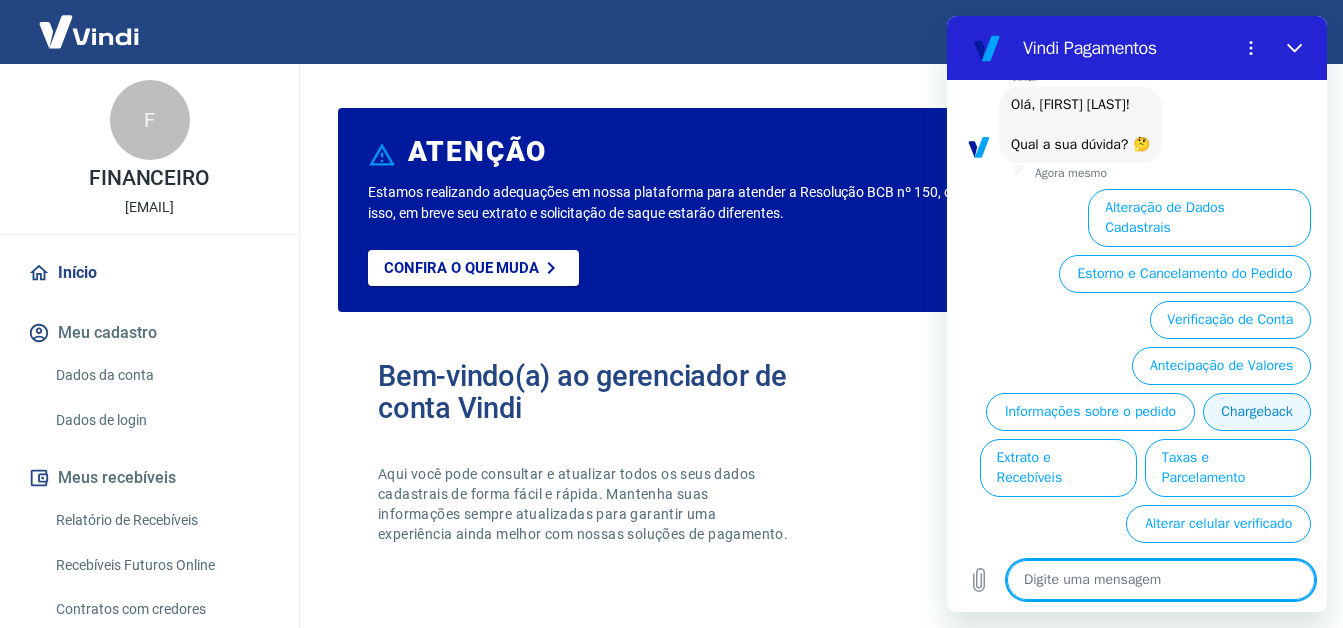 click on "Chargeback" at bounding box center [1257, 412] 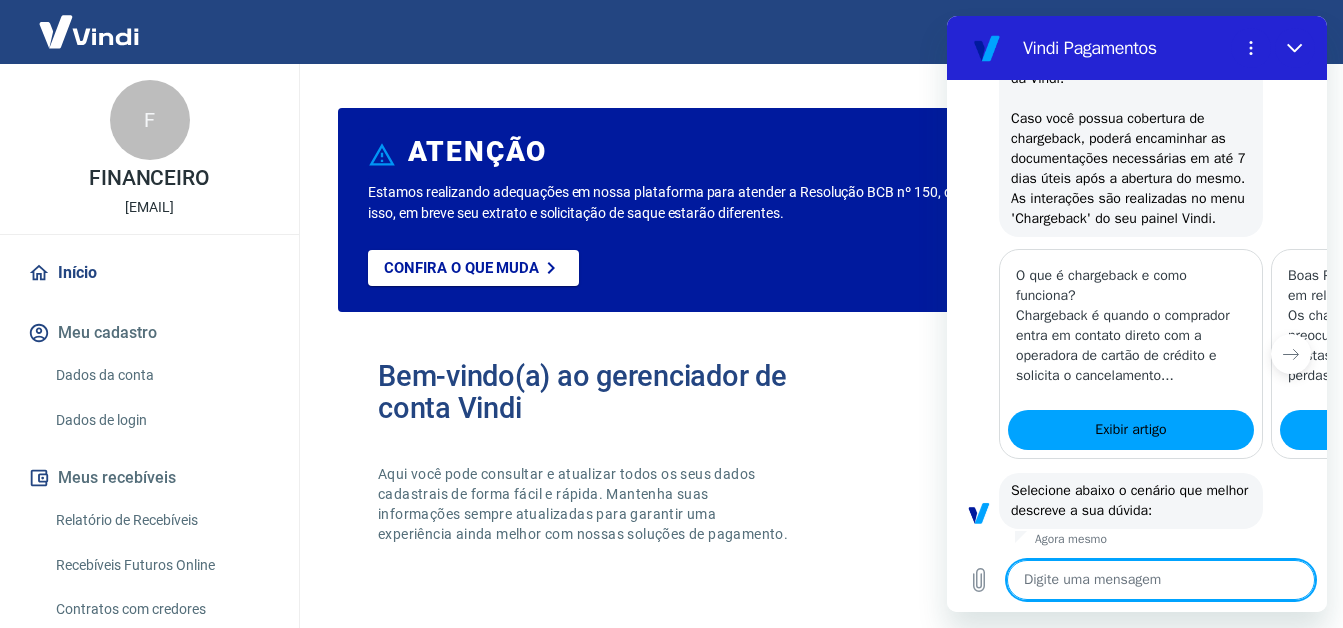 type on "x" 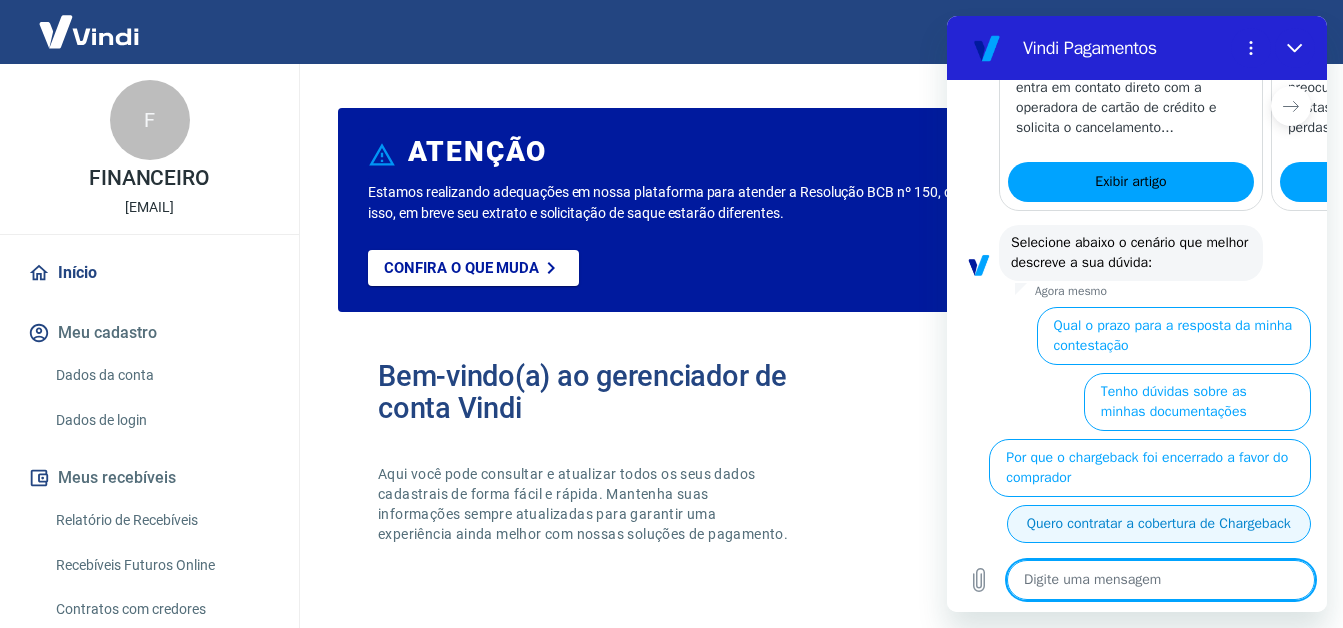 scroll, scrollTop: 1149, scrollLeft: 0, axis: vertical 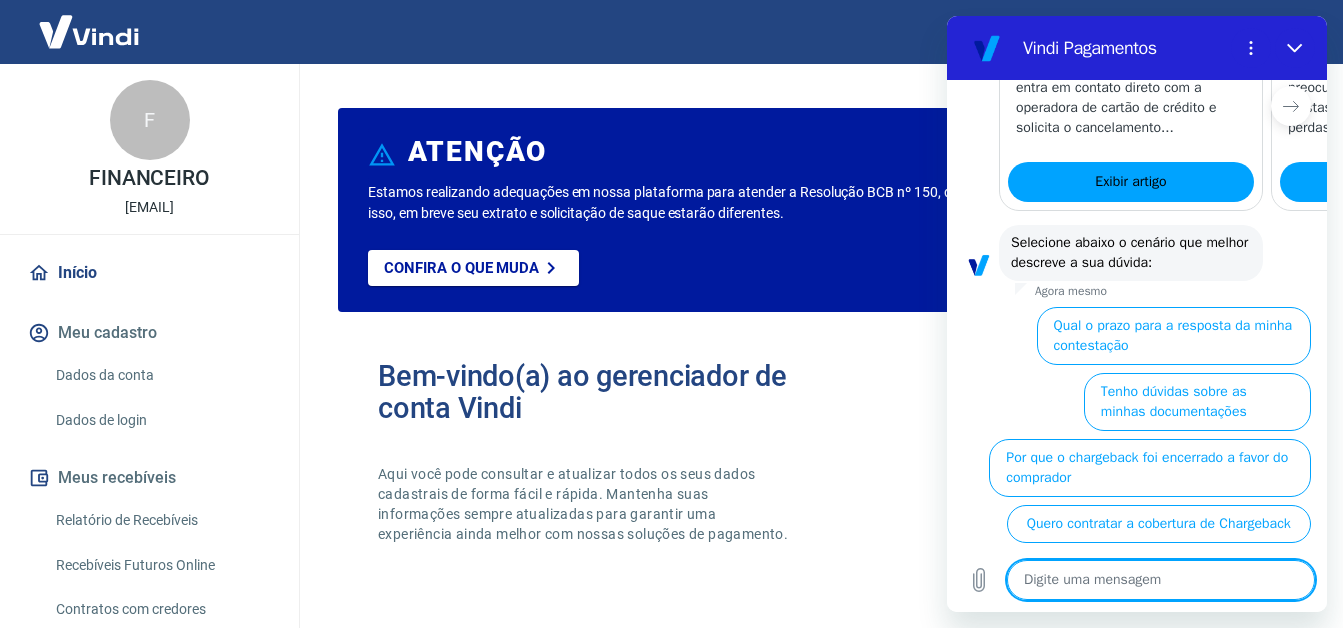 click at bounding box center [1161, 580] 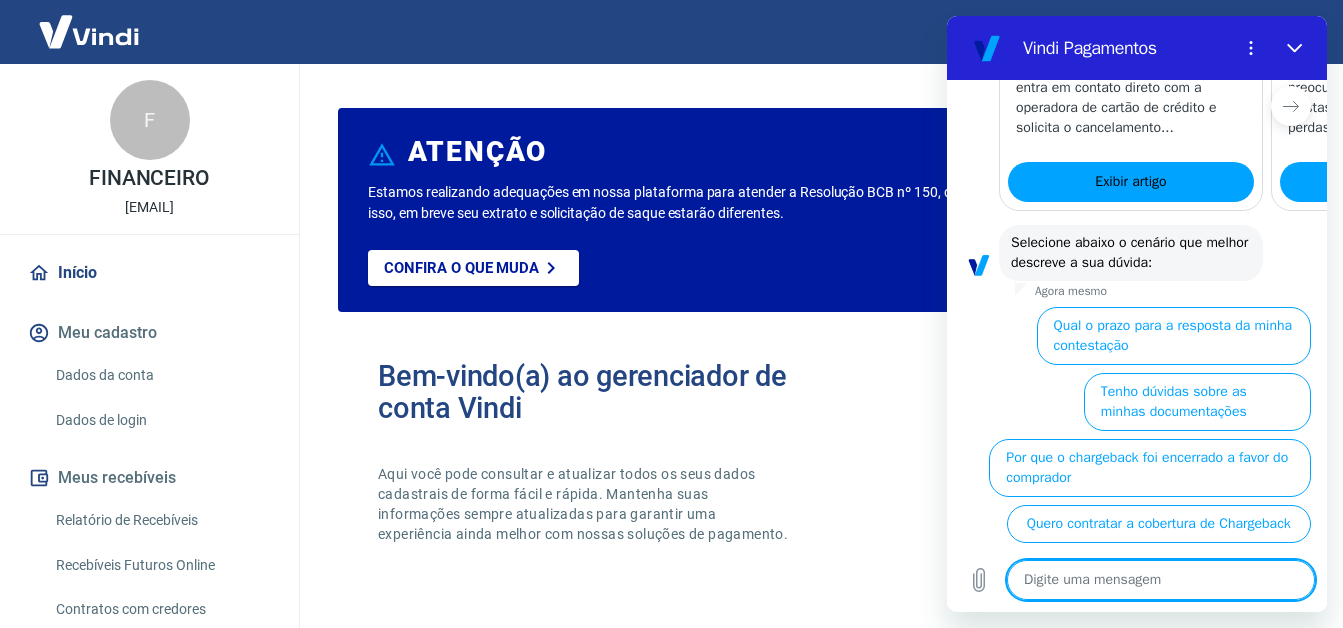 type on "l" 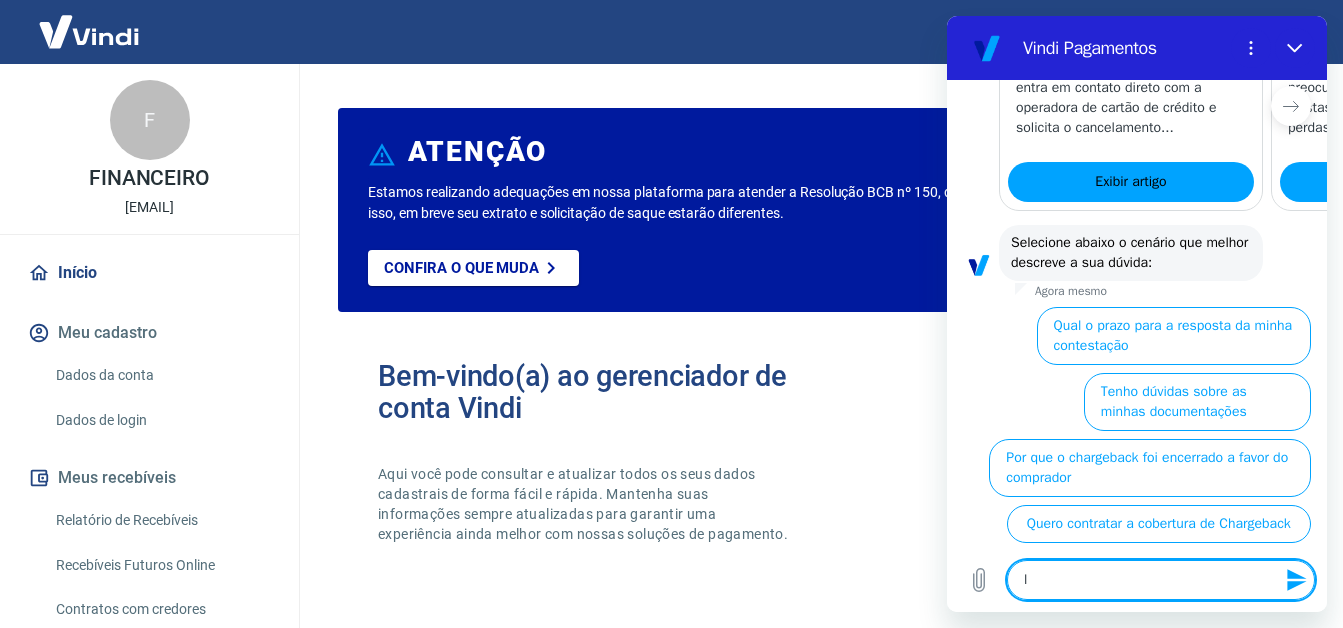 type 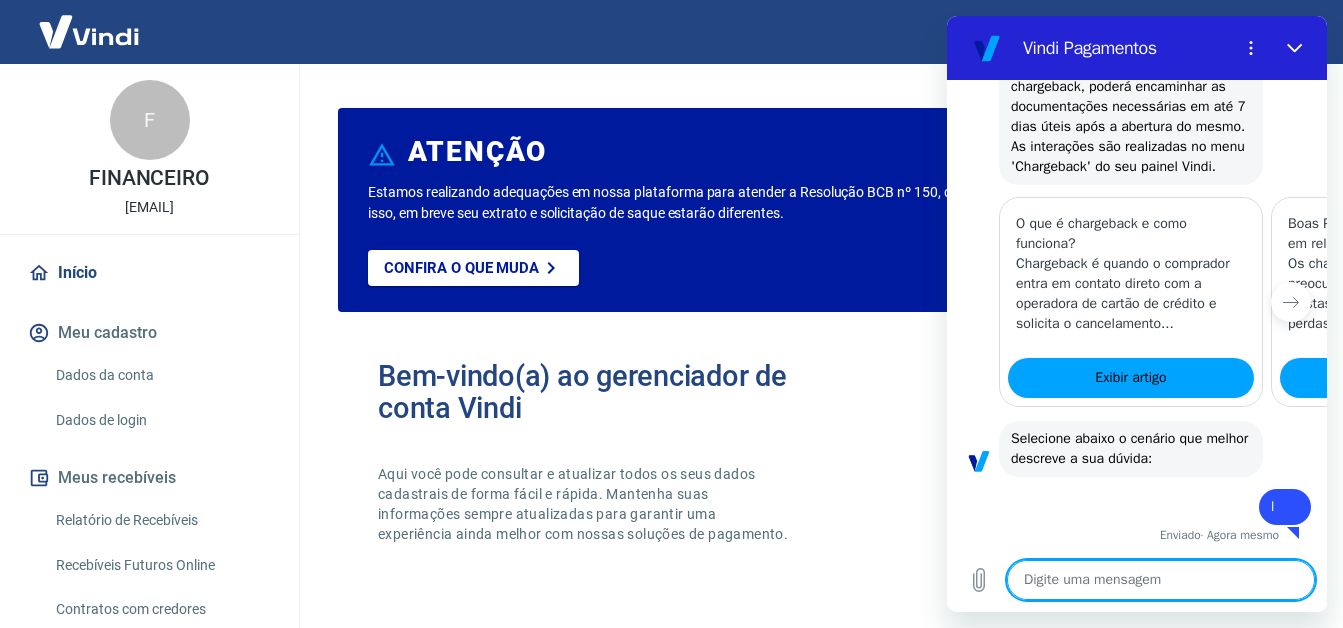 type on "x" 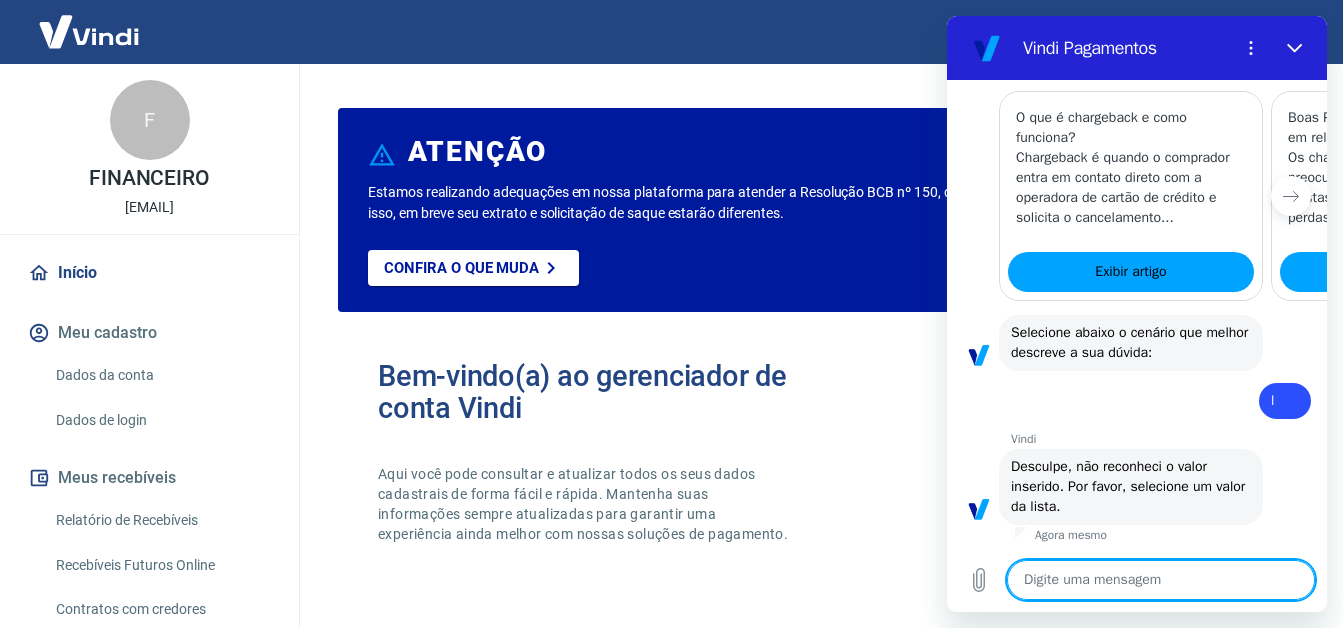 scroll, scrollTop: 1059, scrollLeft: 0, axis: vertical 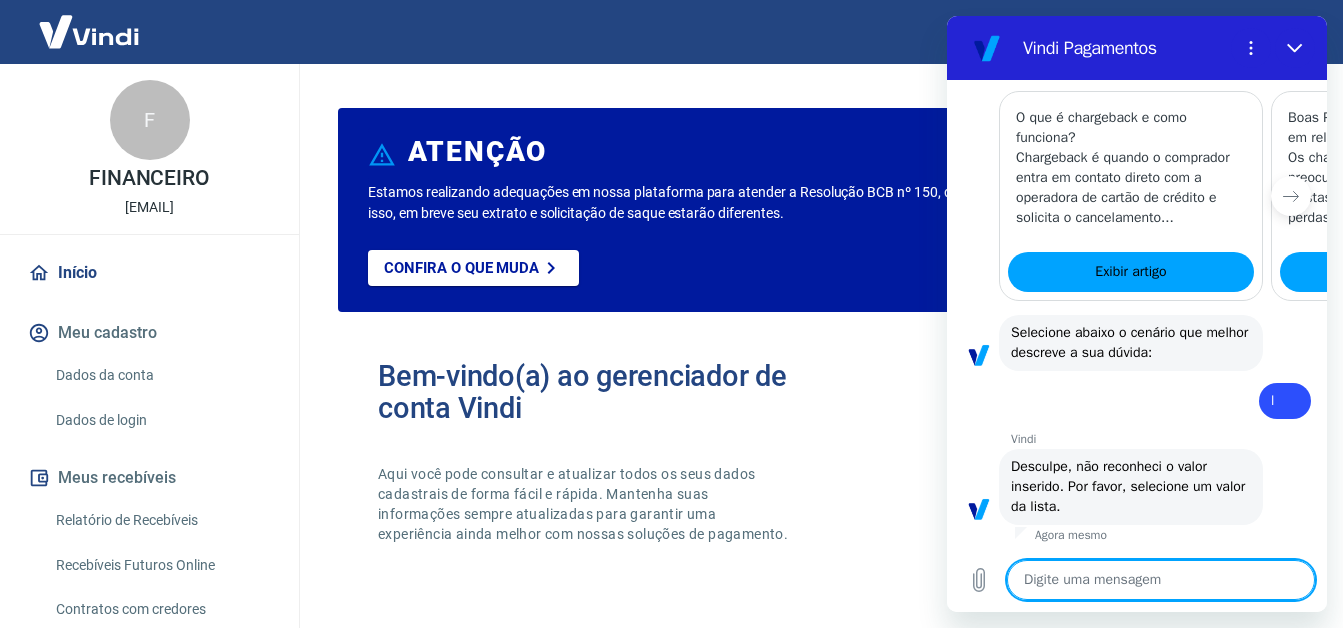 click at bounding box center [1161, 580] 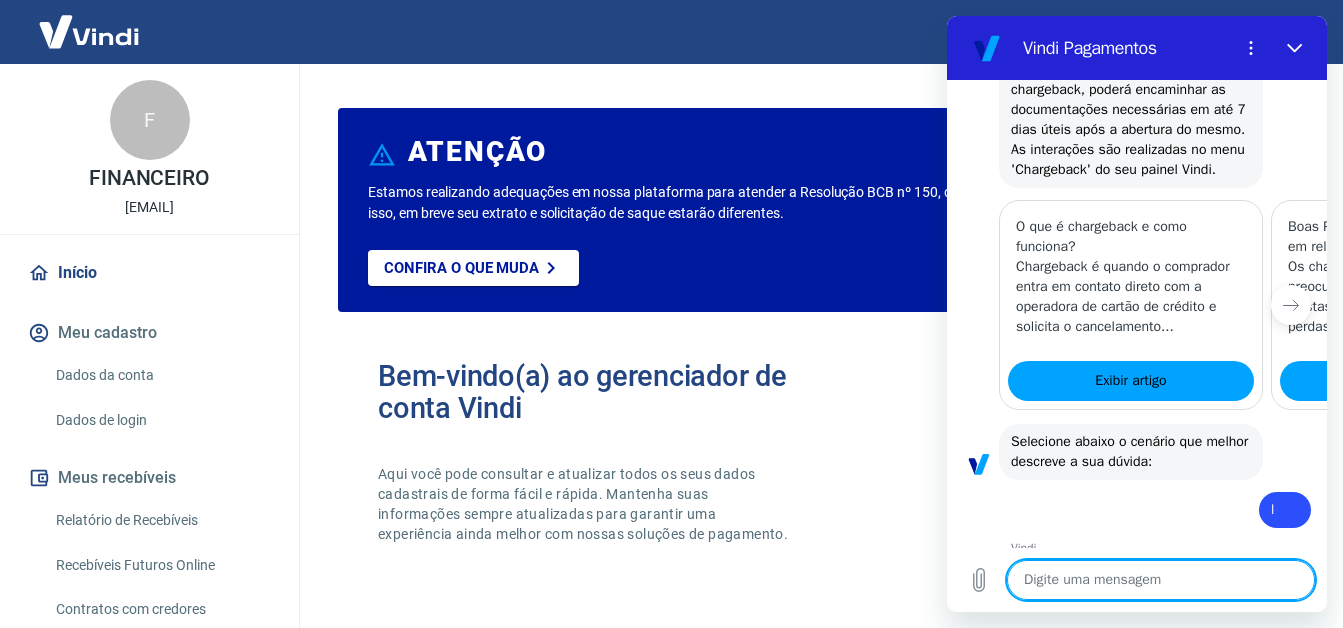 scroll, scrollTop: 559, scrollLeft: 0, axis: vertical 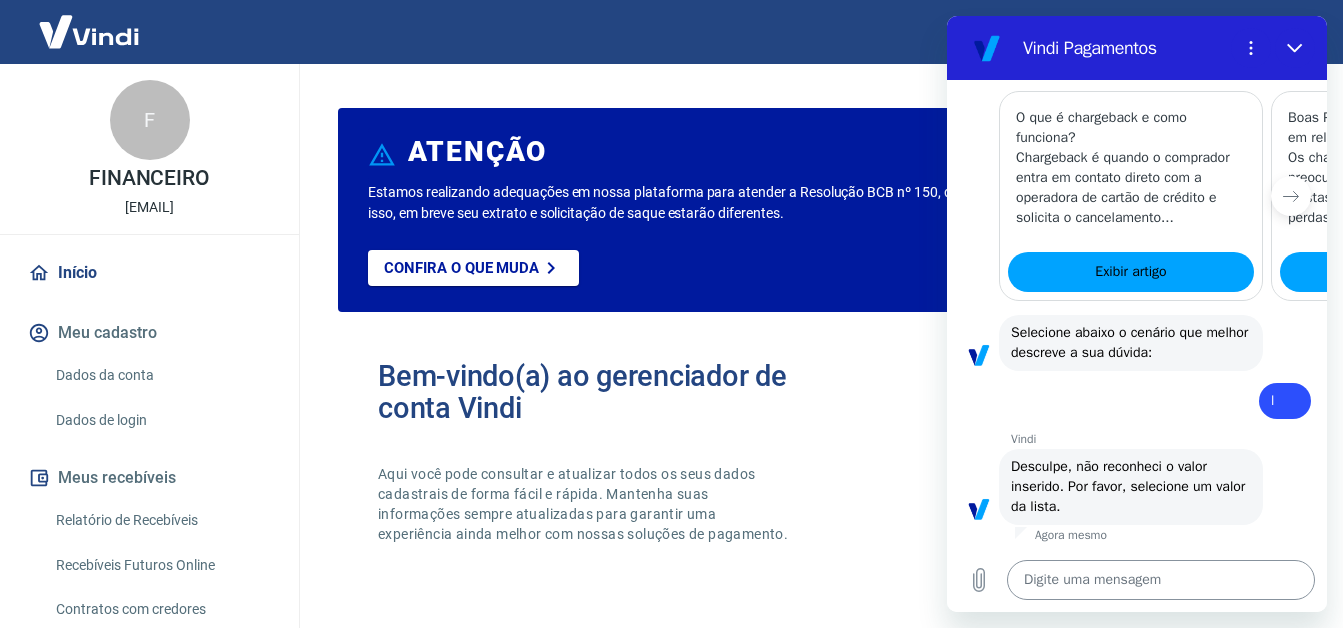 click at bounding box center [1161, 580] 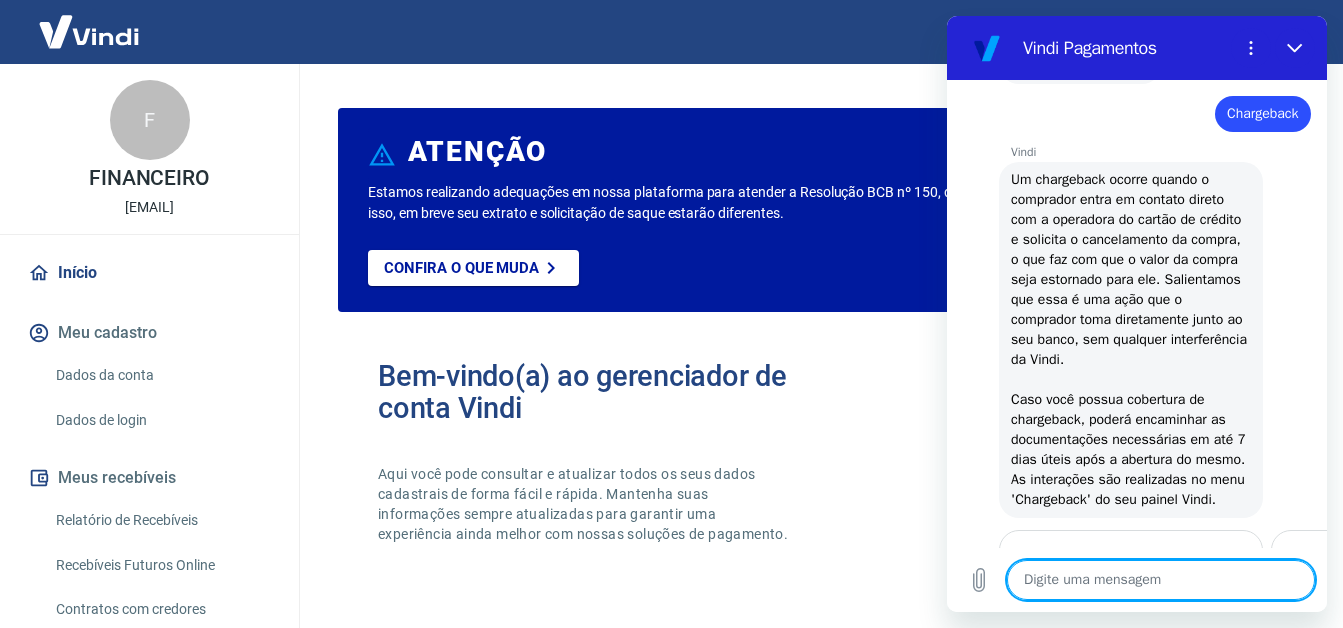 scroll, scrollTop: 459, scrollLeft: 0, axis: vertical 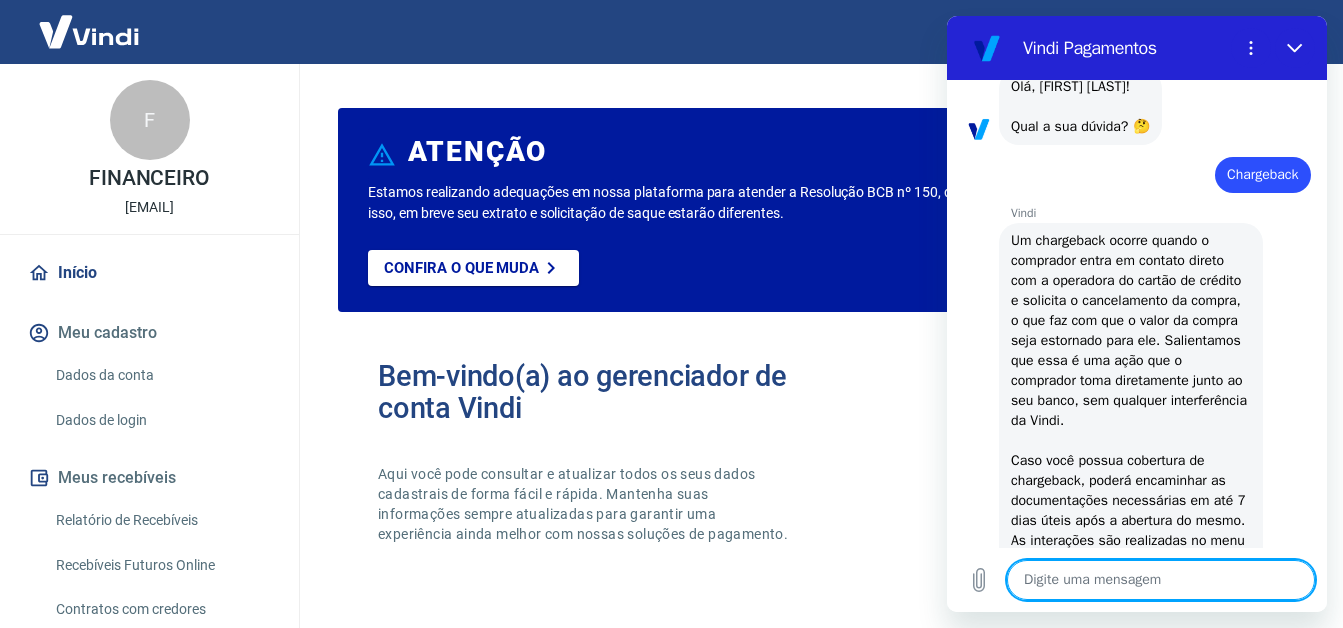type on "c" 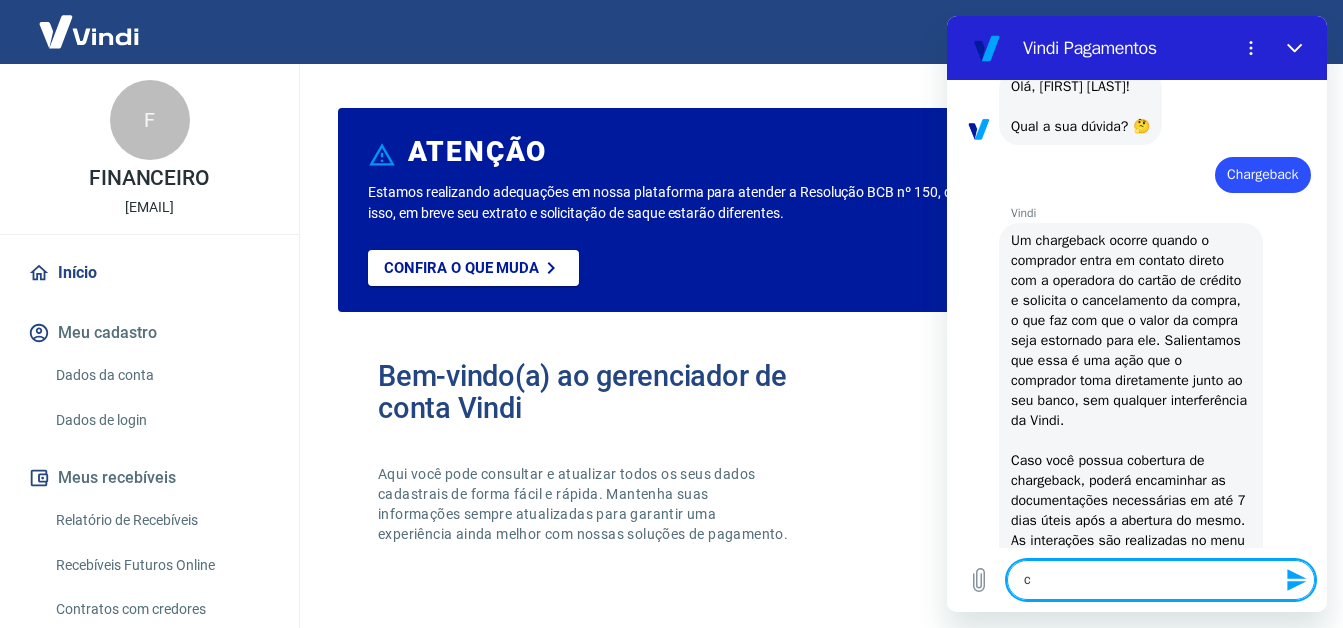type on "ch" 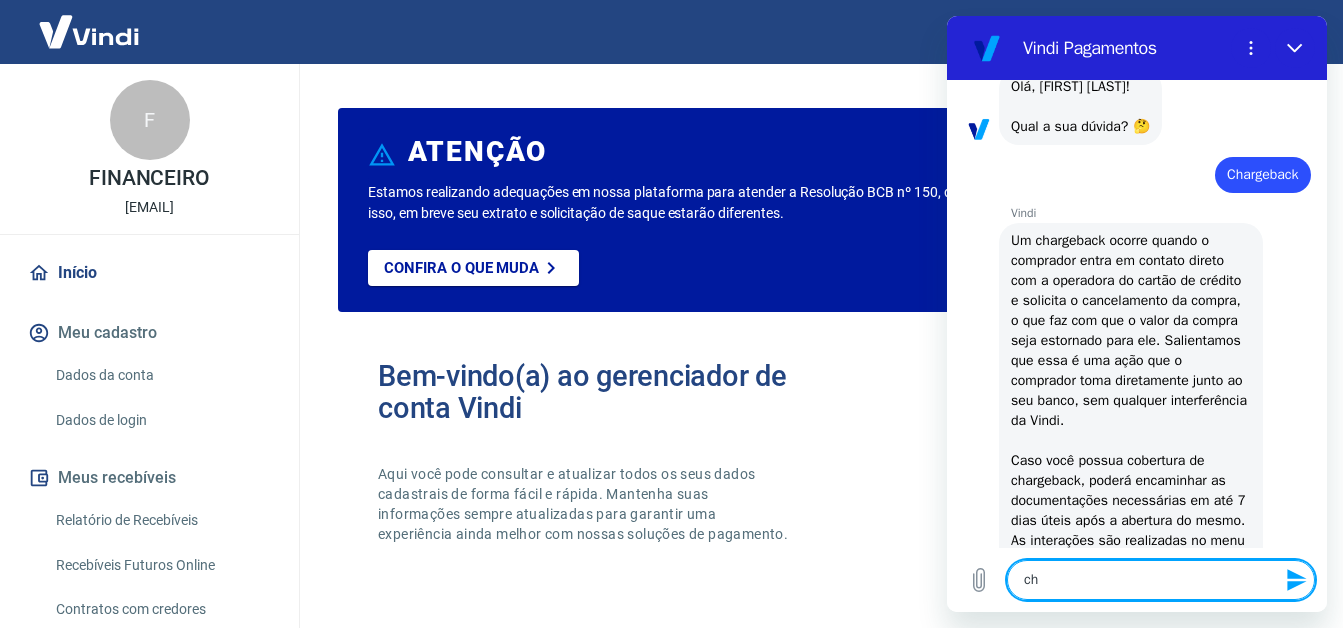 type on "cha" 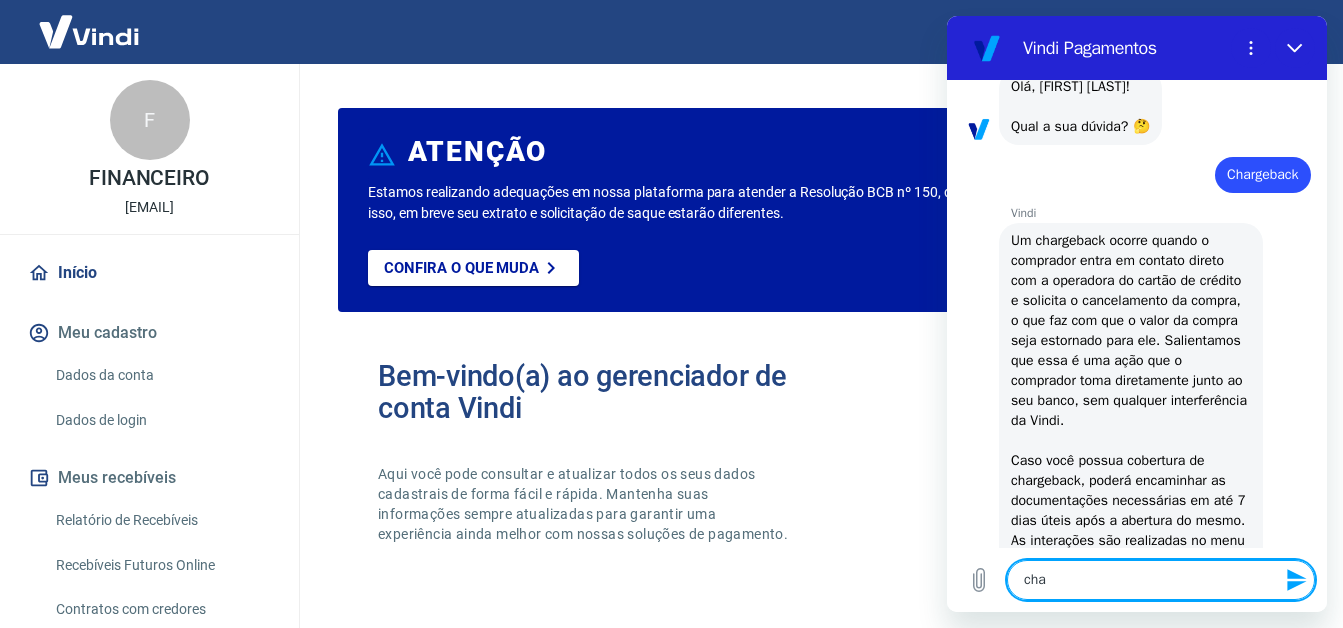 type on "char" 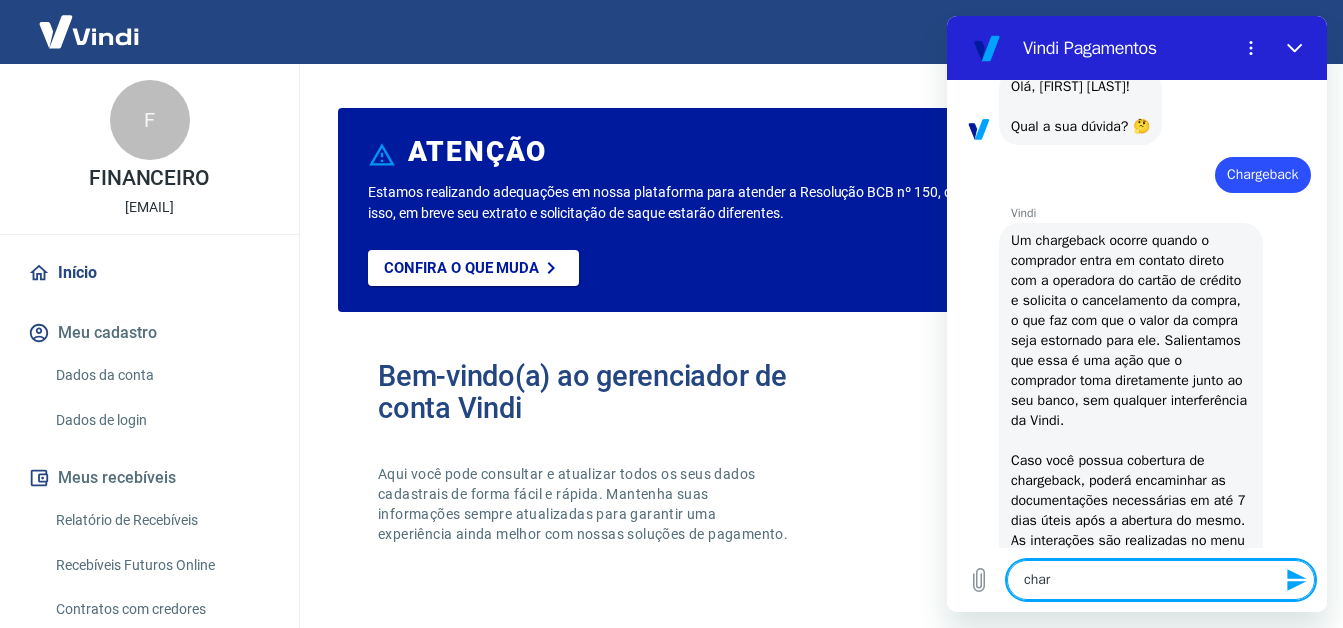 type on "charg" 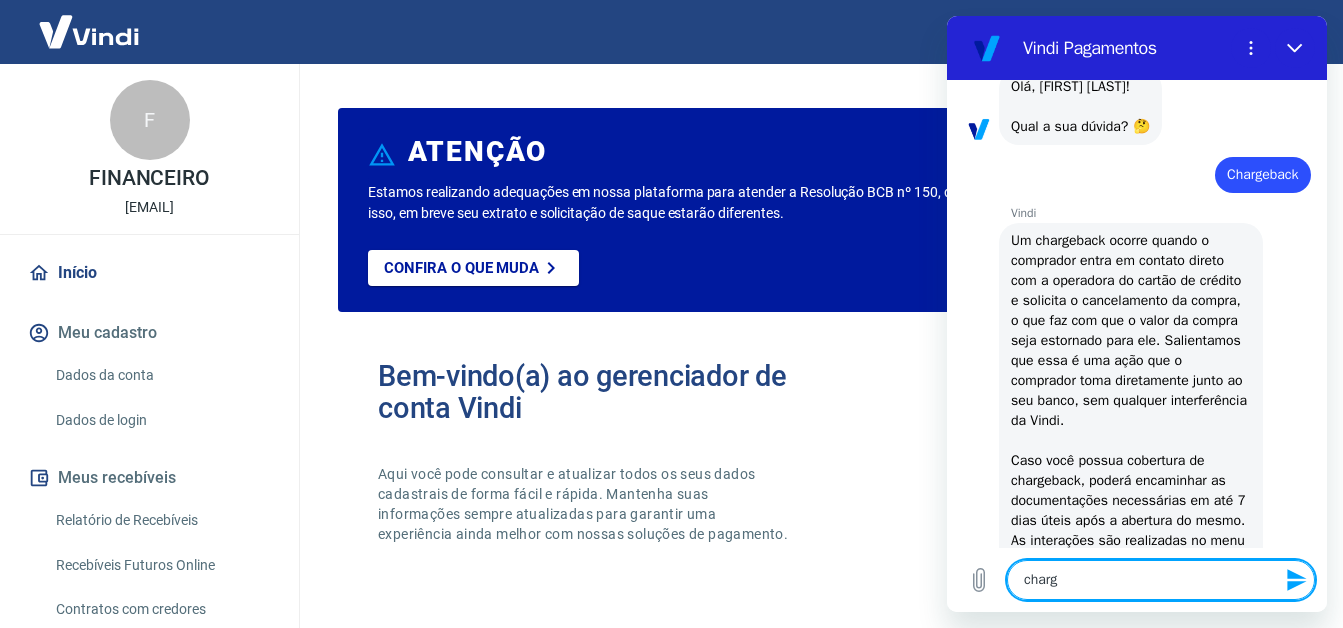 type on "charge" 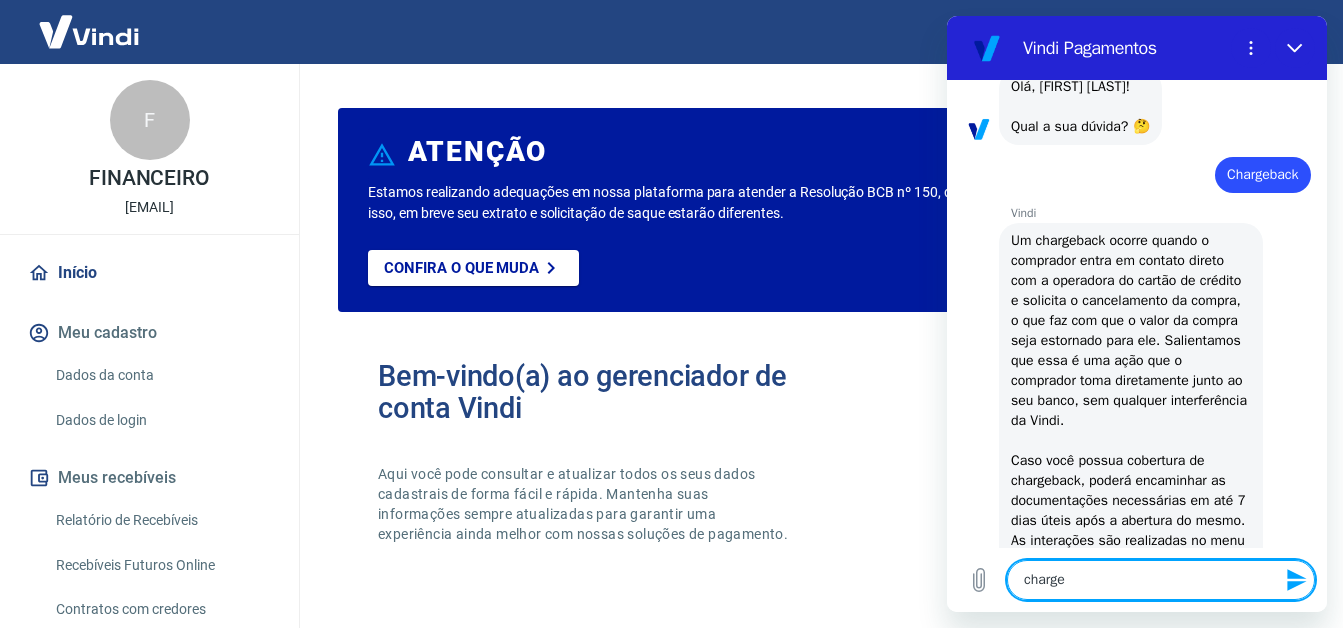 type on "chargeb" 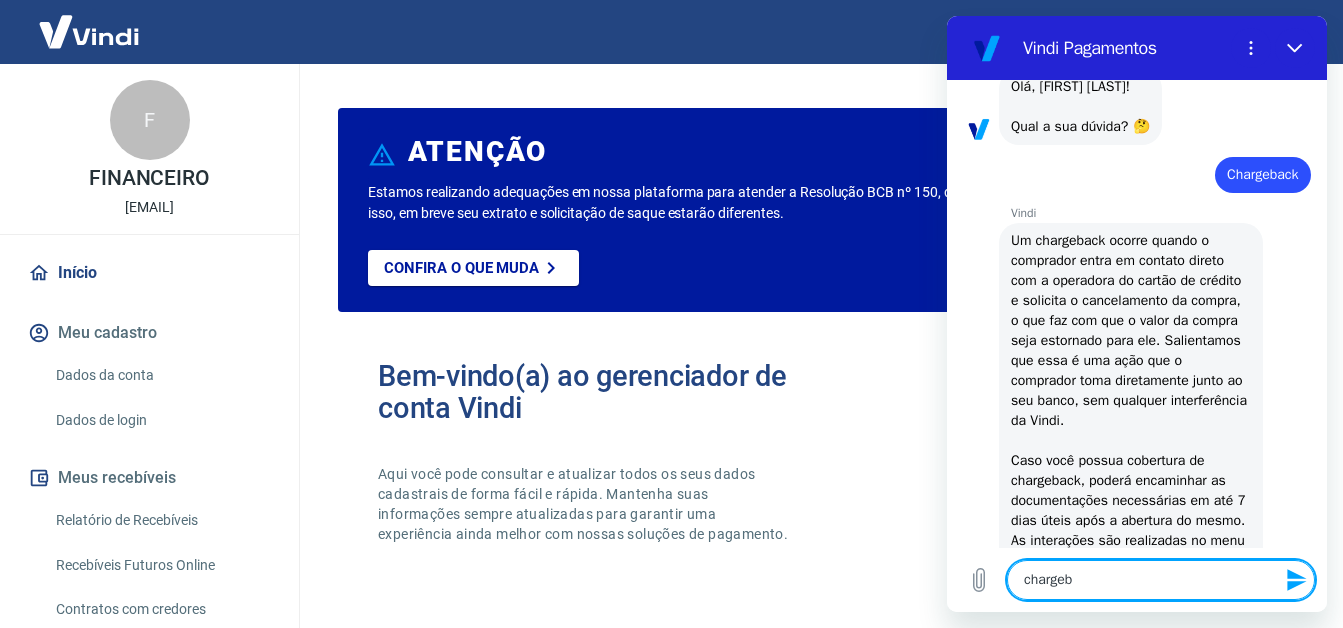 type on "chargeba" 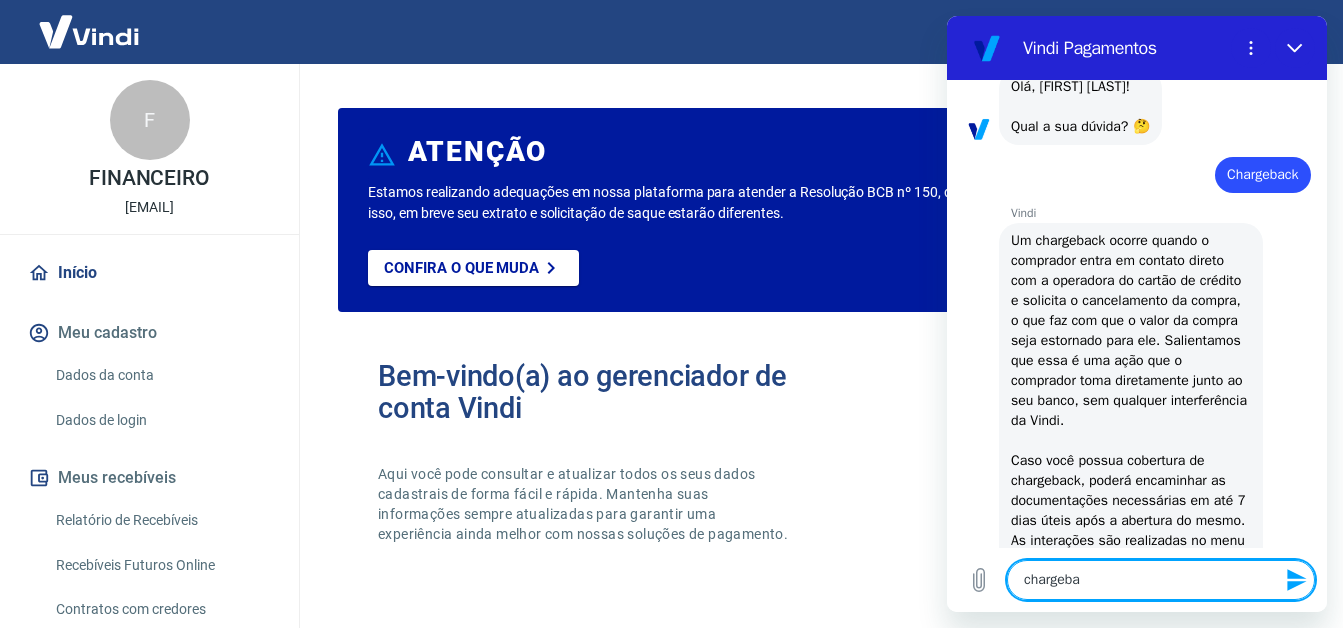 type on "chargebac" 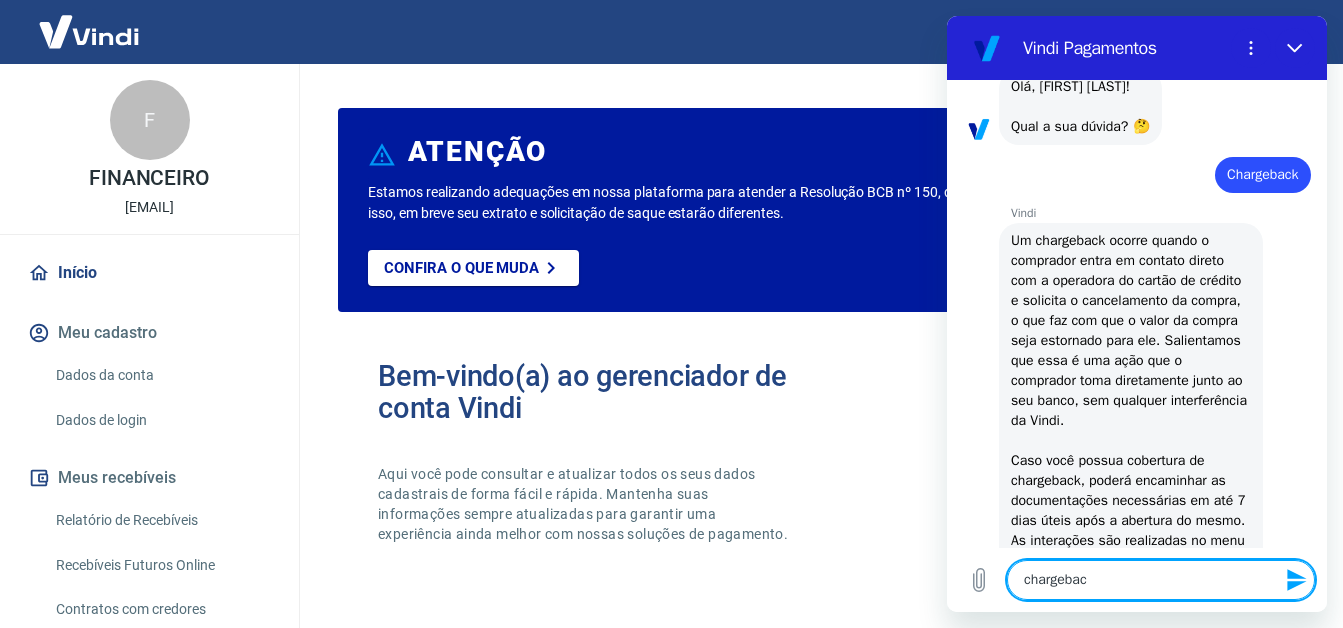 type on "chargeback" 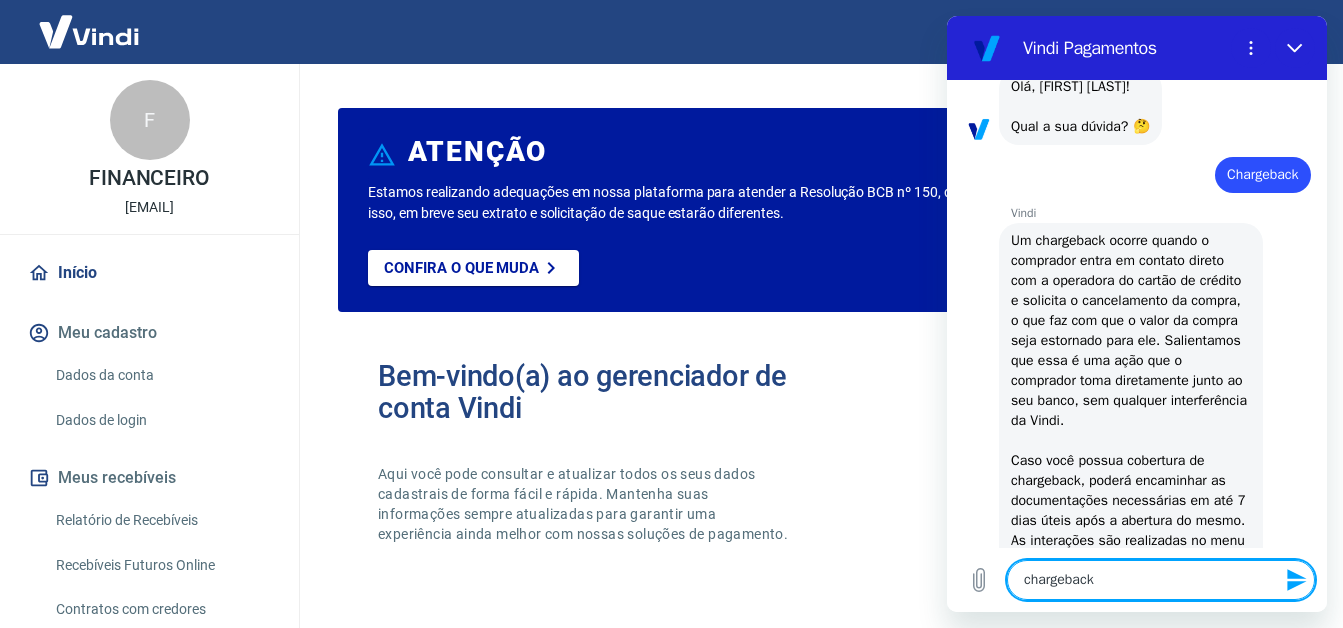 type 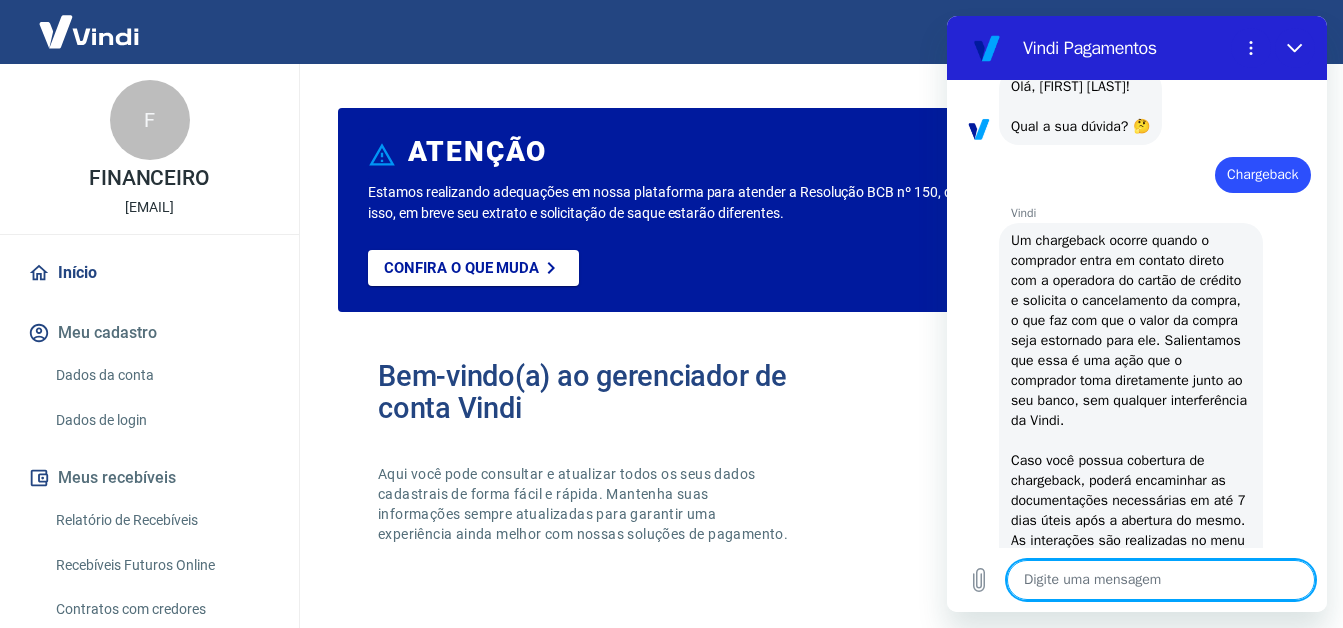 scroll, scrollTop: 400, scrollLeft: 0, axis: vertical 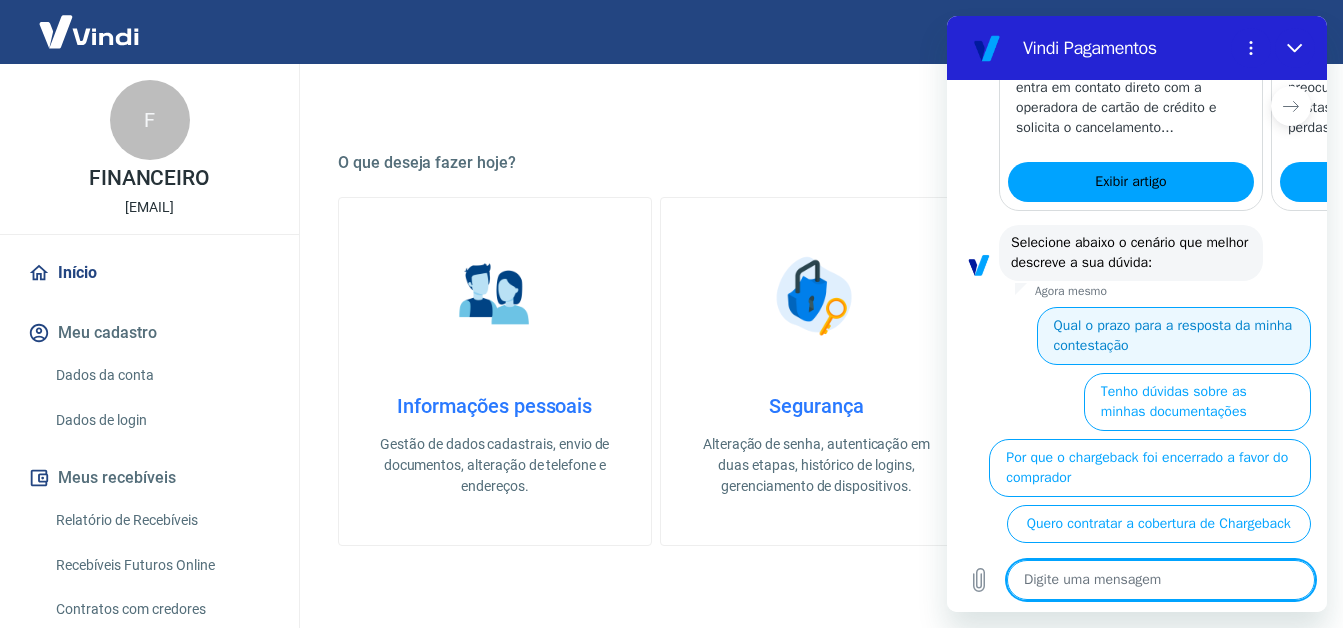 click on "Qual o prazo para a resposta da minha contestação" at bounding box center [1174, 336] 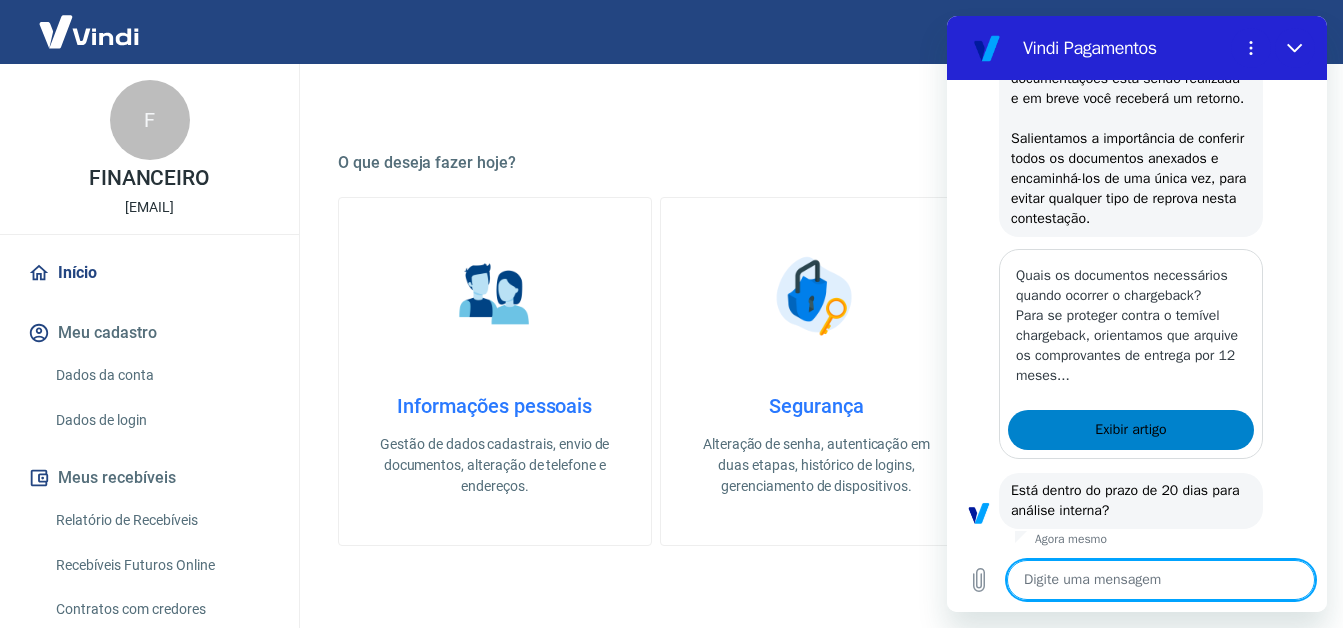 scroll, scrollTop: 2777, scrollLeft: 0, axis: vertical 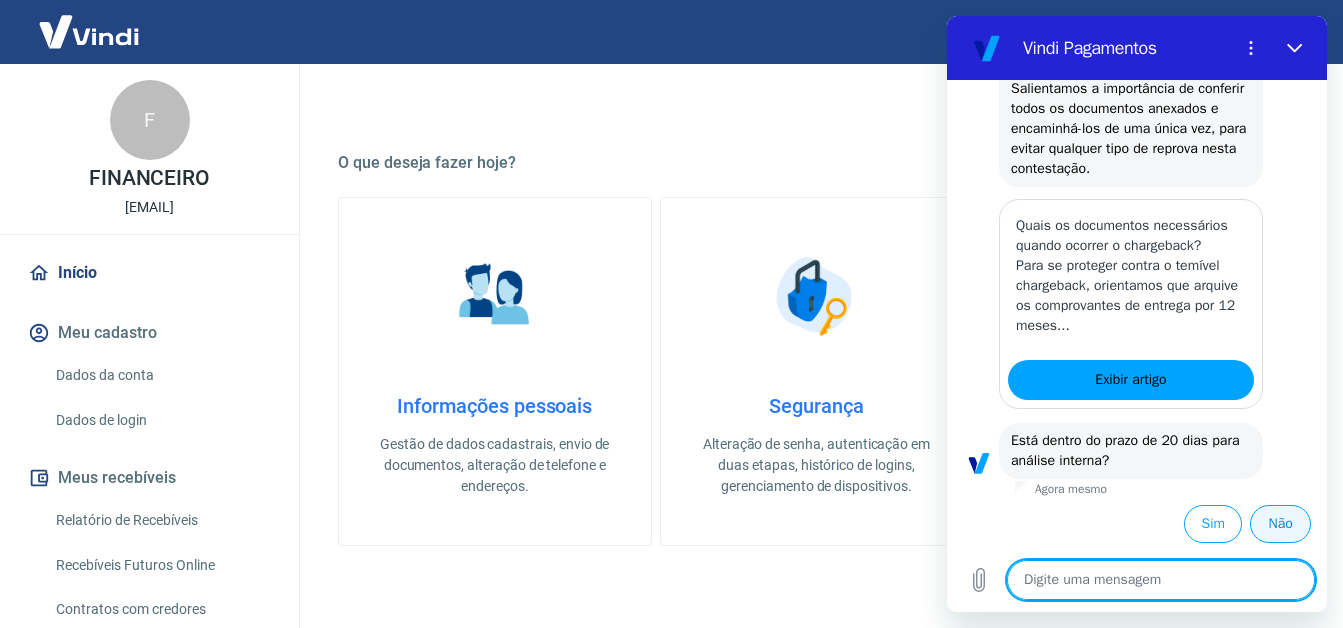 click on "Não" at bounding box center [1280, 524] 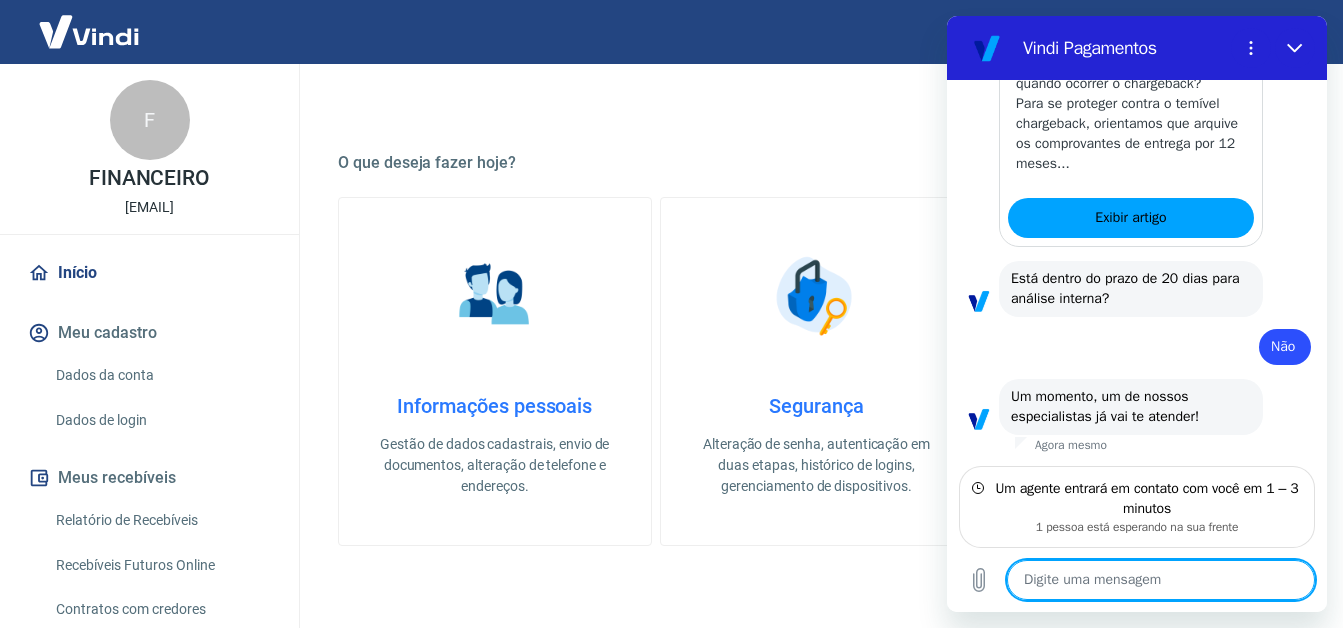 scroll, scrollTop: 2919, scrollLeft: 0, axis: vertical 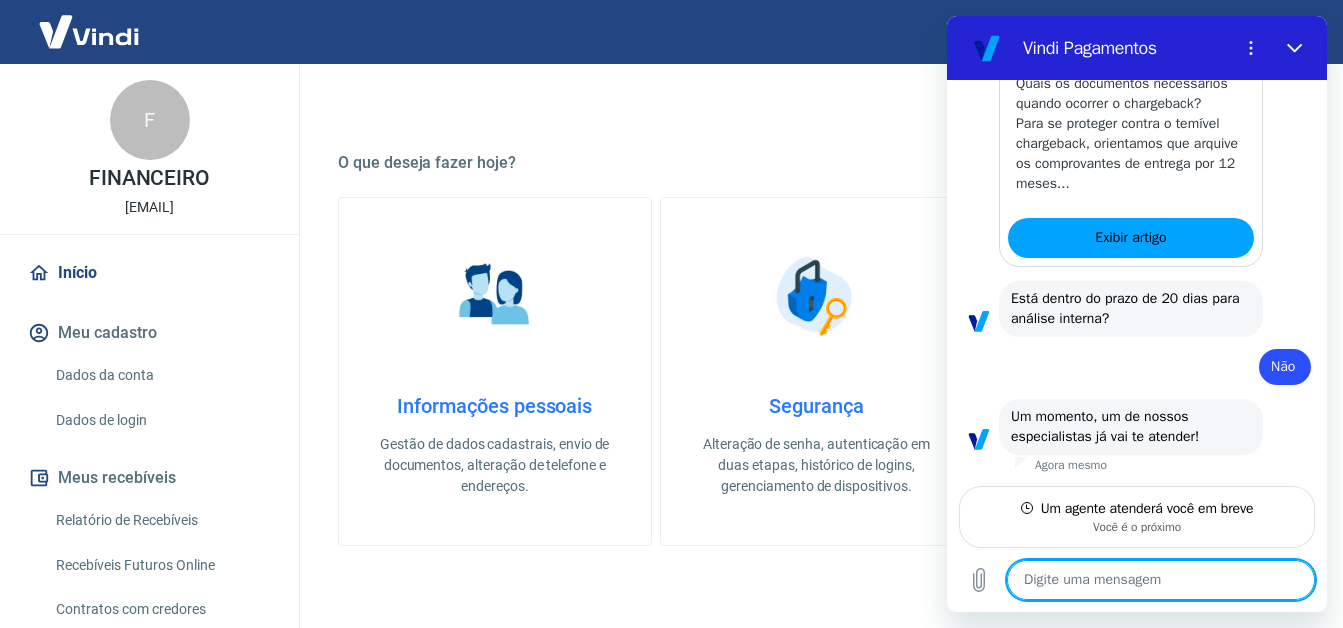 click at bounding box center [1161, 580] 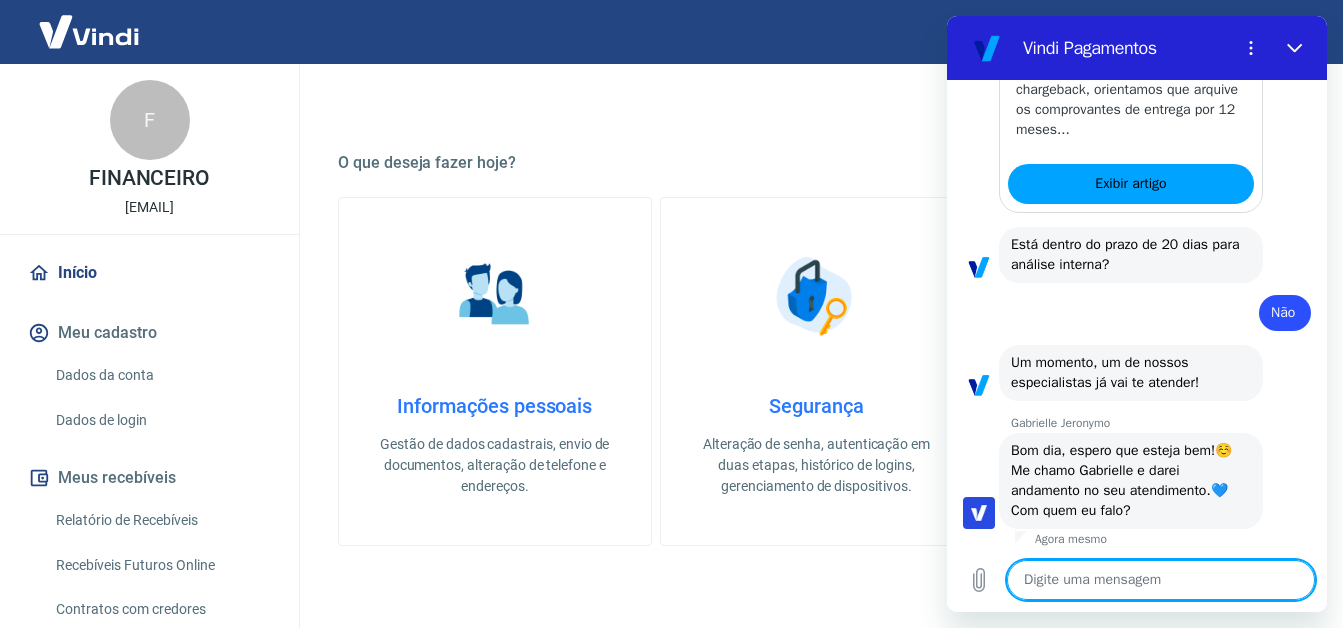 type on "x" 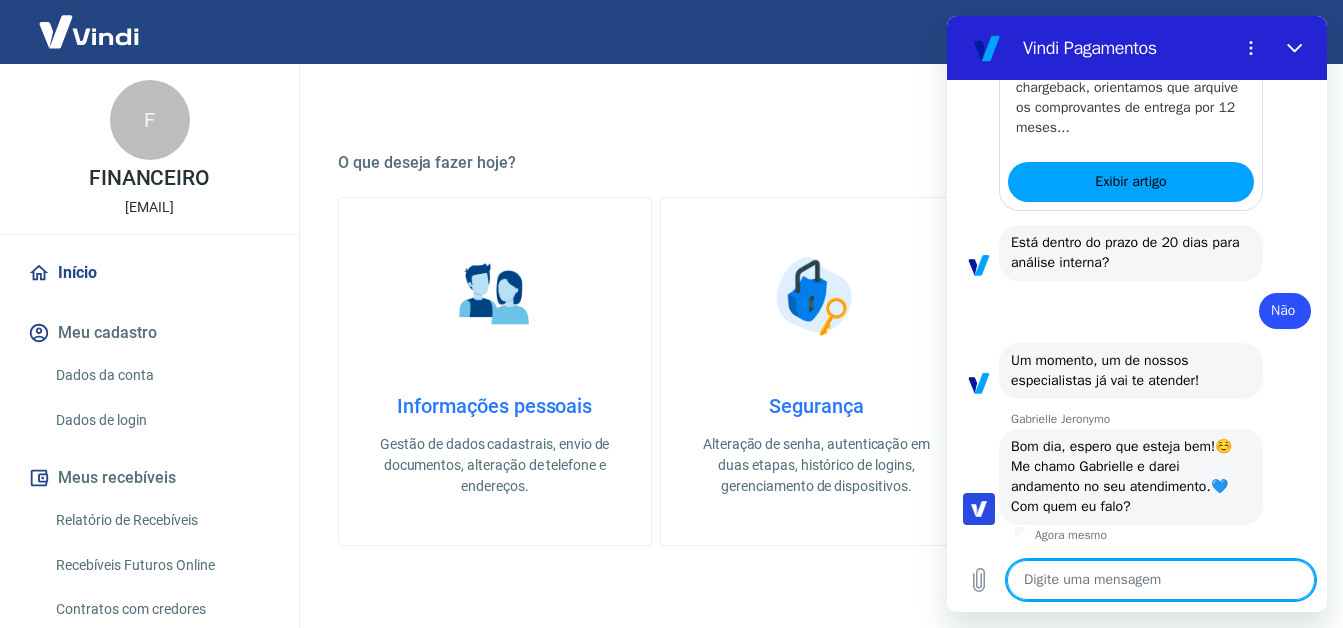scroll, scrollTop: 3015, scrollLeft: 0, axis: vertical 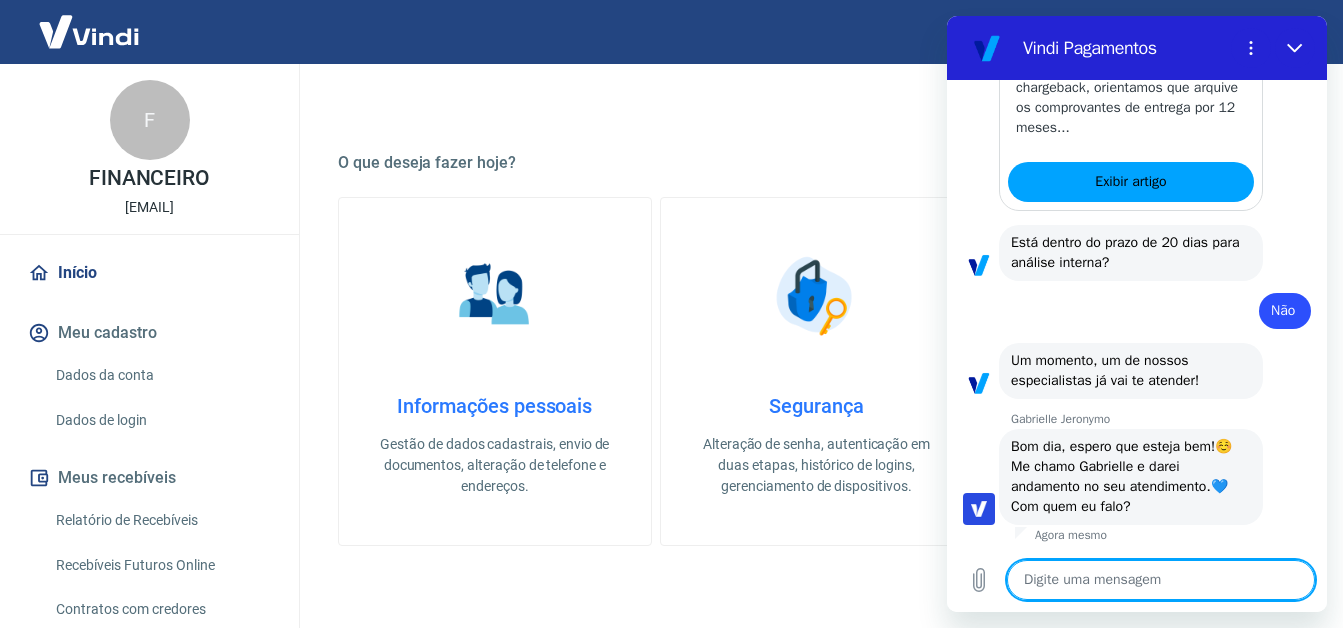 click at bounding box center (1161, 580) 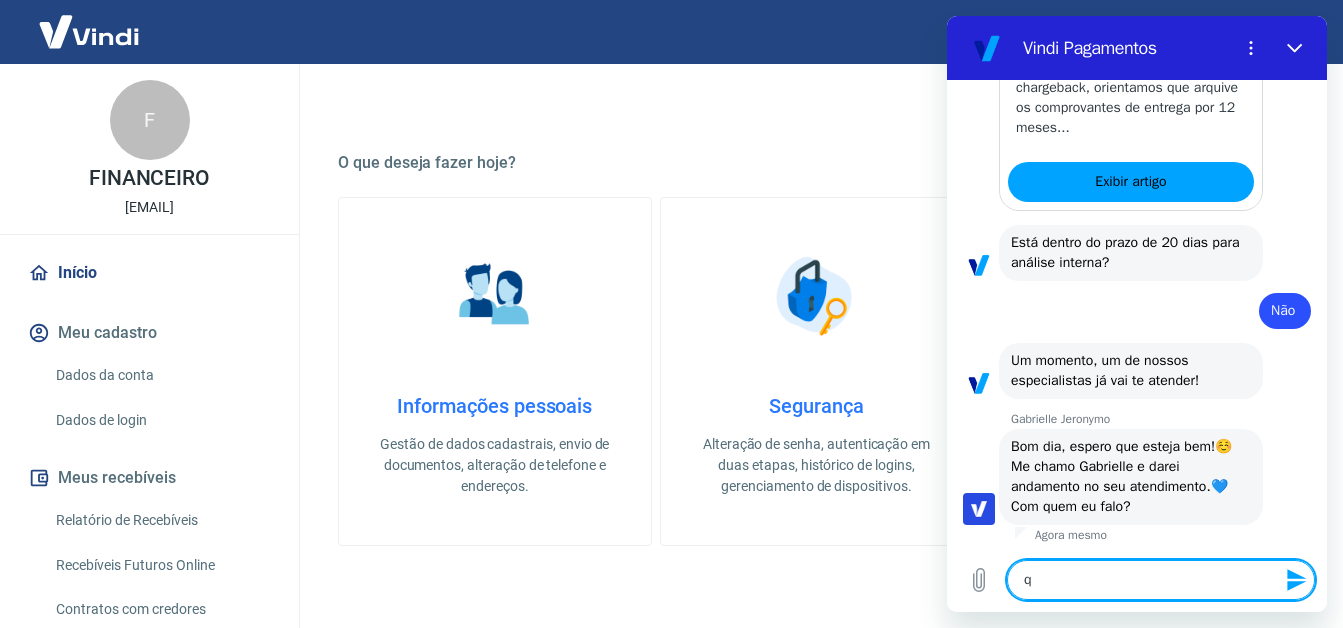 type on "qu" 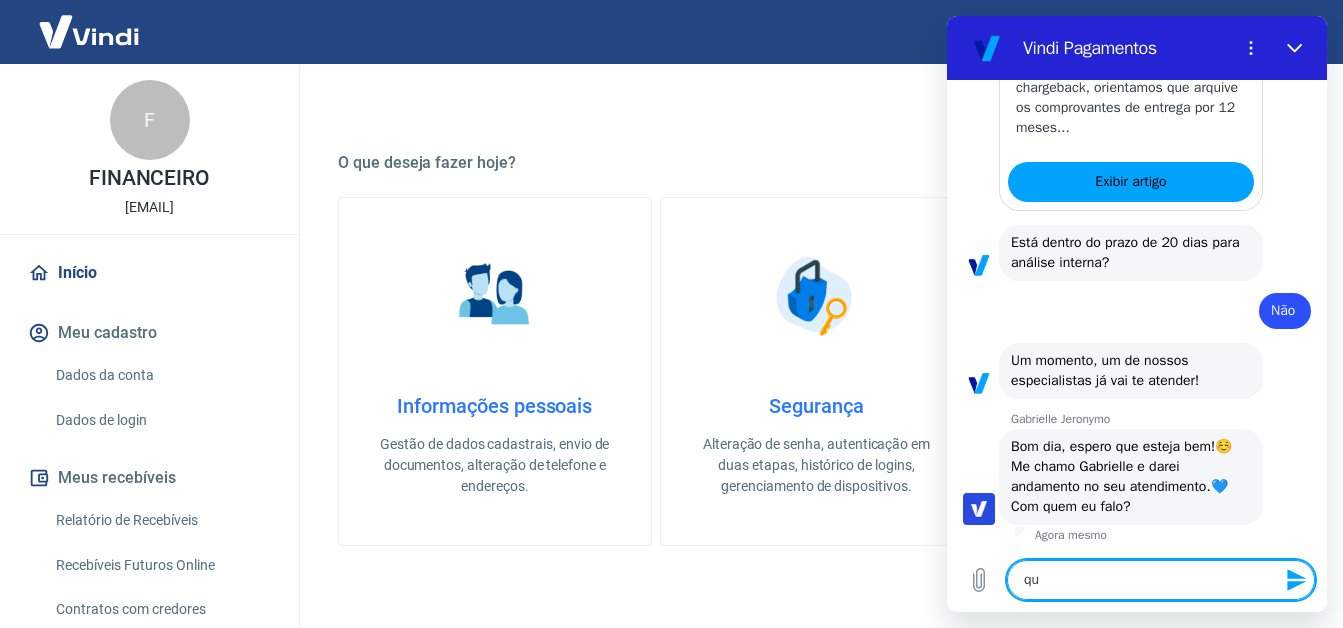 type on "que" 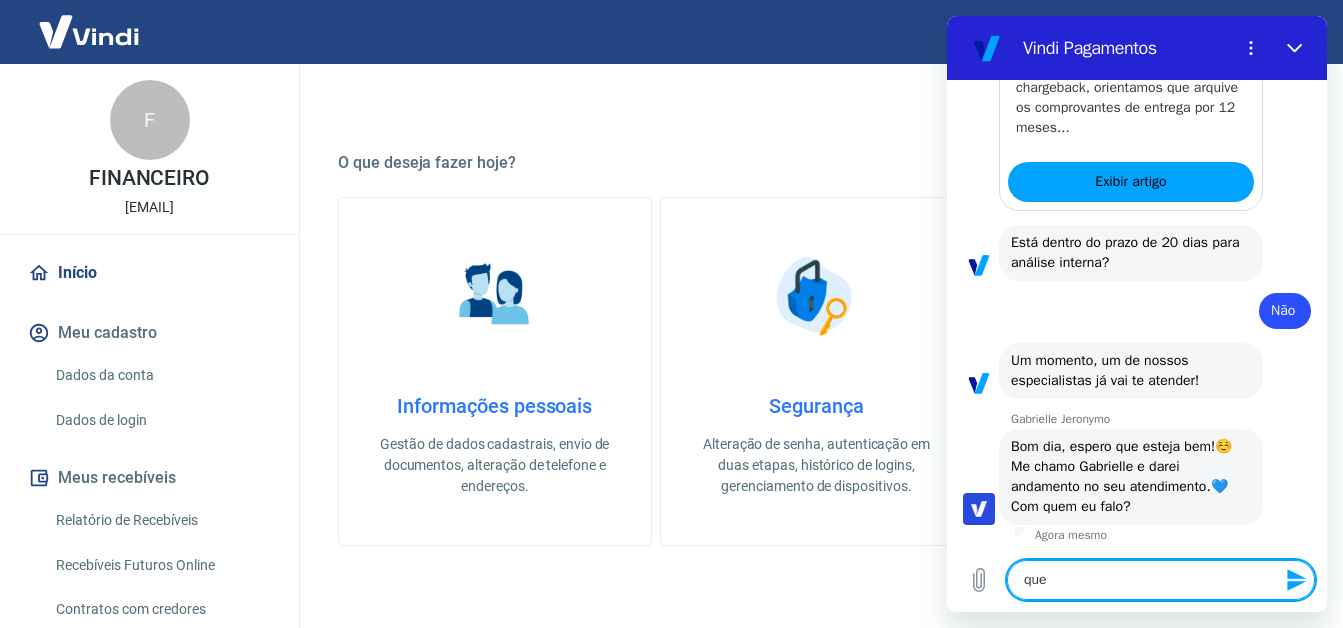 type on "quer" 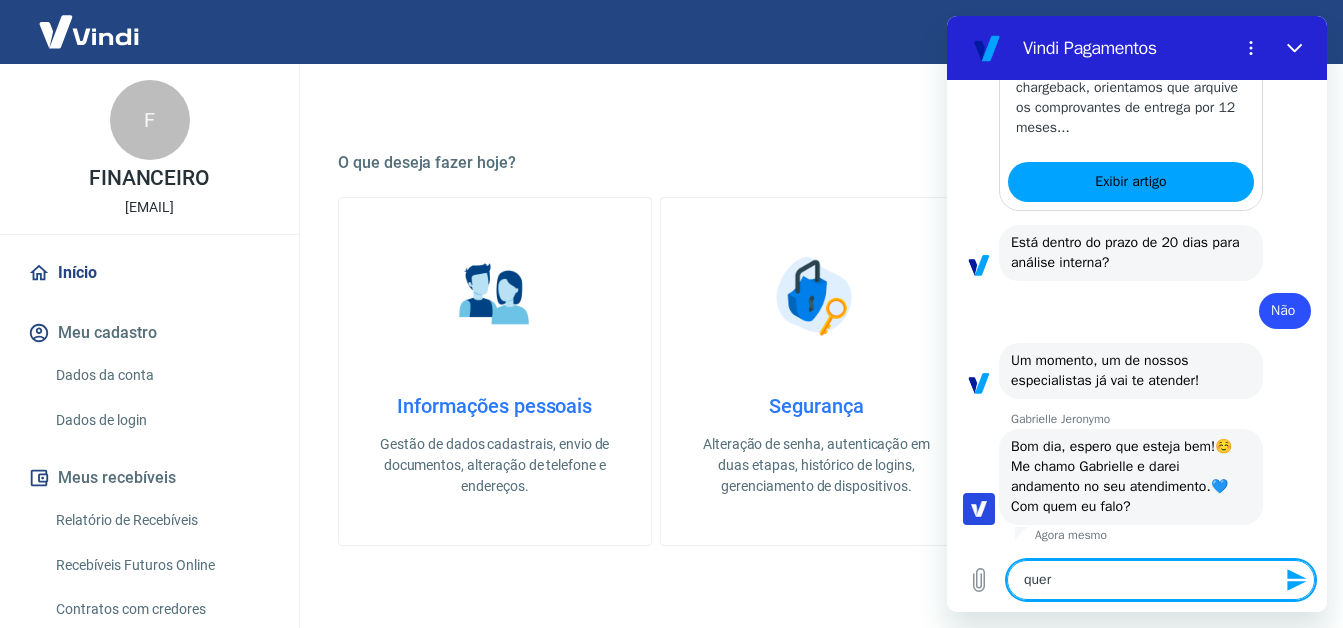 type on "quero" 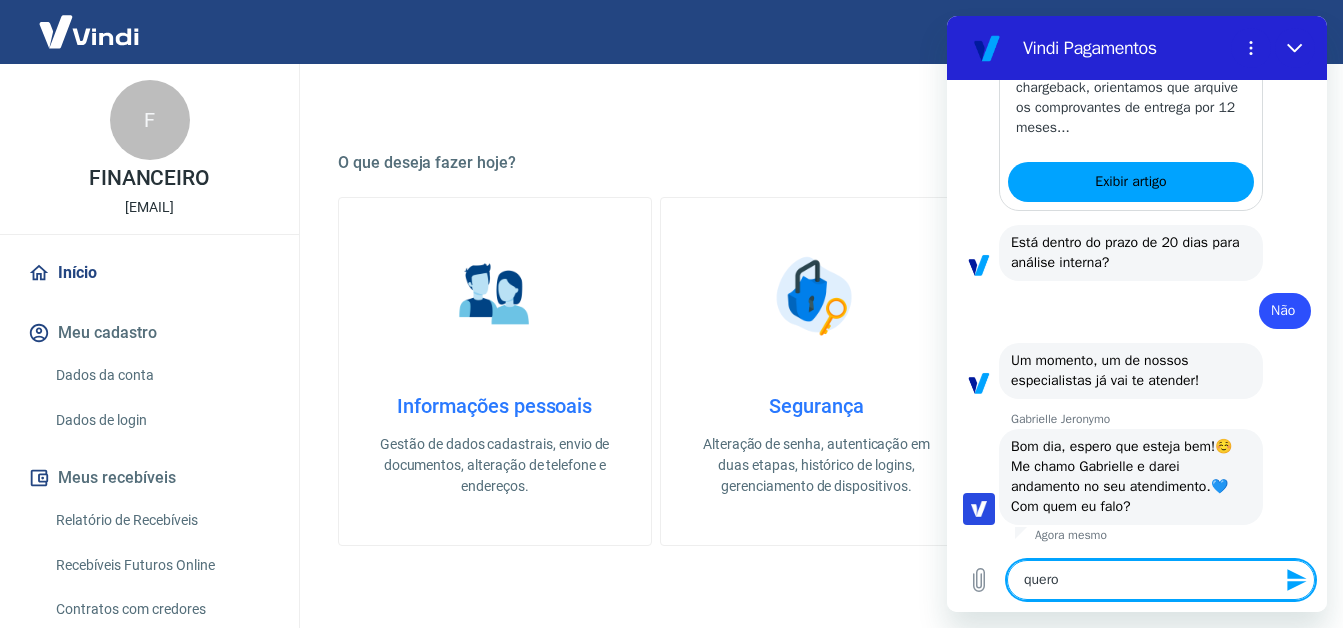 type on "quero" 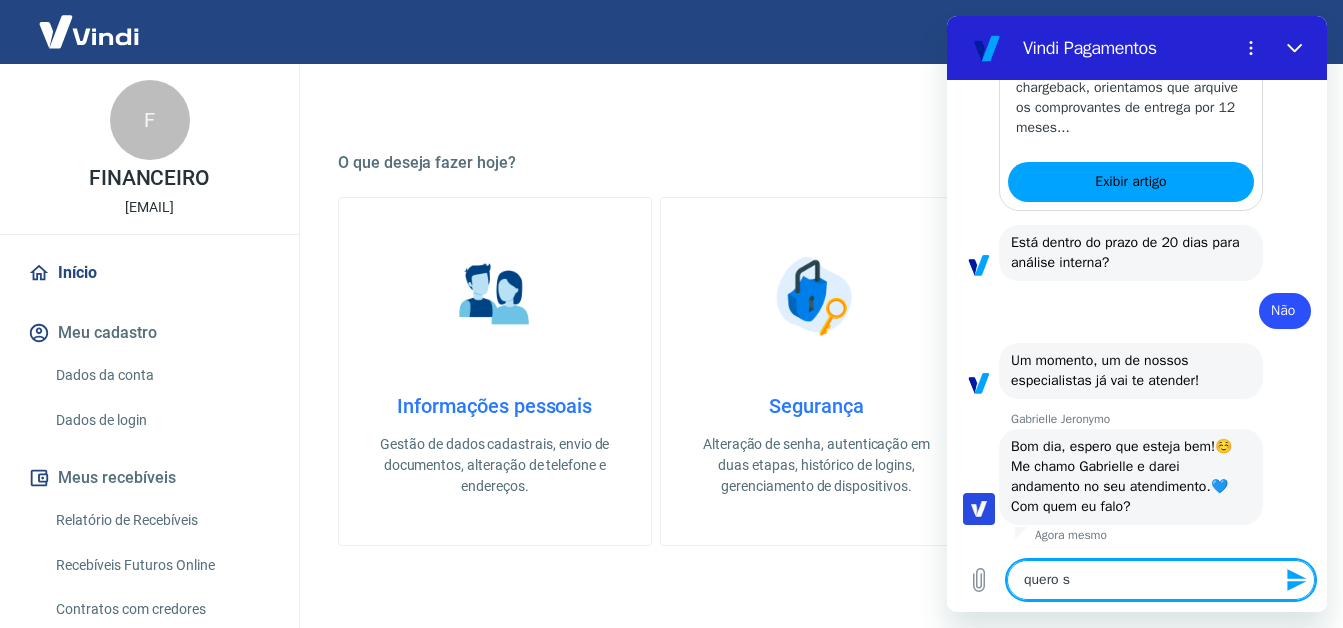 type on "quero sa" 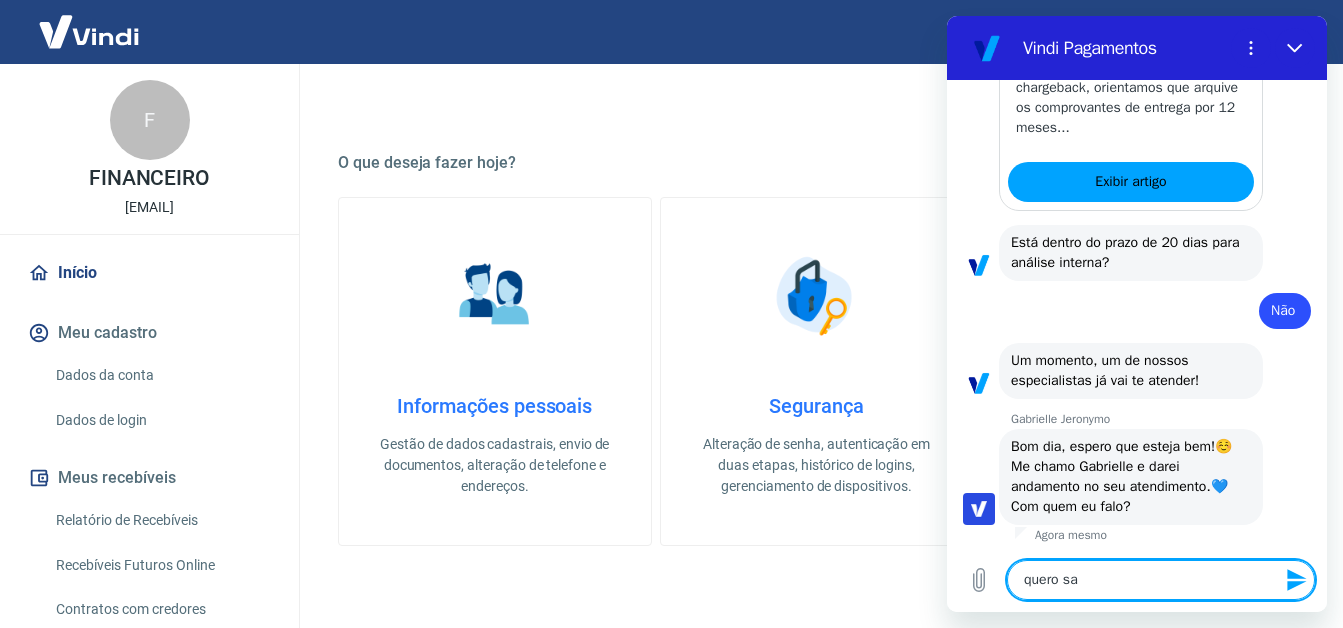 type on "quero sab" 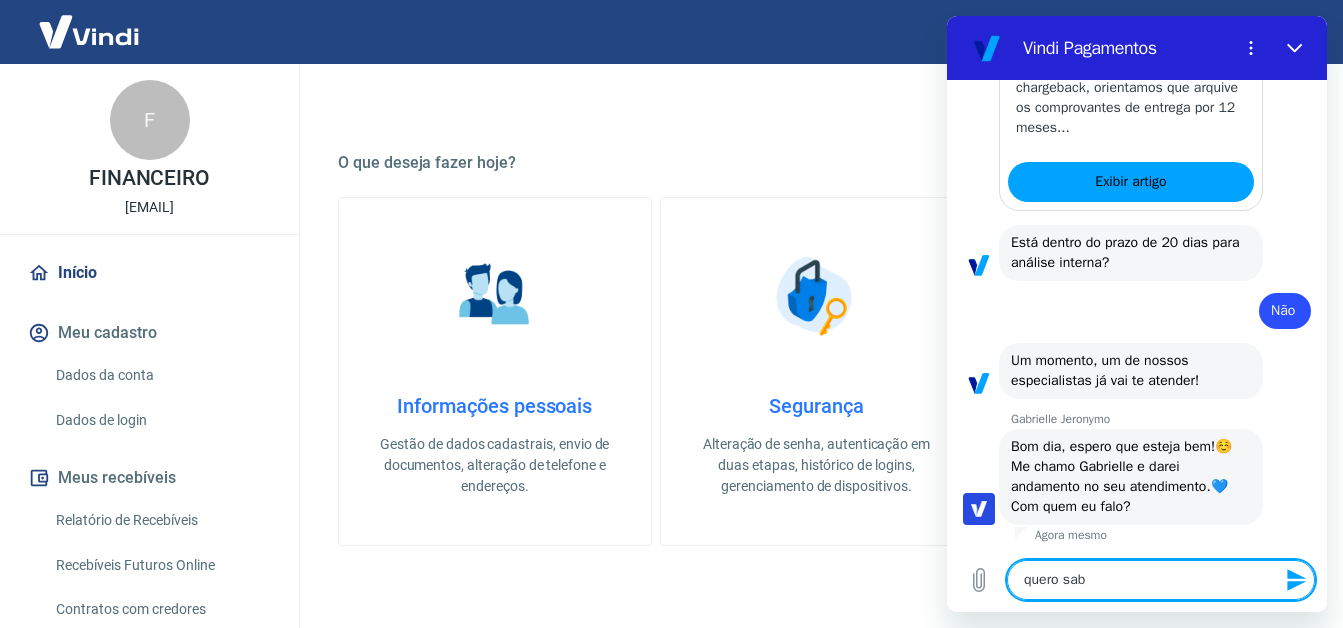 type on "quero sabe" 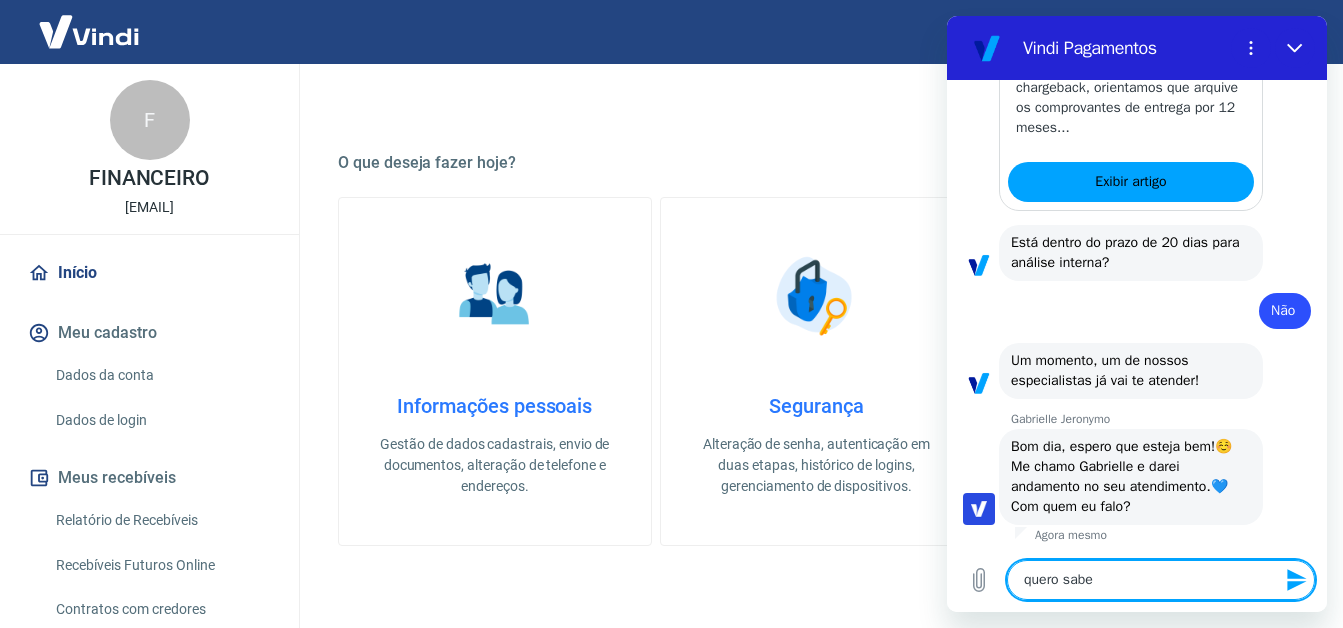 type on "quero saber" 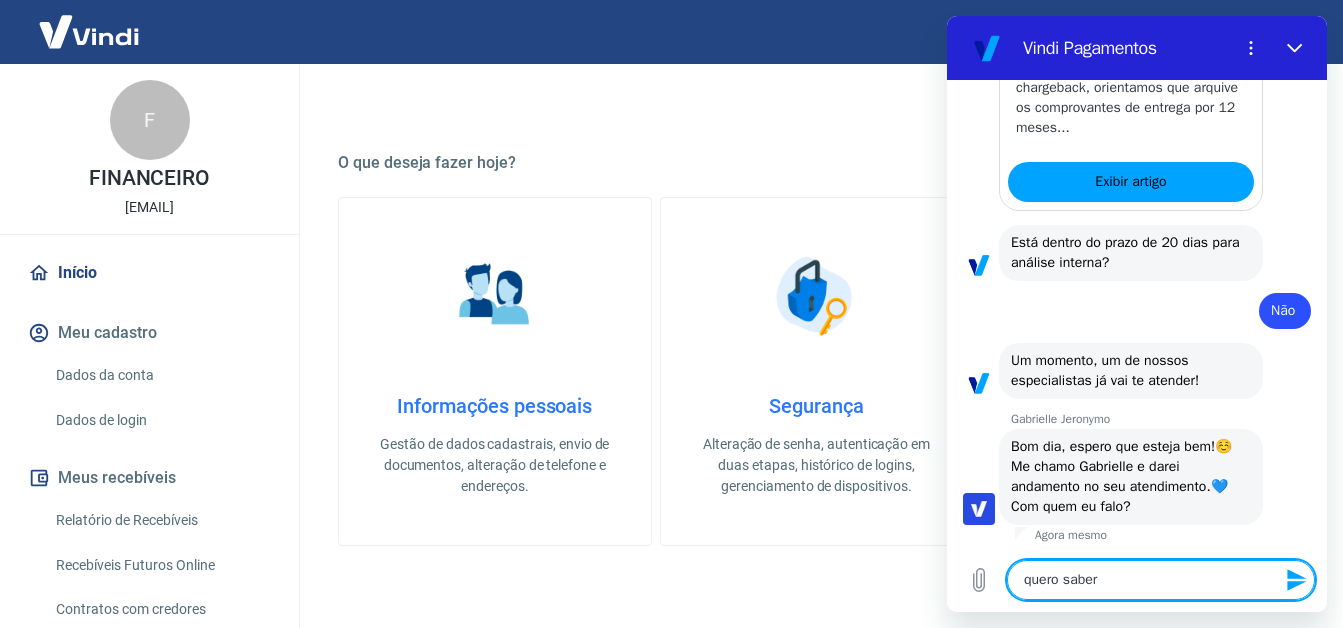 type on "quero saber" 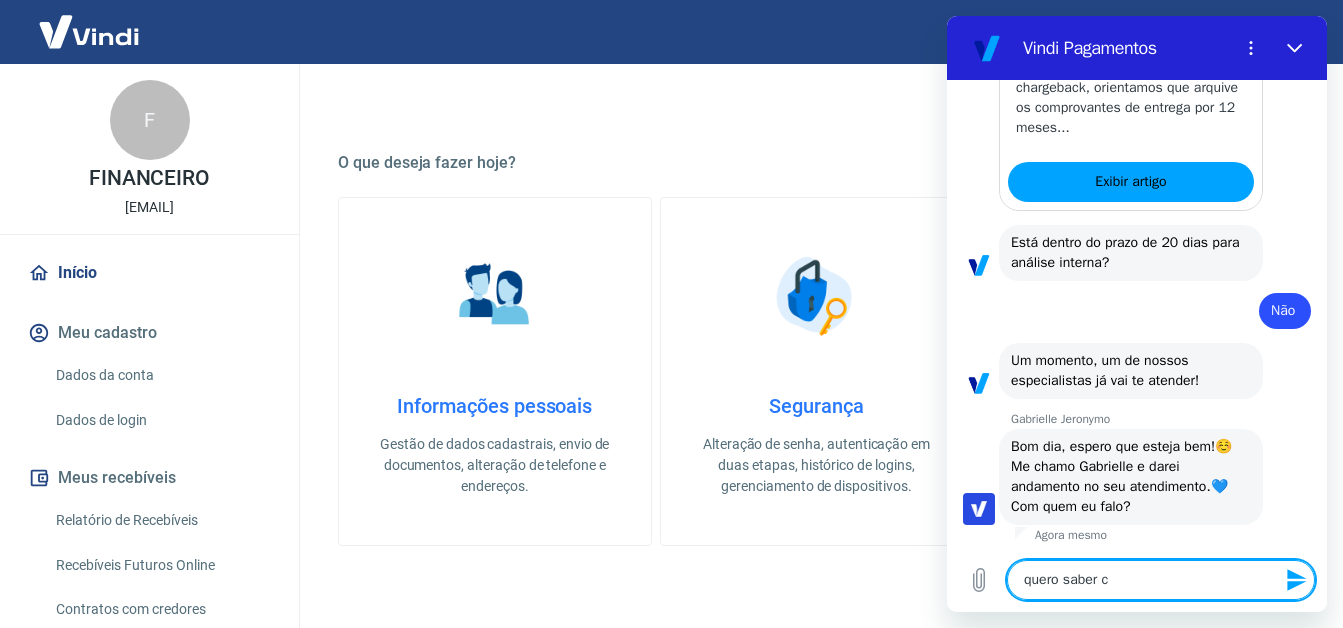type on "quero saber co" 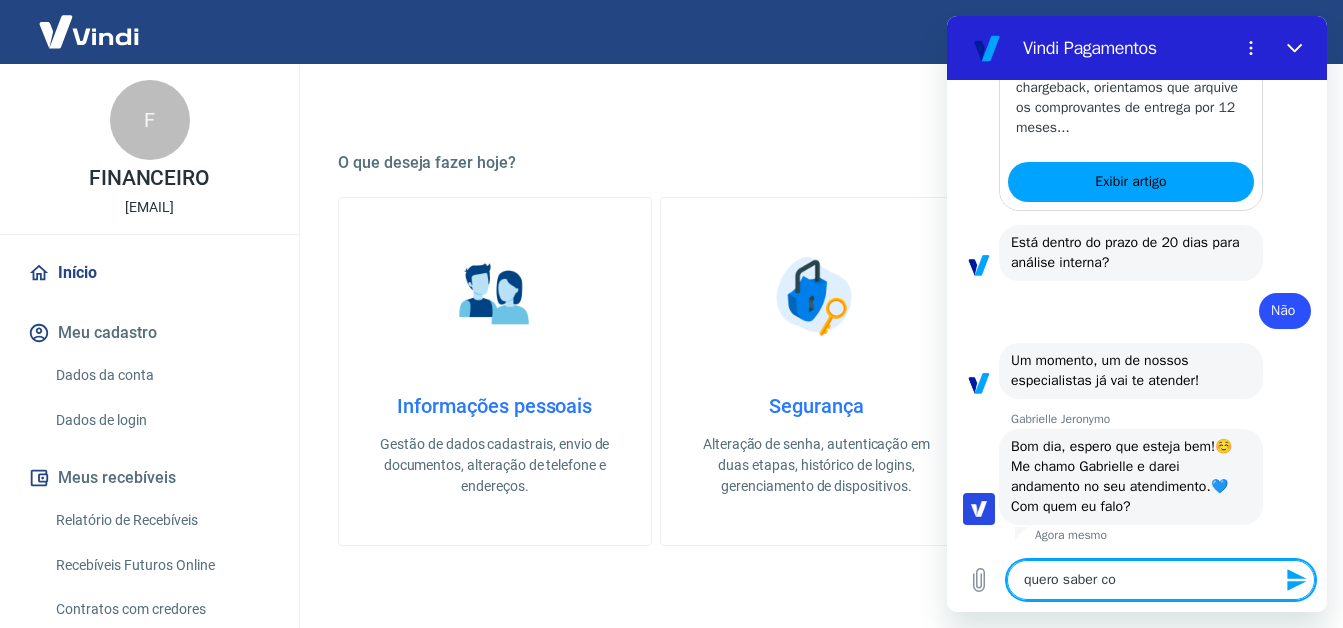 type on "quero saber com" 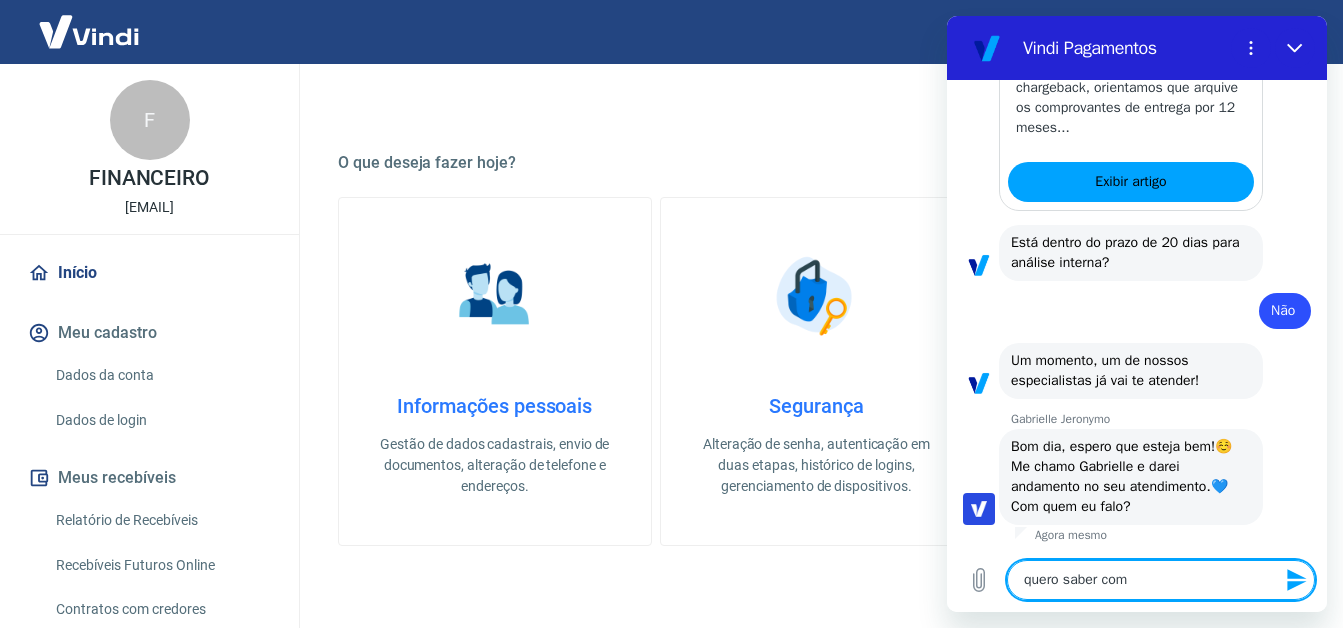type on "quero saber como" 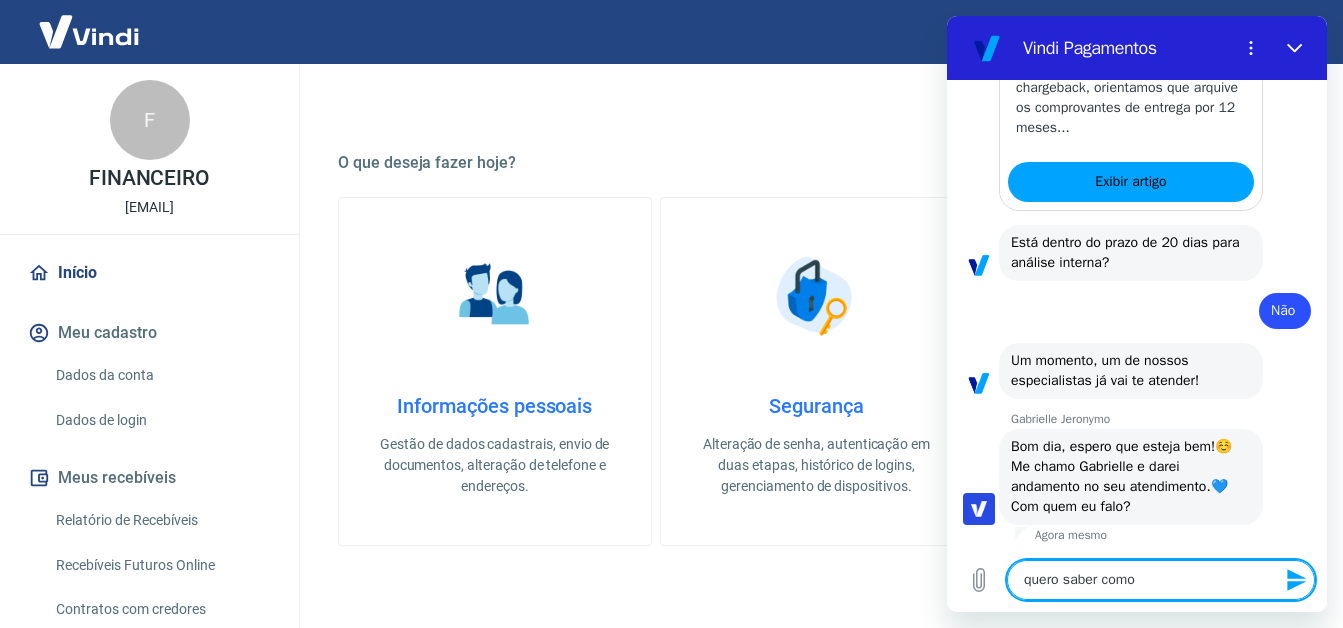 type on "quero saber como" 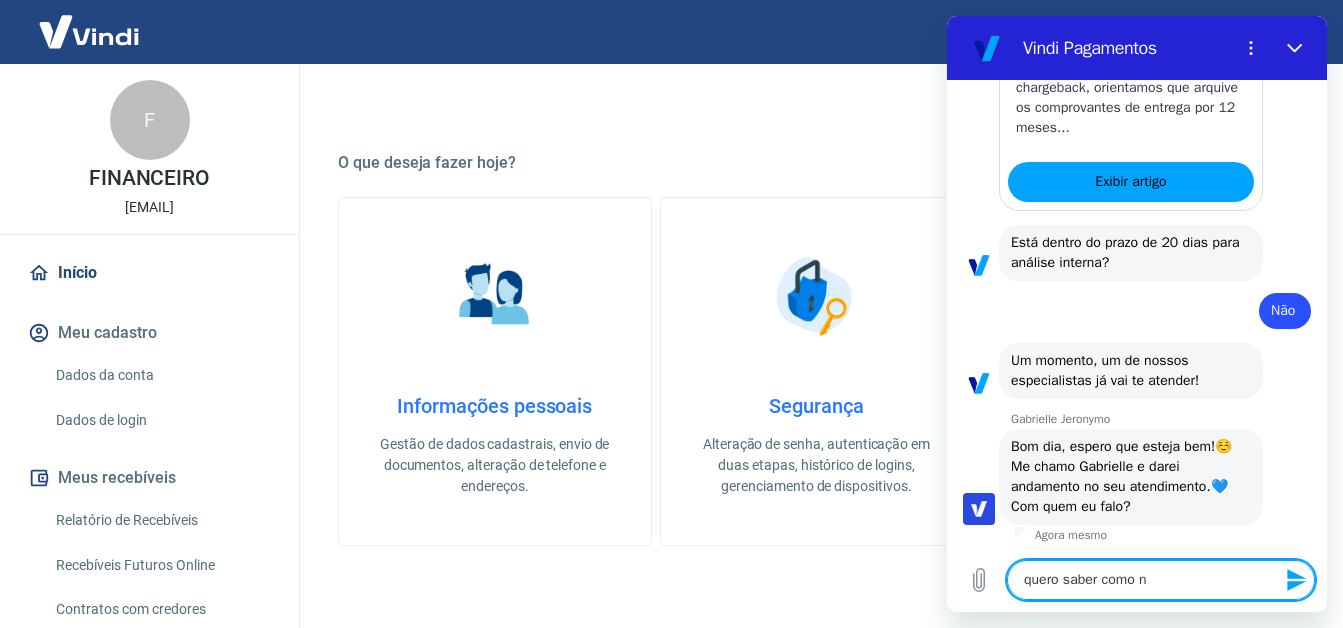 type on "quero saber como no" 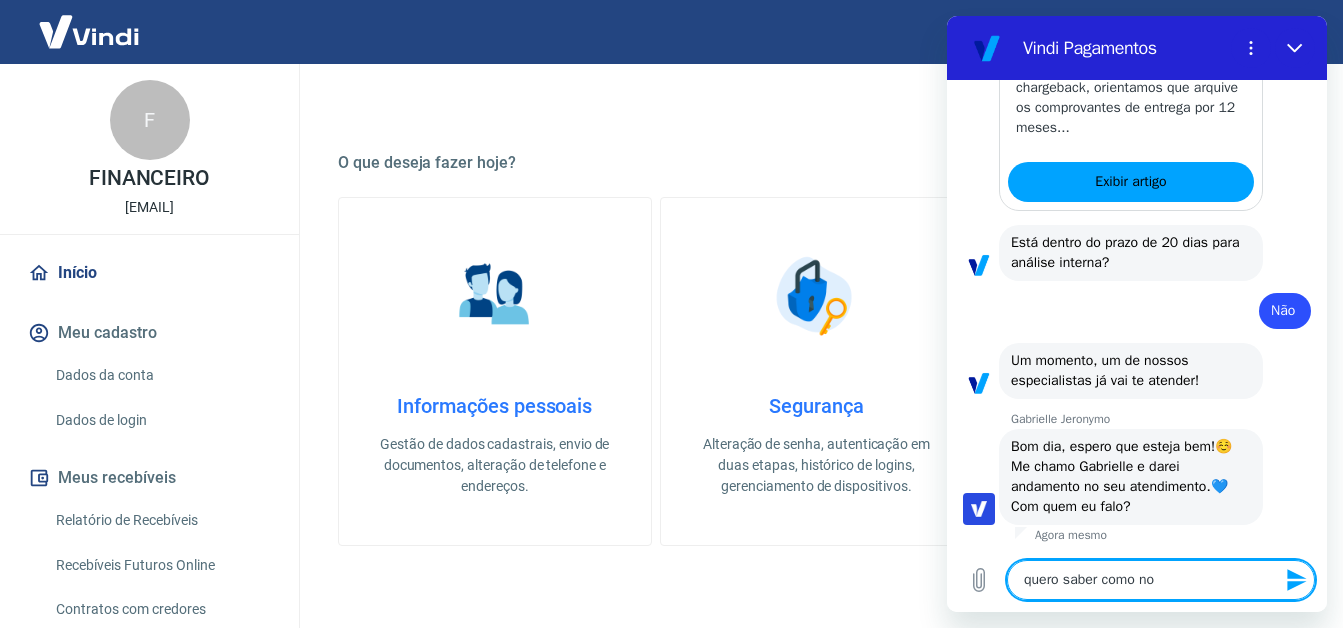 type on "quero saber como nos" 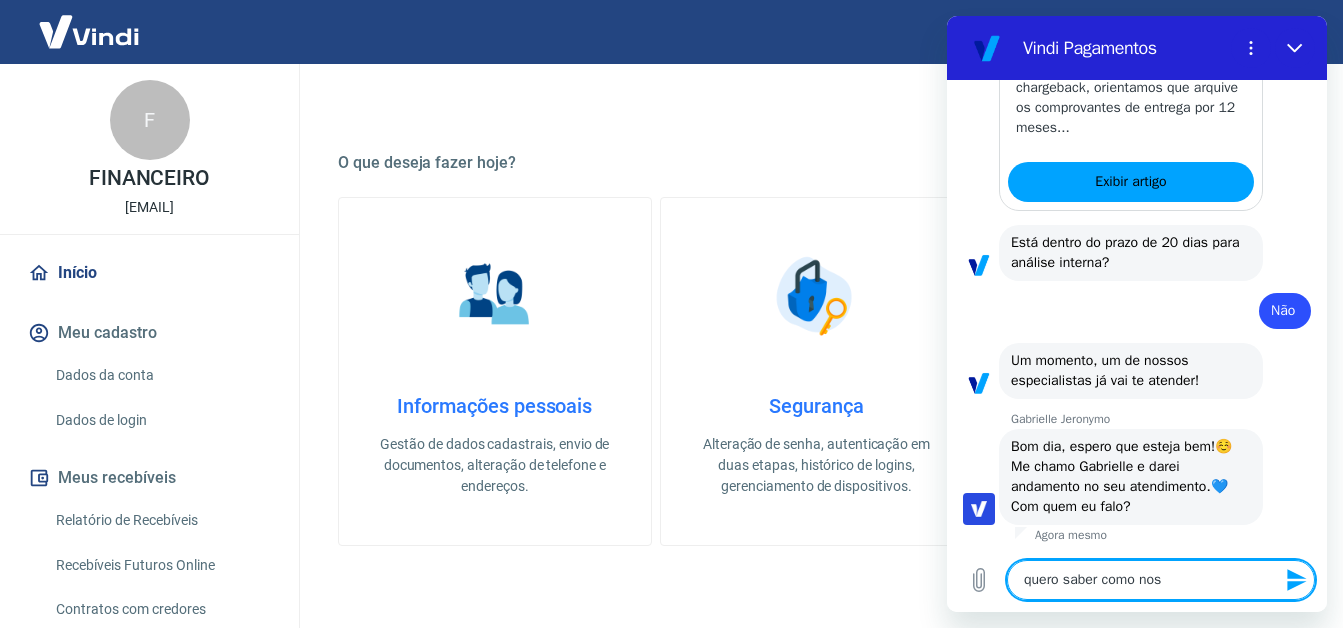 type on "quero saber como nos" 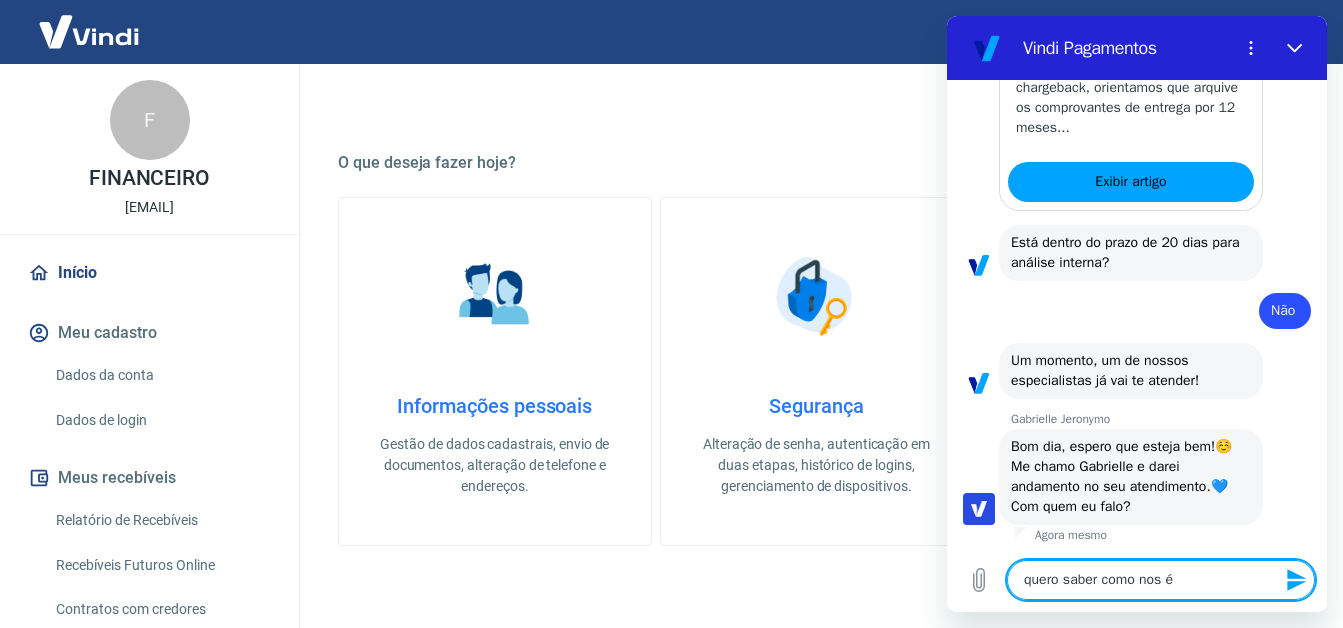 type on "quero saber como nos é" 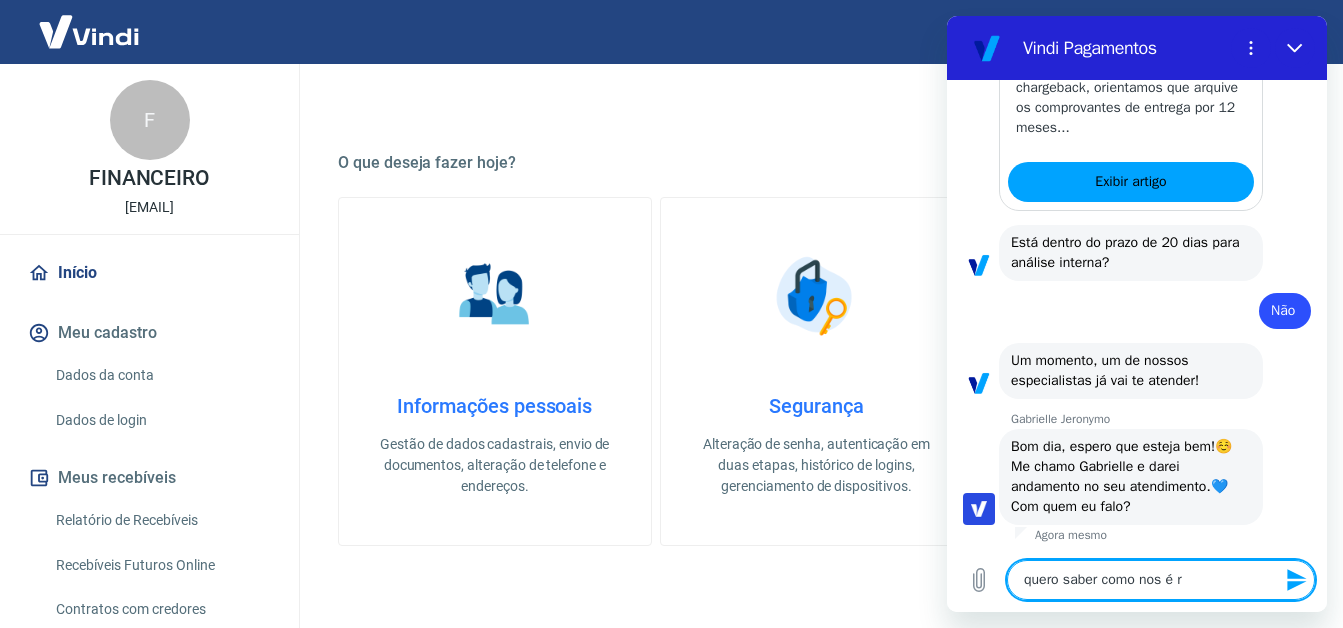 type on "quero saber como nos é re" 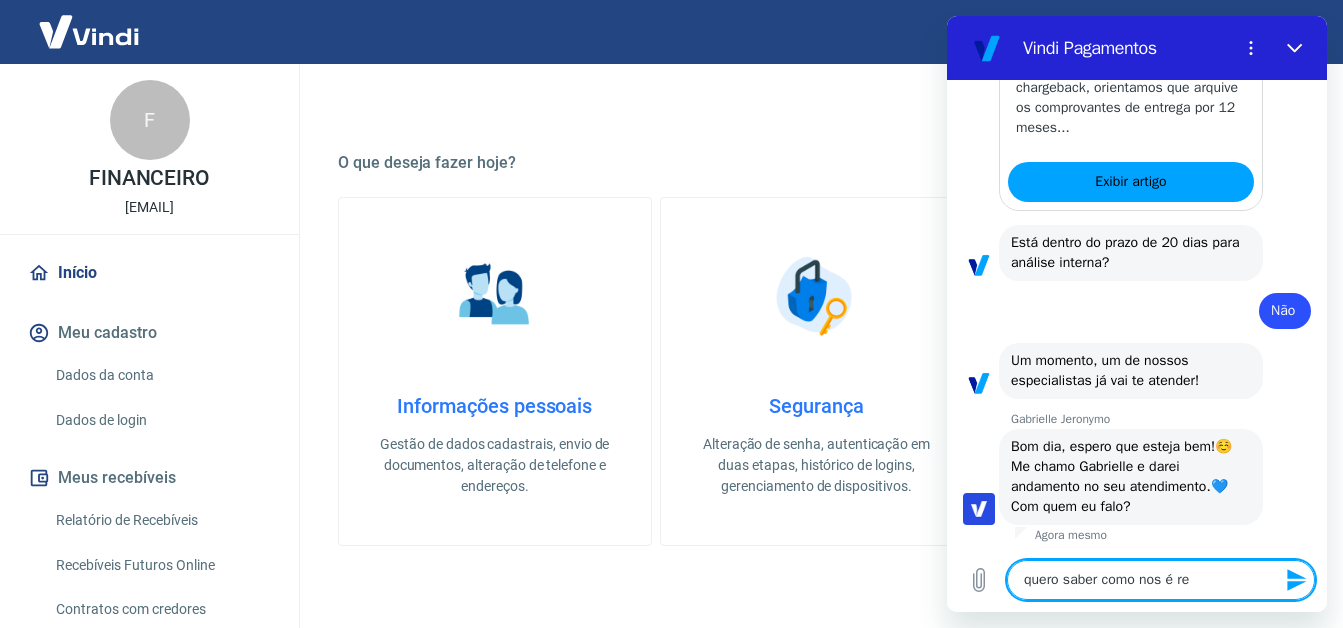 type on "quero saber como nos é rep" 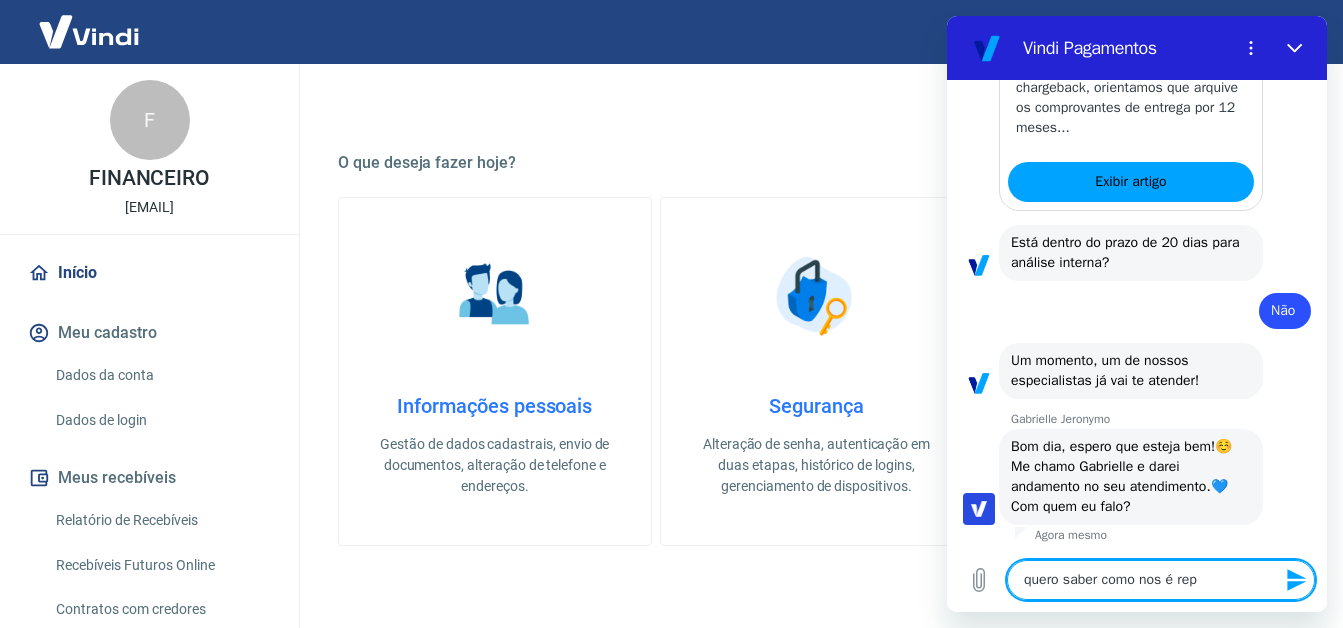 type on "quero saber como nos é repa" 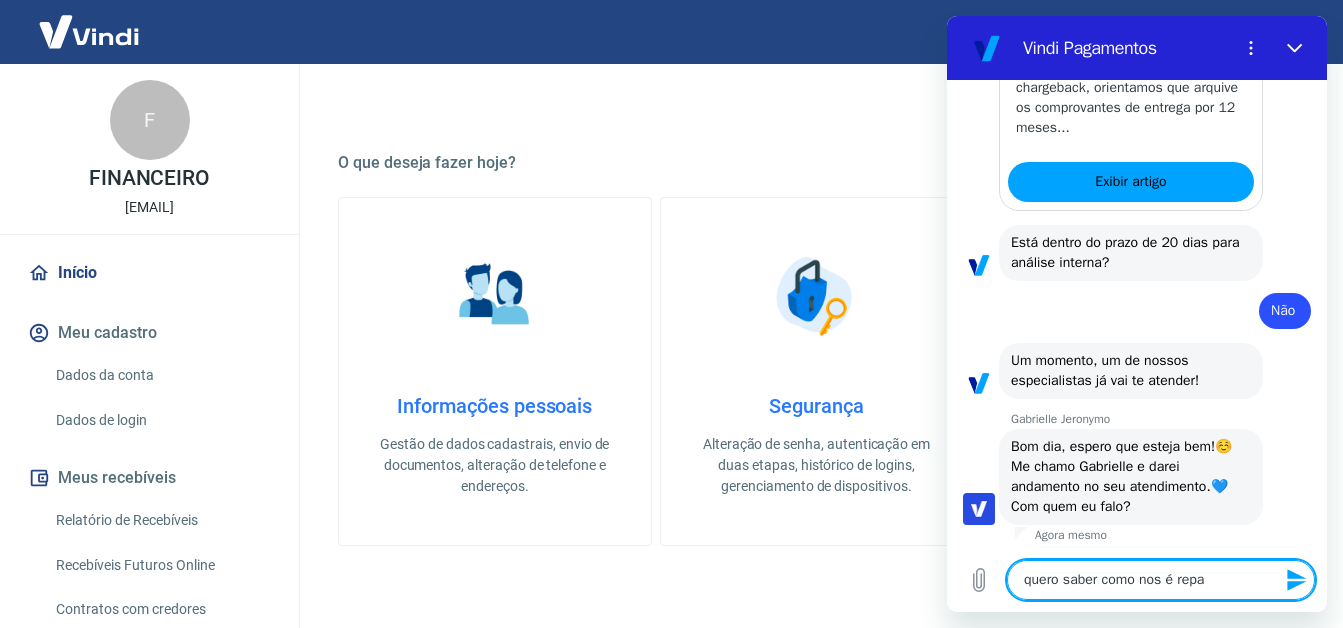 type on "quero saber como nos é repas" 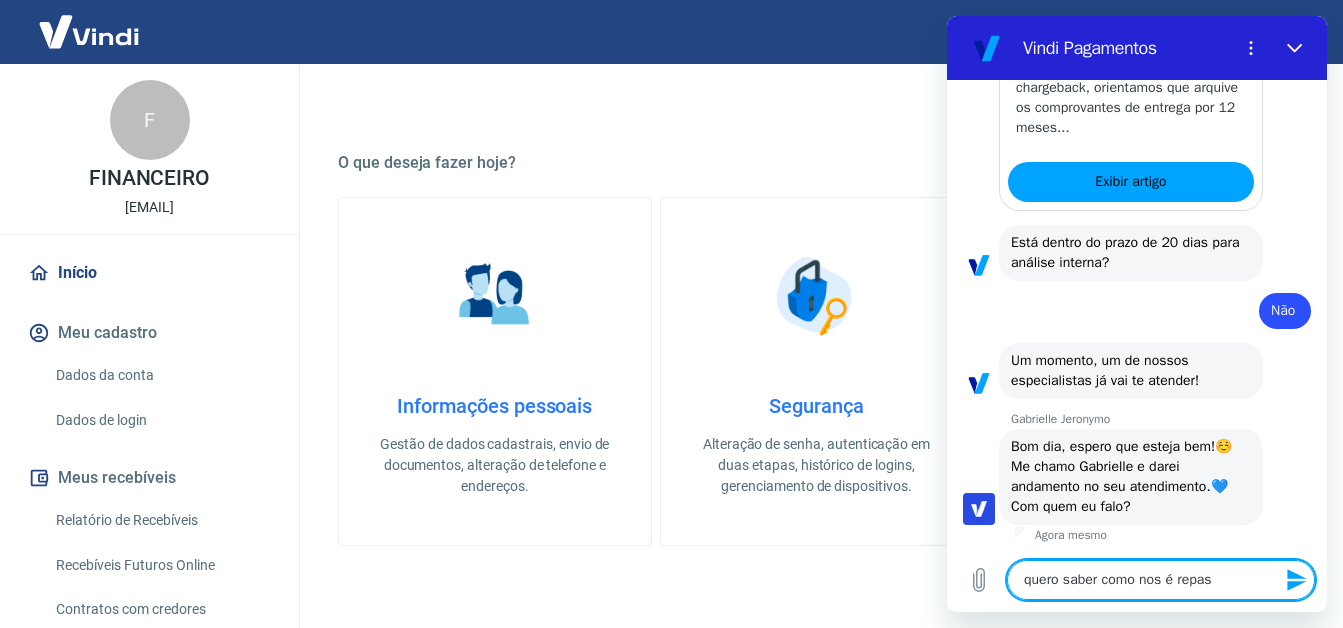 type on "quero saber como nos é repass" 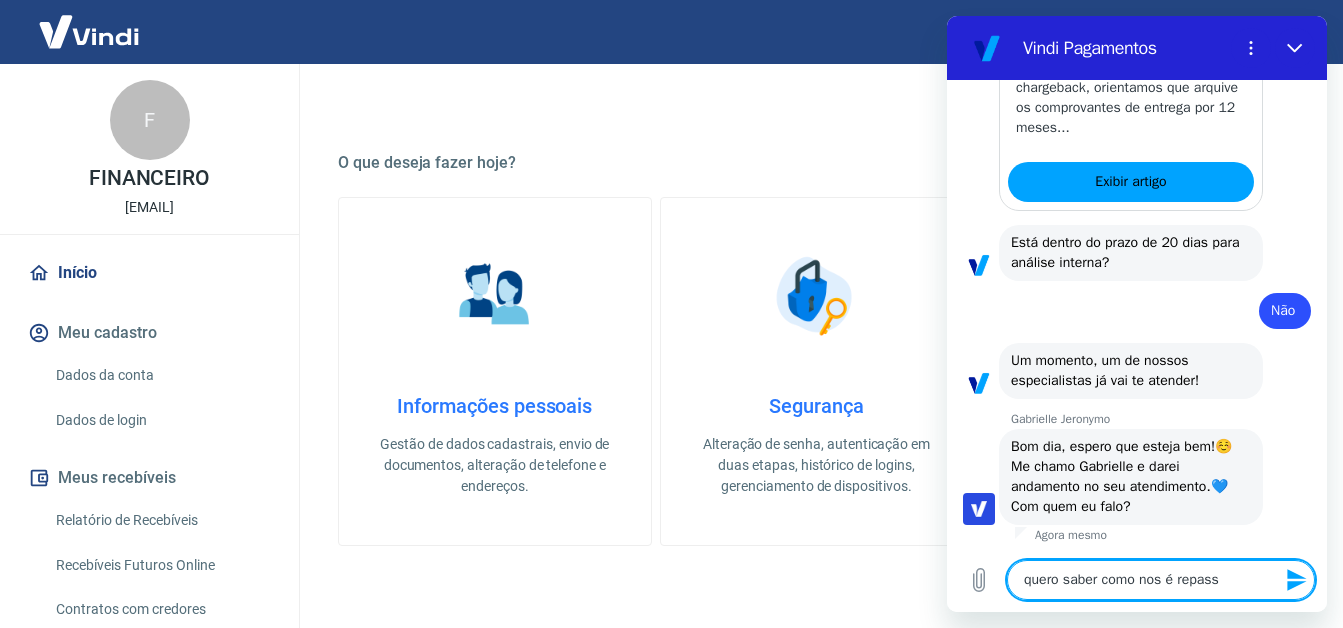 type 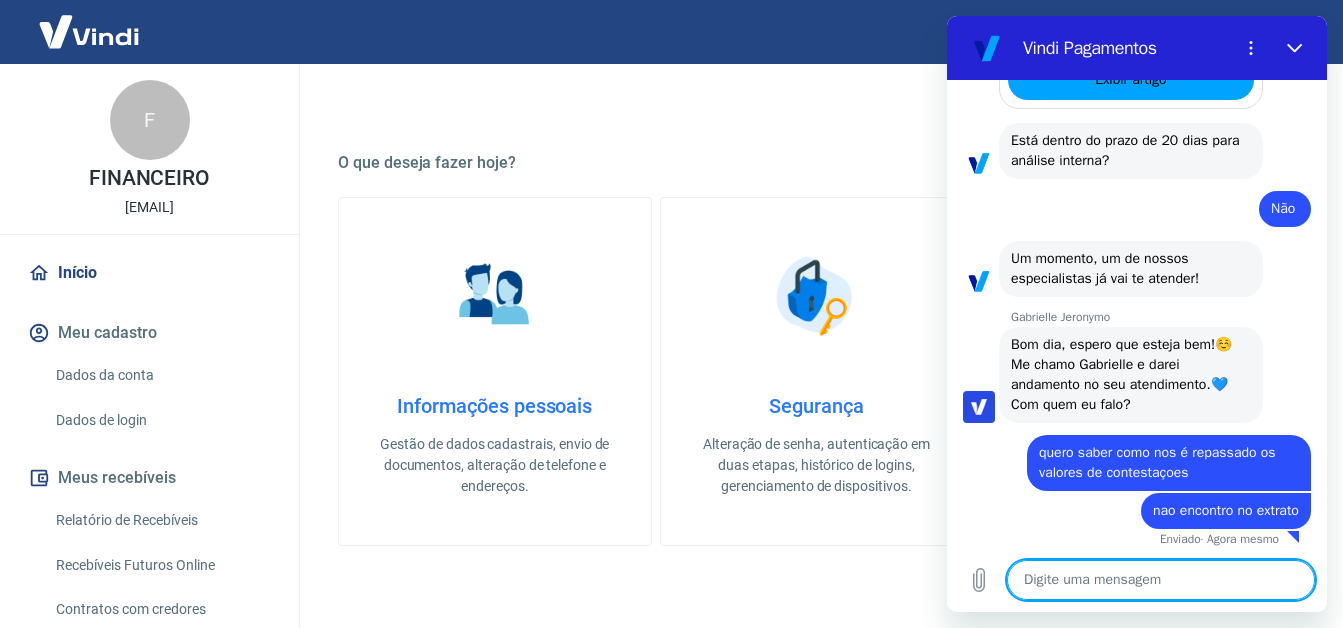 scroll, scrollTop: 3121, scrollLeft: 0, axis: vertical 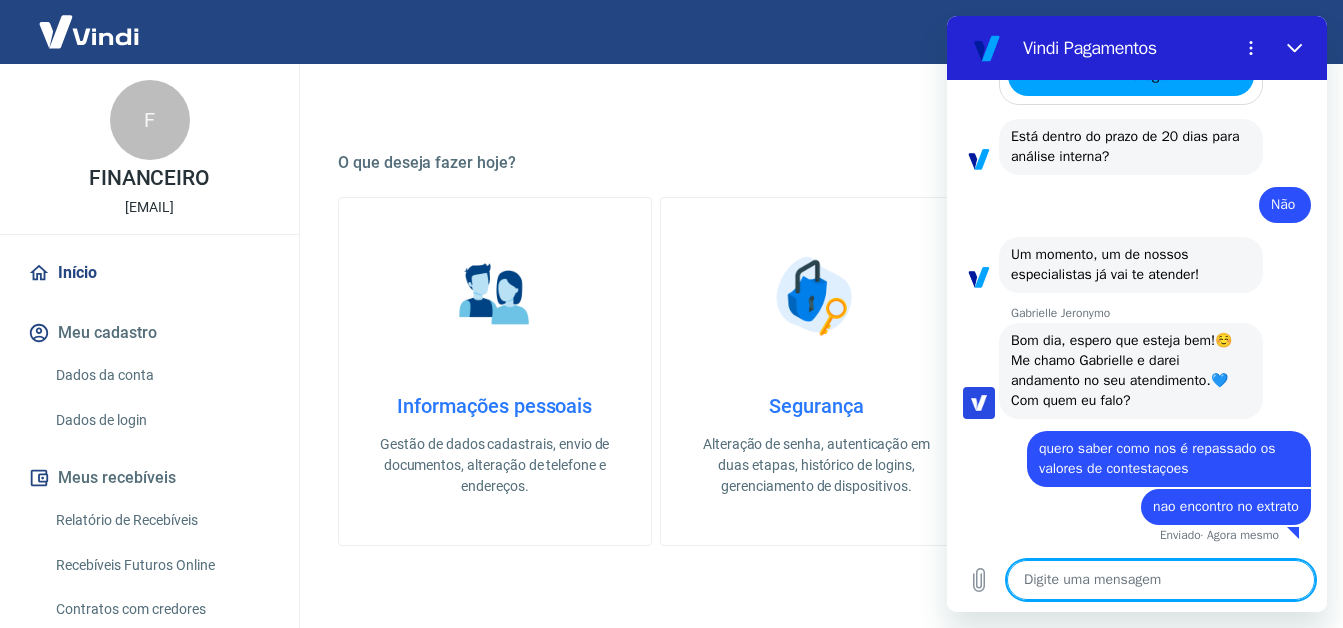 click at bounding box center [1161, 580] 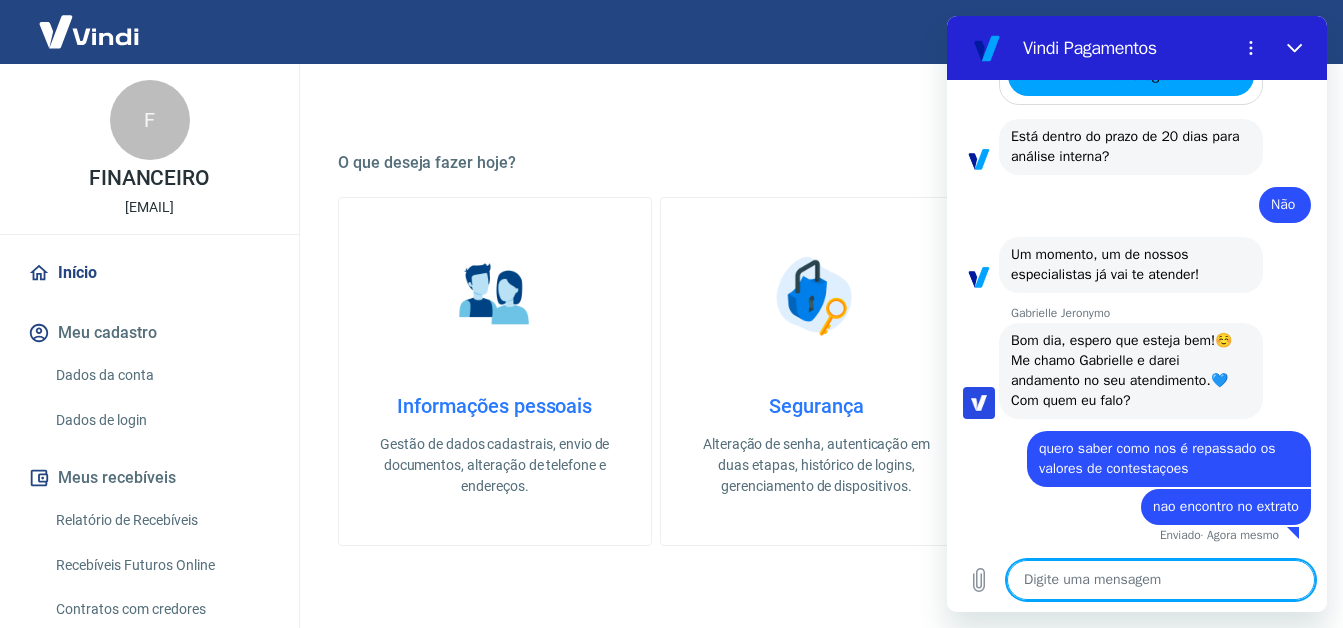 click at bounding box center [1161, 580] 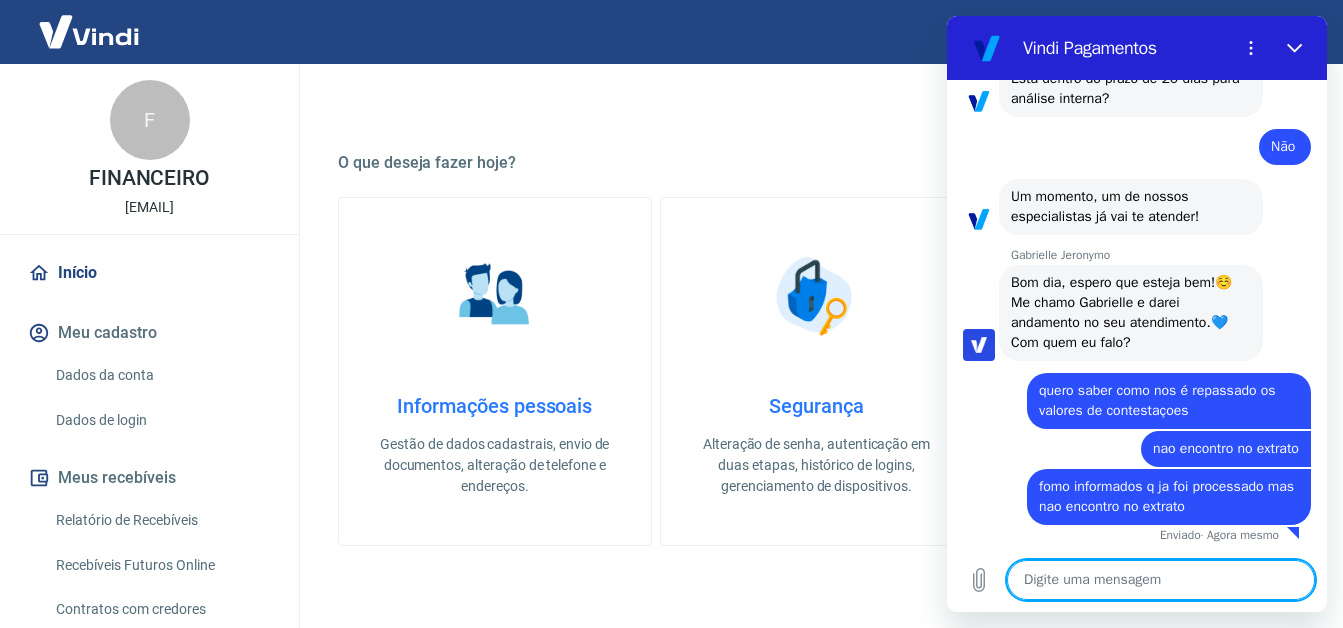scroll, scrollTop: 3179, scrollLeft: 0, axis: vertical 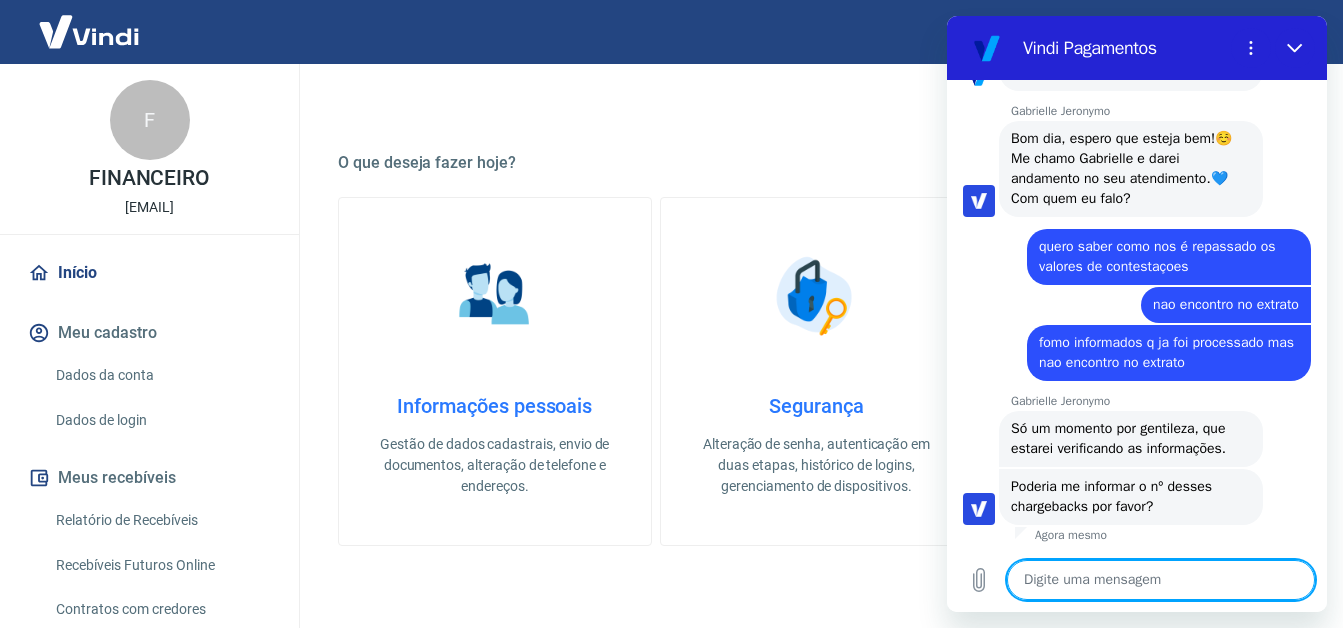click at bounding box center (1161, 580) 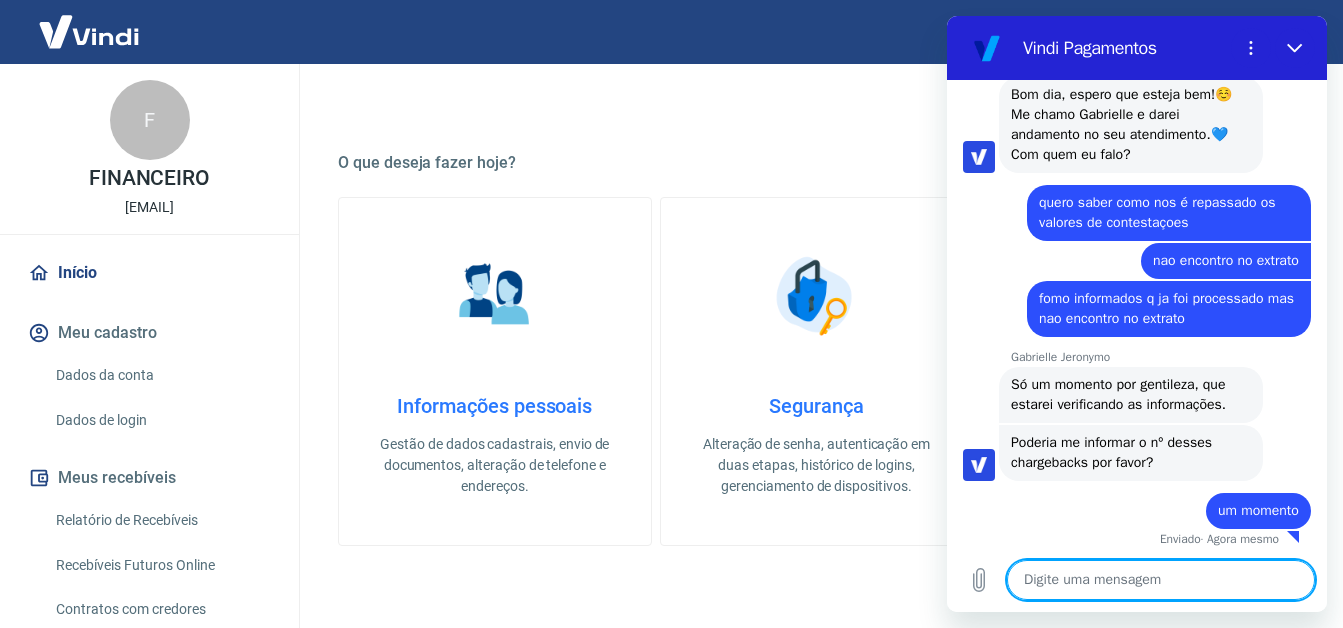 scroll, scrollTop: 3371, scrollLeft: 0, axis: vertical 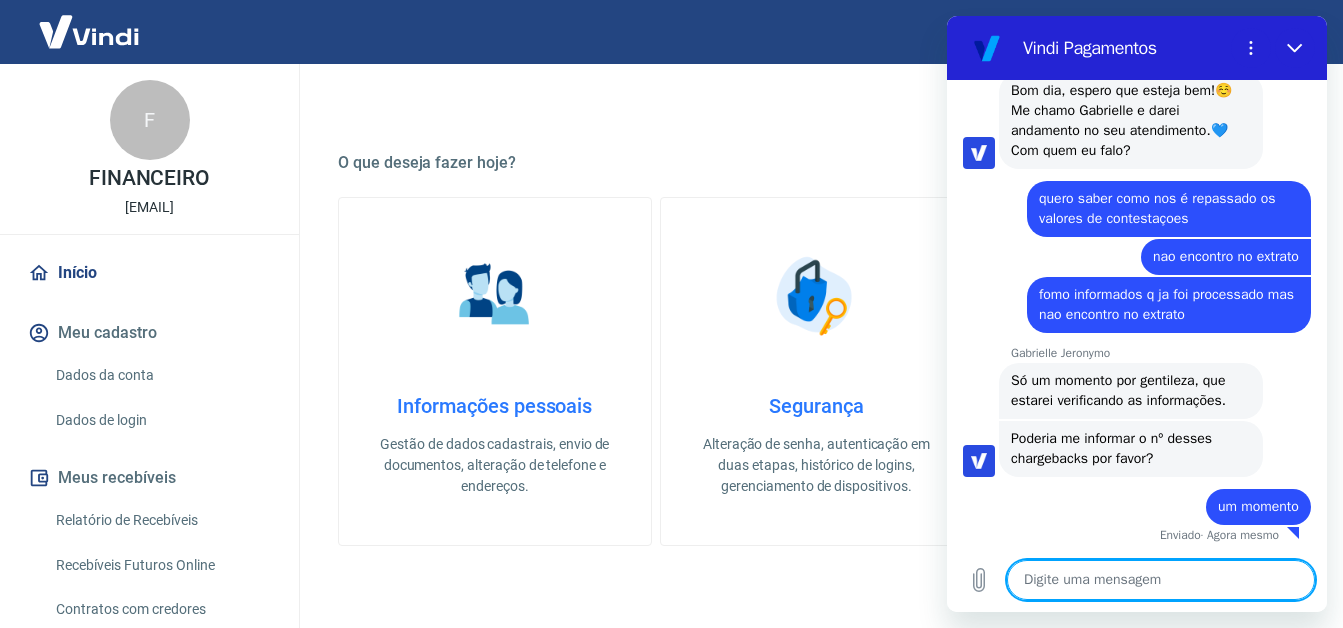 click at bounding box center (1161, 580) 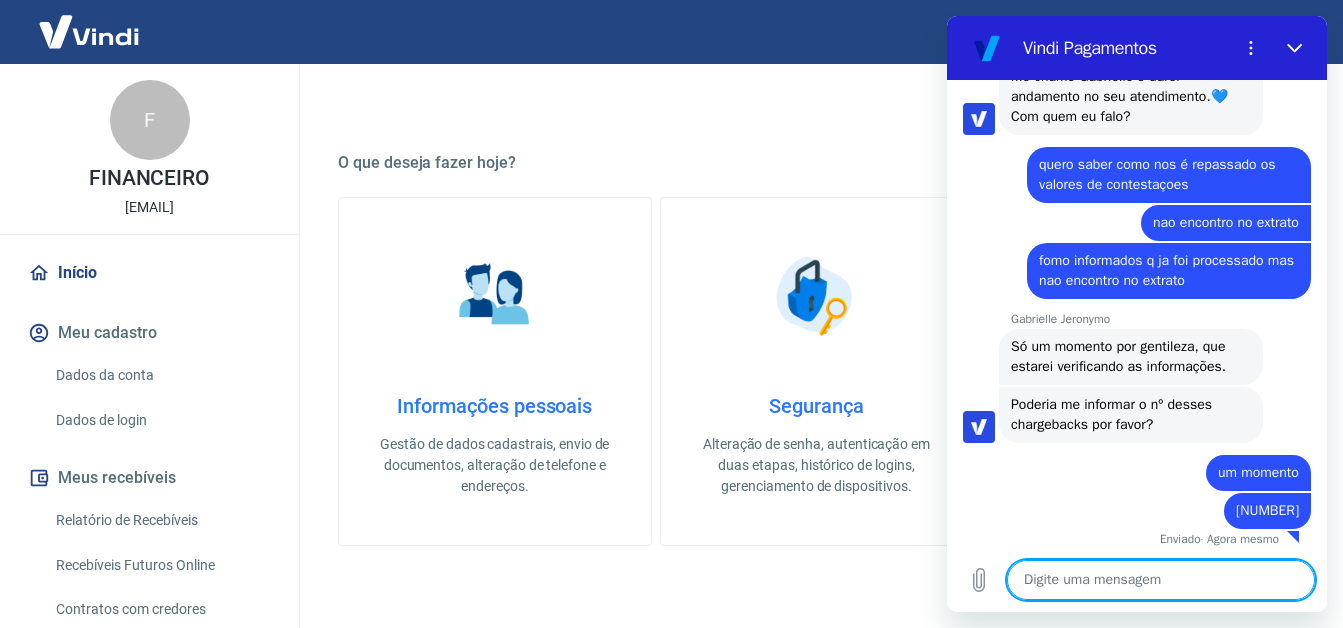 scroll, scrollTop: 3409, scrollLeft: 0, axis: vertical 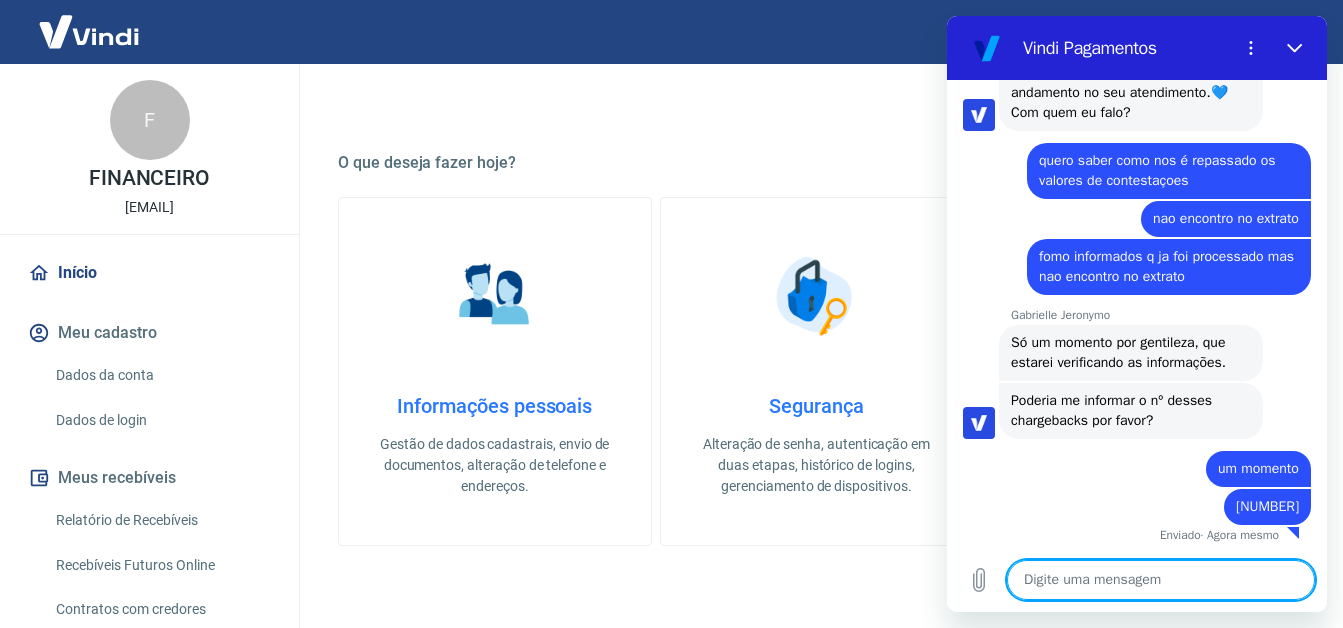 click at bounding box center (1161, 580) 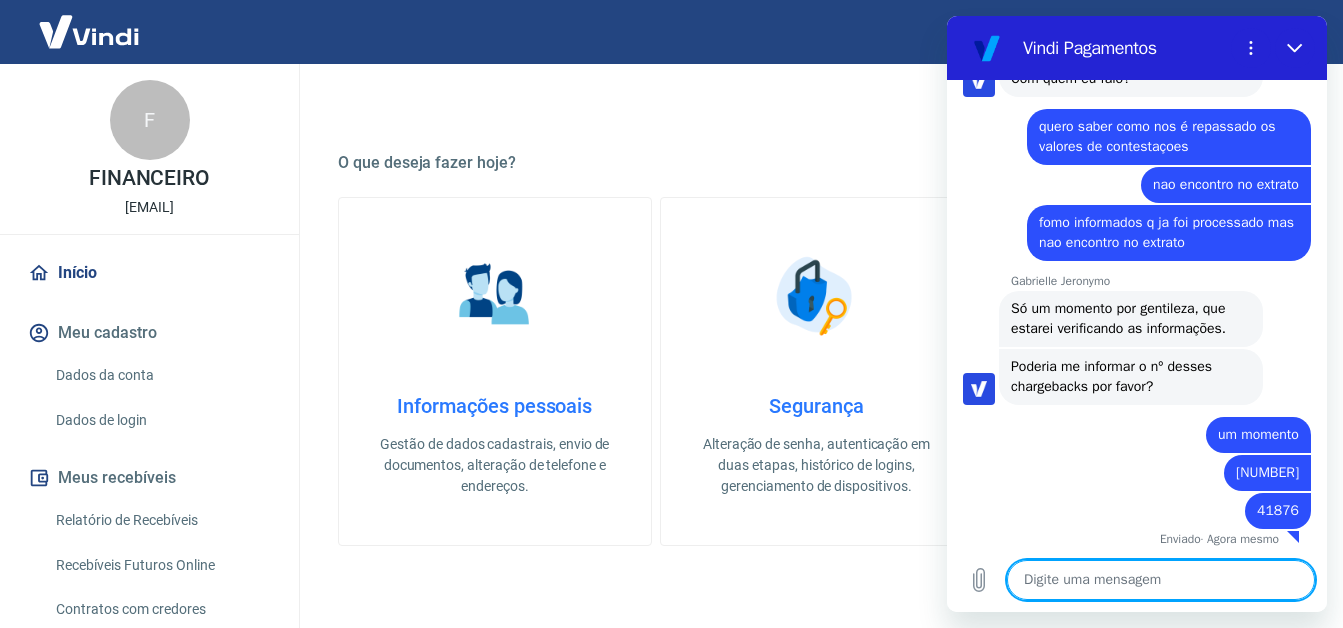 scroll, scrollTop: 3447, scrollLeft: 0, axis: vertical 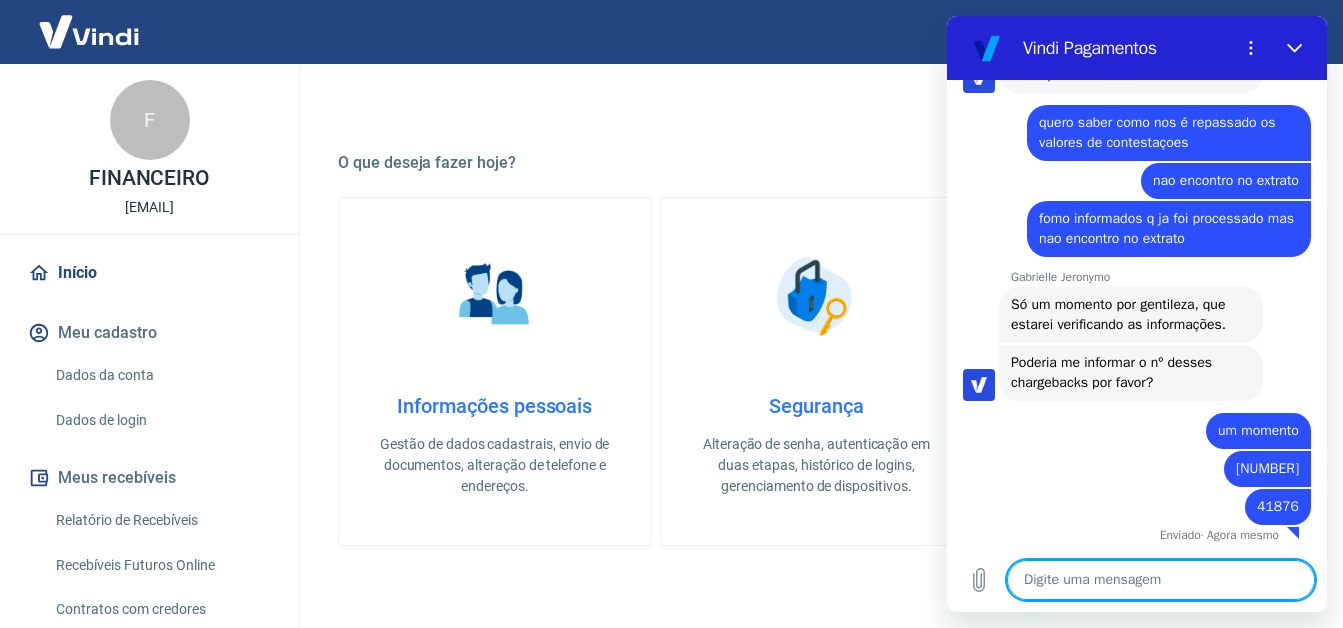 click at bounding box center [1161, 580] 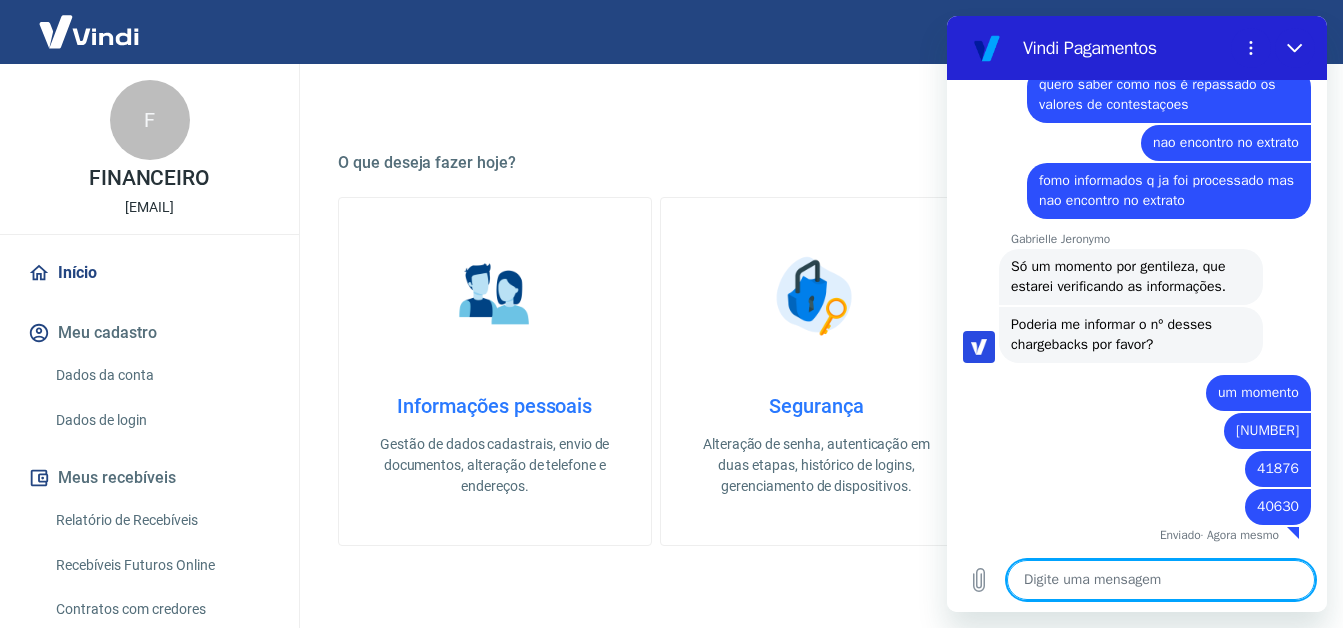 scroll, scrollTop: 3485, scrollLeft: 0, axis: vertical 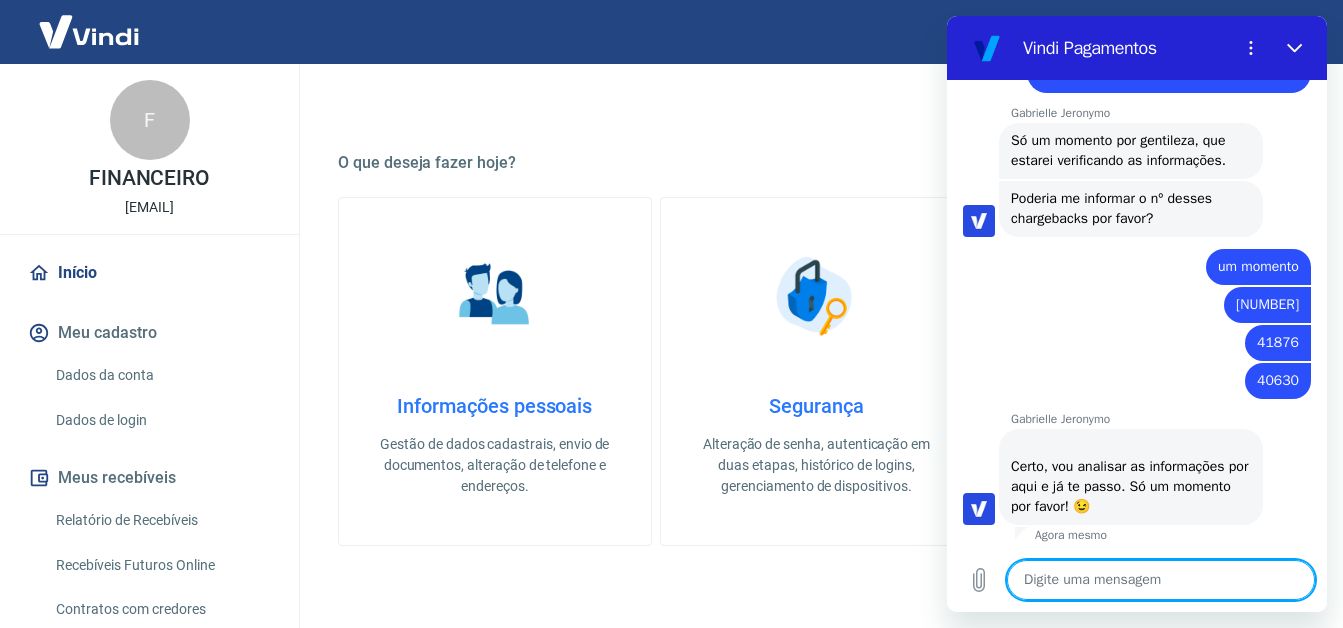 click at bounding box center (1161, 580) 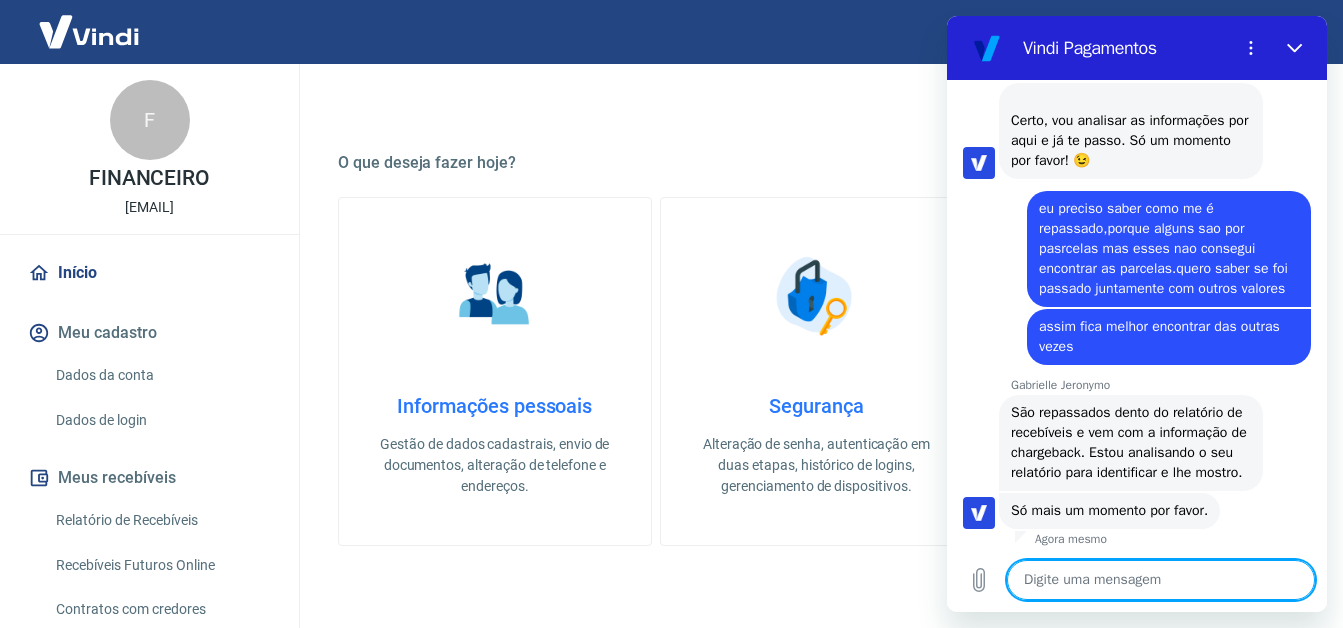 scroll, scrollTop: 4001, scrollLeft: 0, axis: vertical 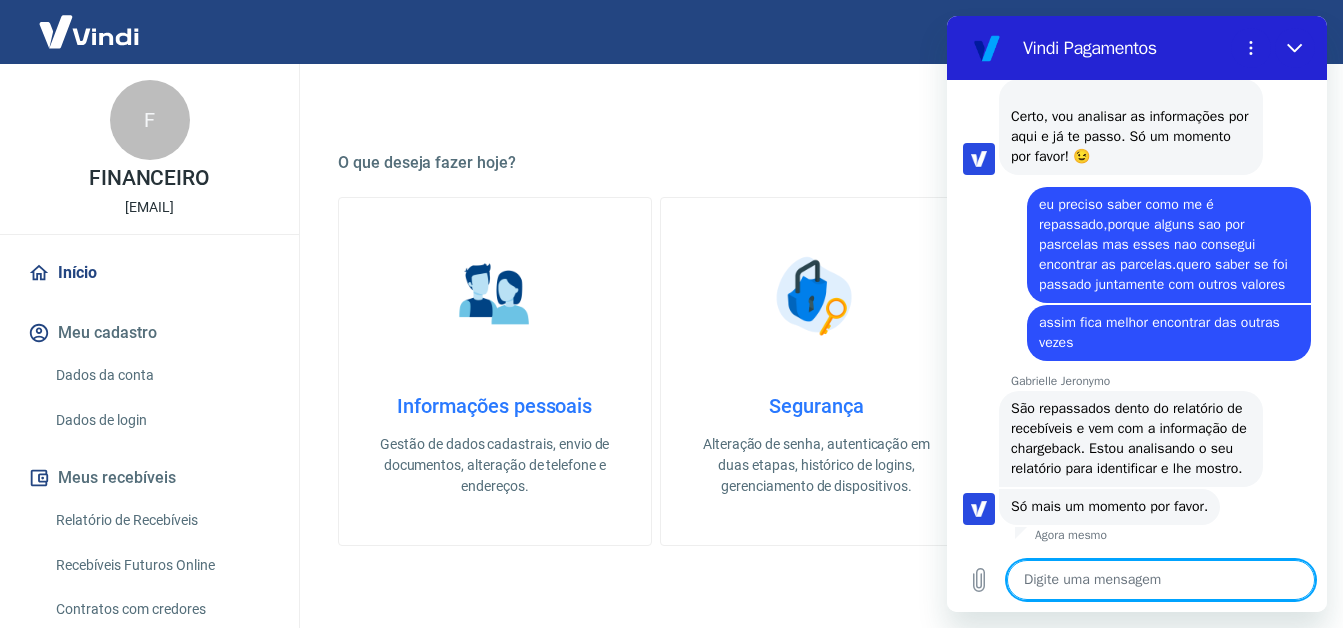 click at bounding box center [1161, 580] 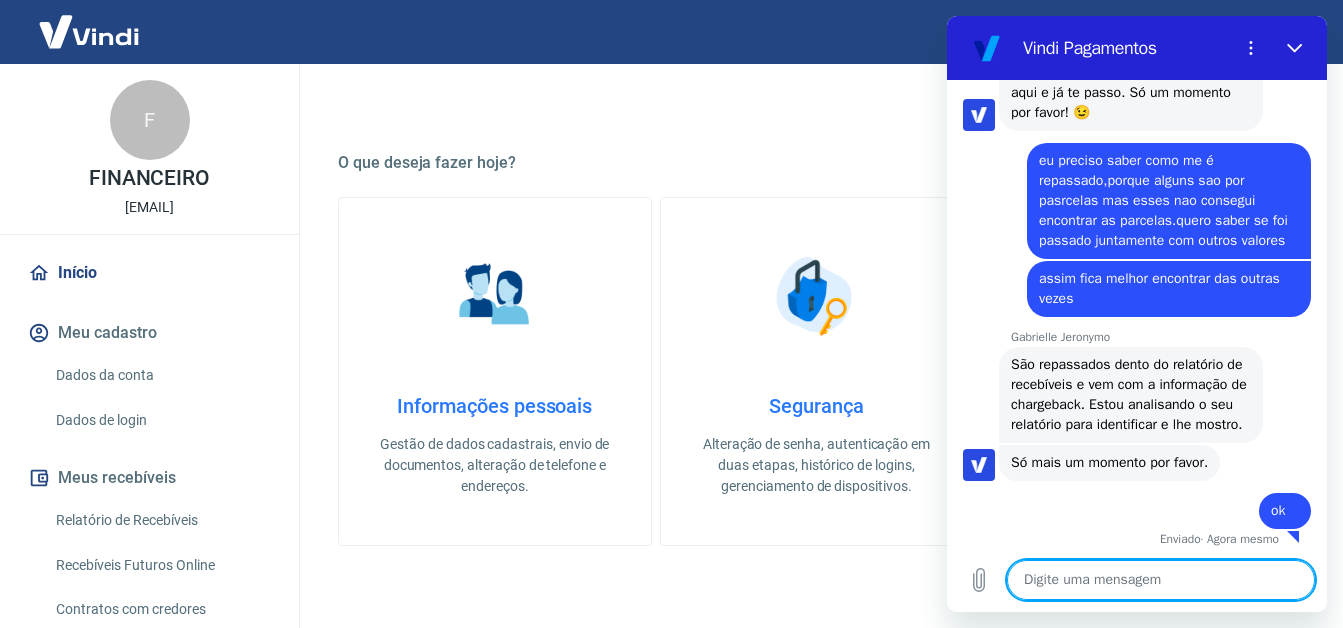 scroll, scrollTop: 4049, scrollLeft: 0, axis: vertical 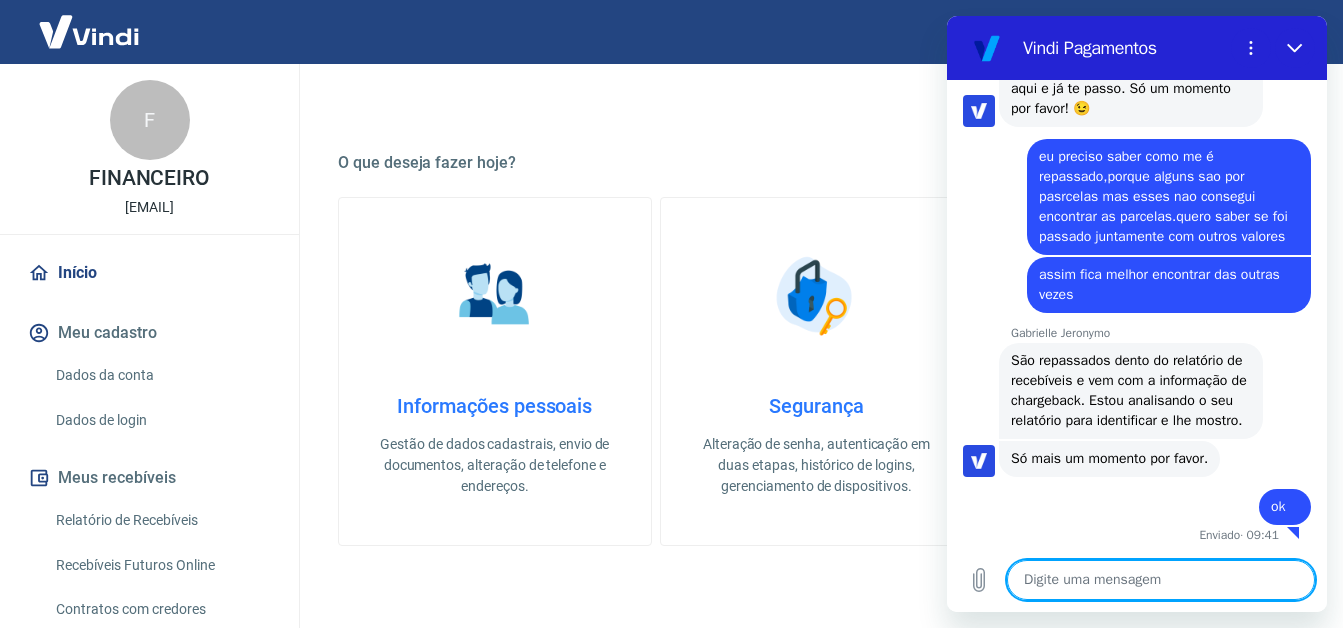 click at bounding box center (1161, 580) 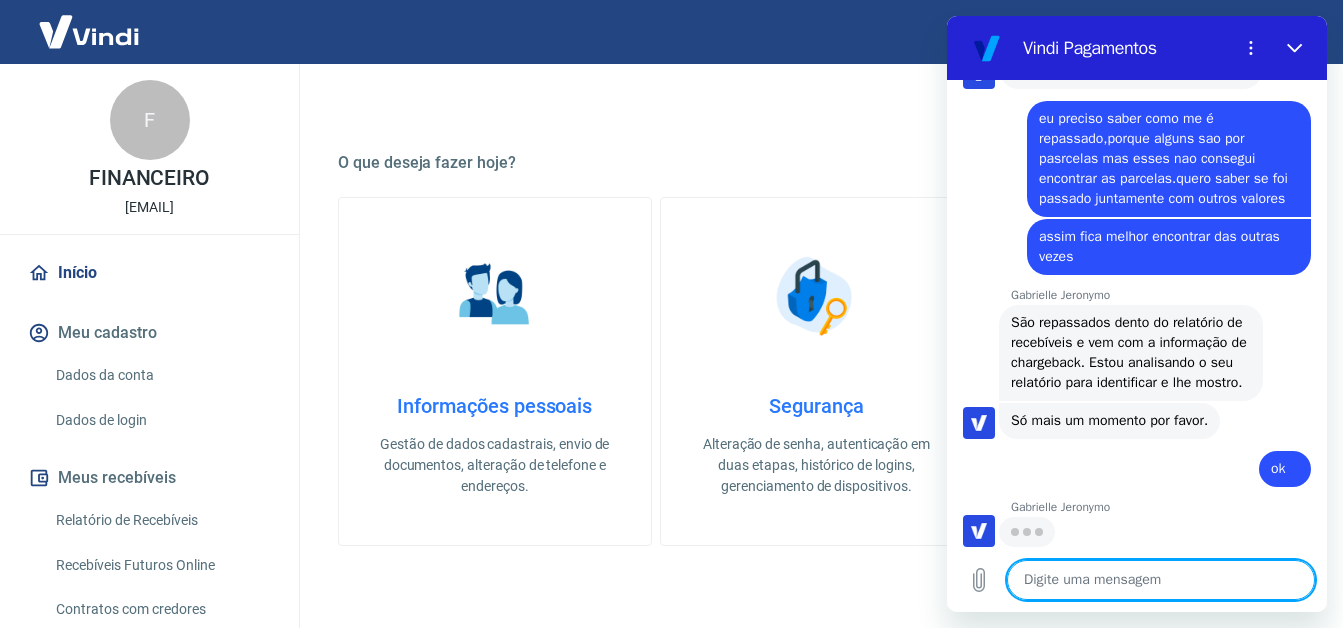 scroll, scrollTop: 4087, scrollLeft: 0, axis: vertical 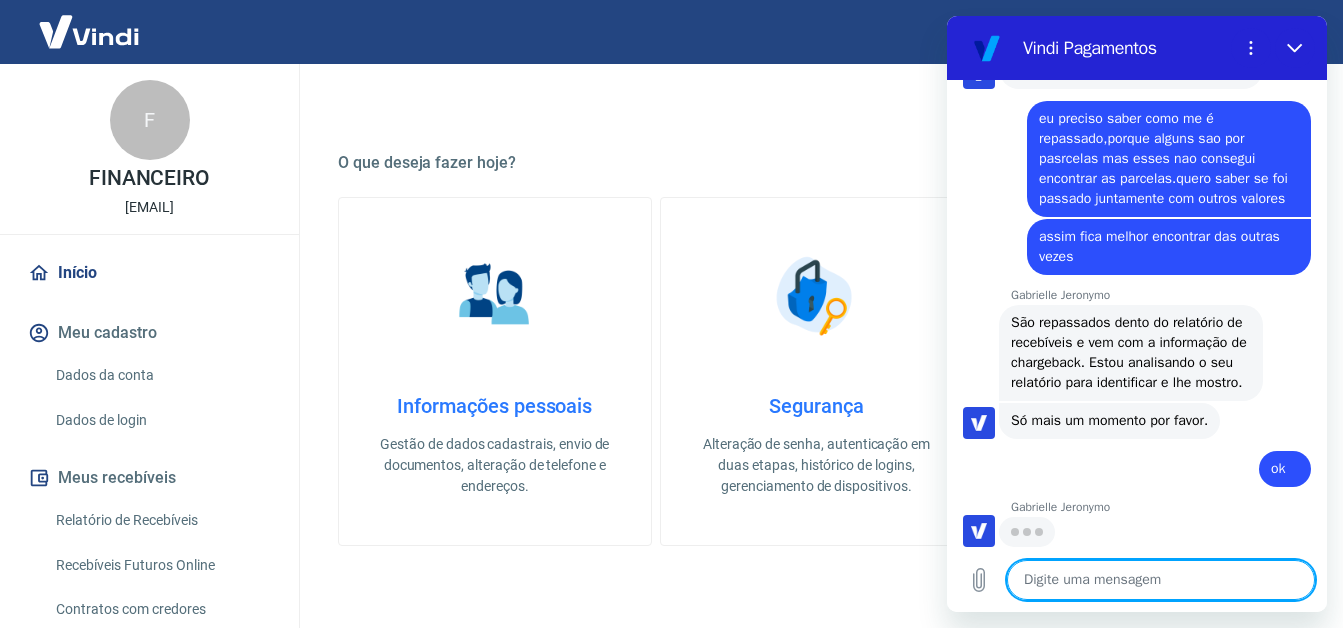 click at bounding box center [1161, 580] 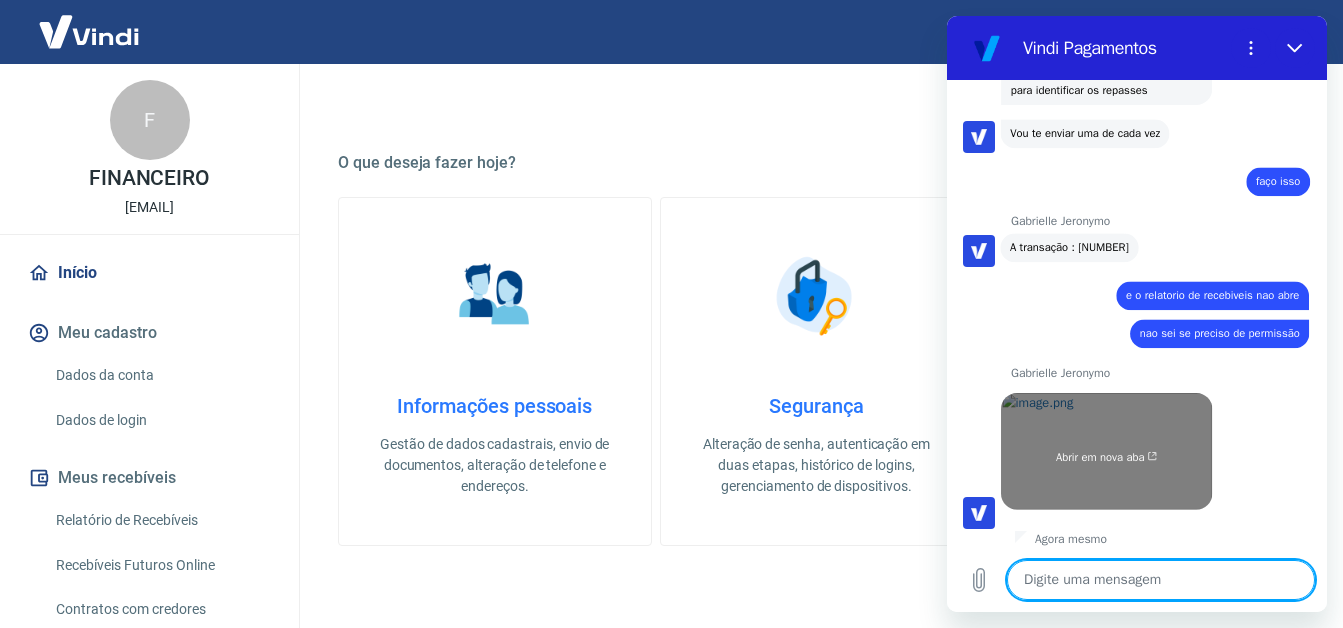 scroll, scrollTop: 4569, scrollLeft: 0, axis: vertical 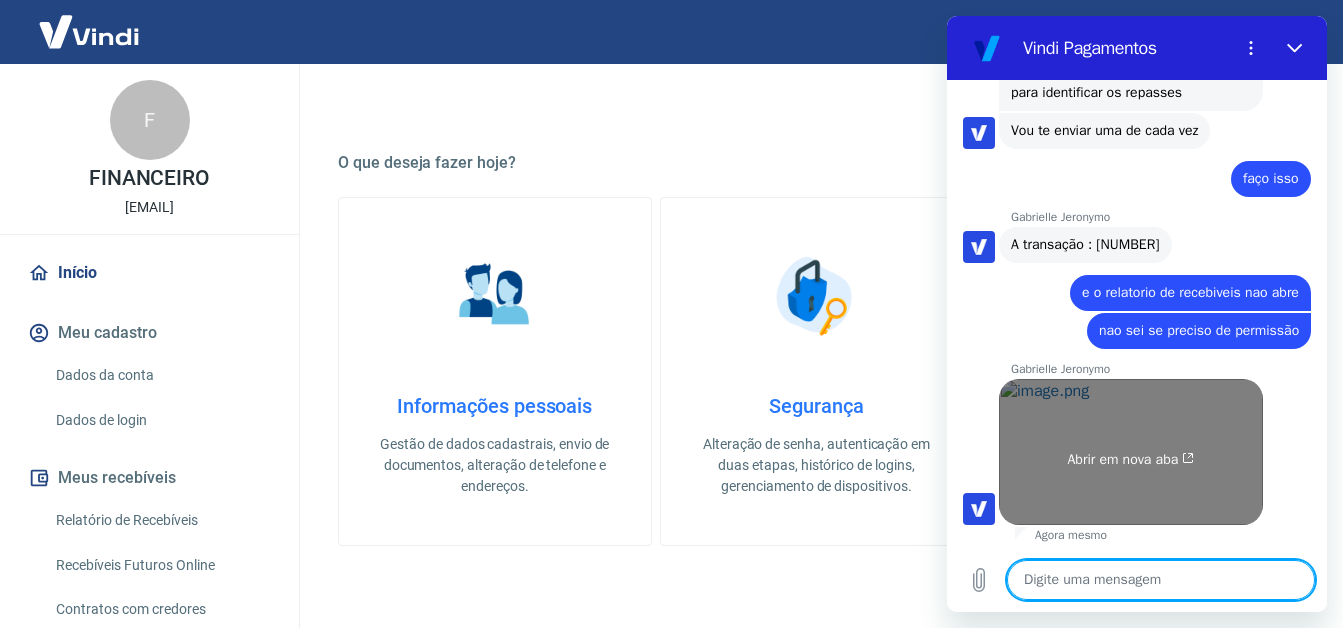 click on "Abrir em nova aba" at bounding box center [1131, 452] 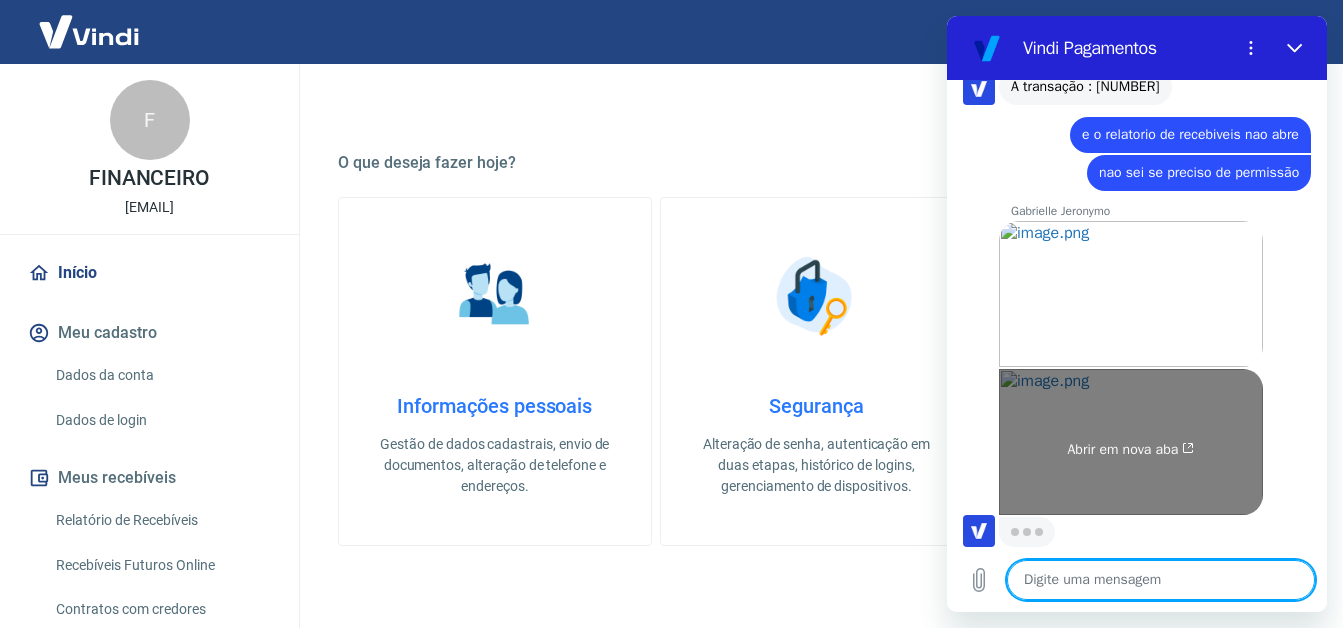 scroll, scrollTop: 4727, scrollLeft: 0, axis: vertical 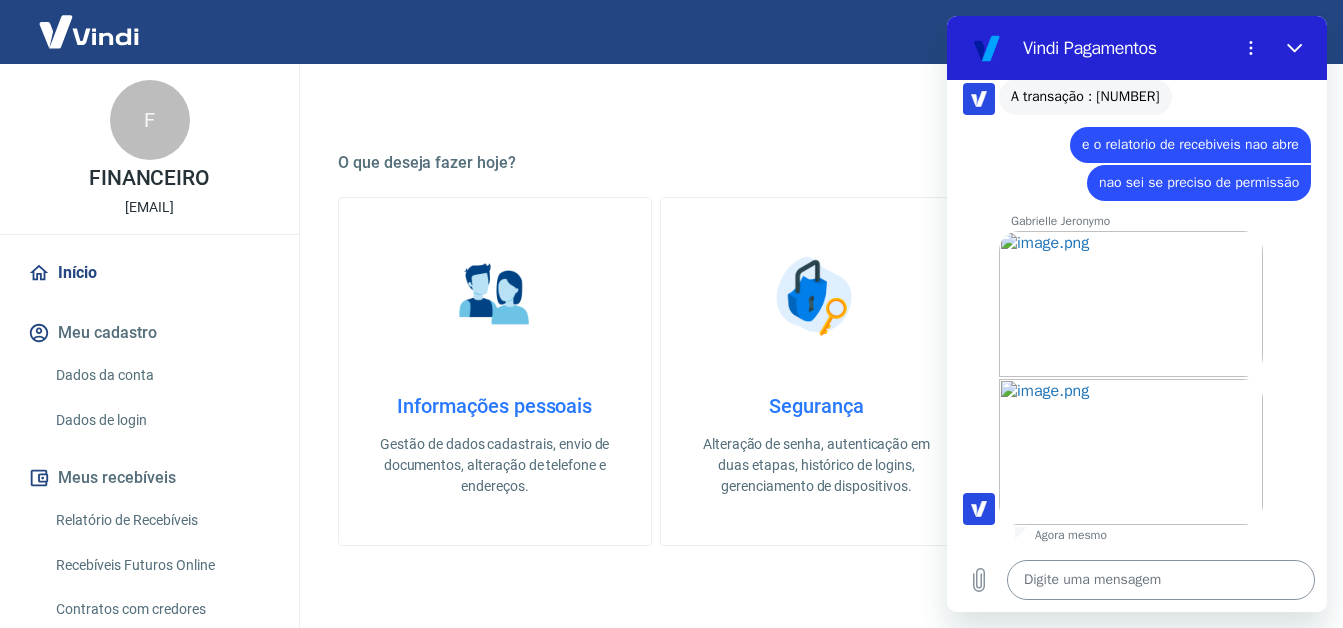 click at bounding box center [1161, 580] 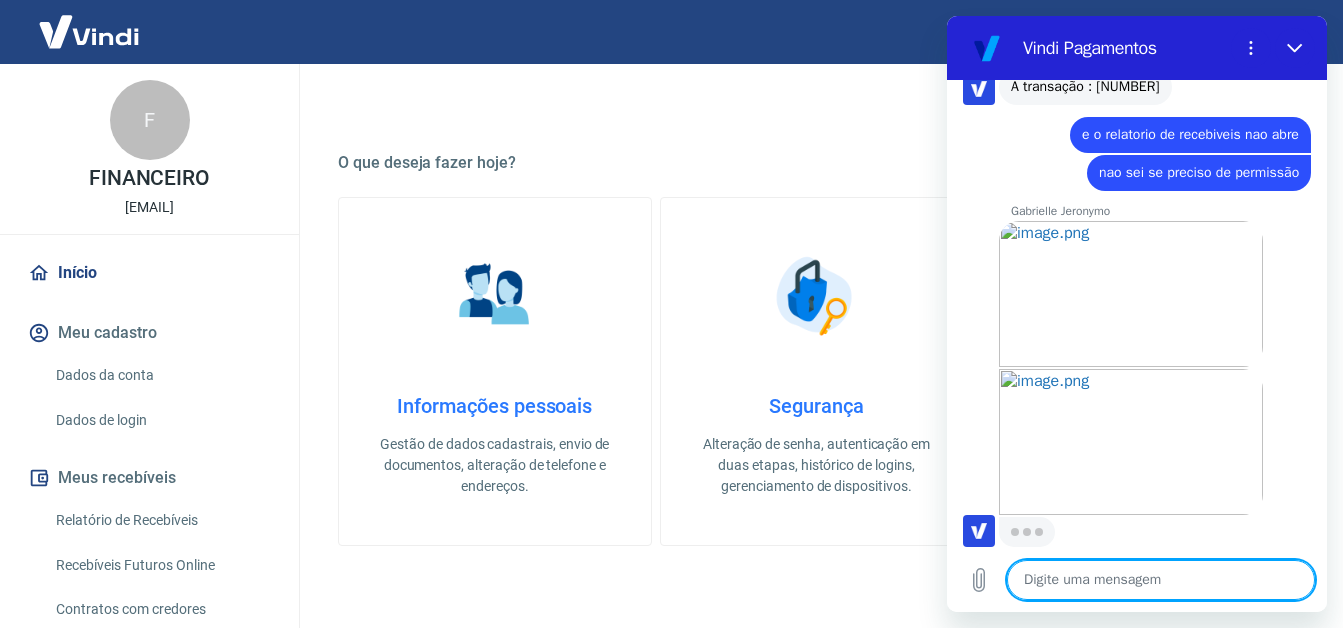 scroll, scrollTop: 4727, scrollLeft: 0, axis: vertical 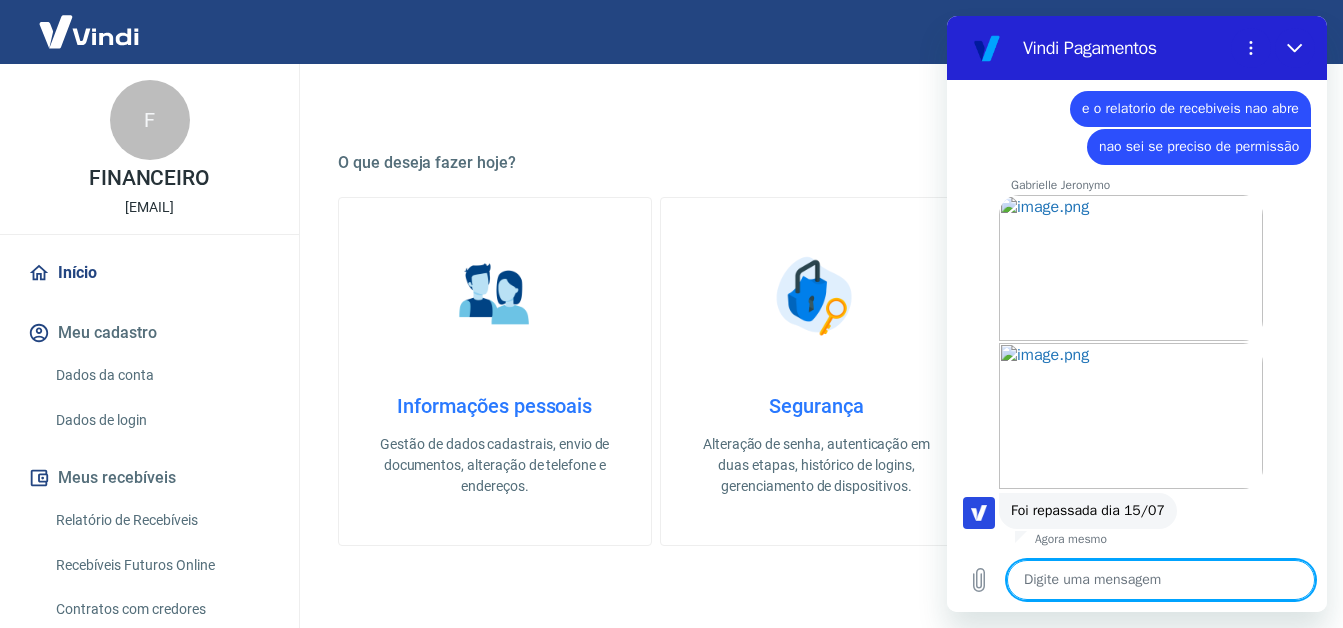 click at bounding box center [1161, 580] 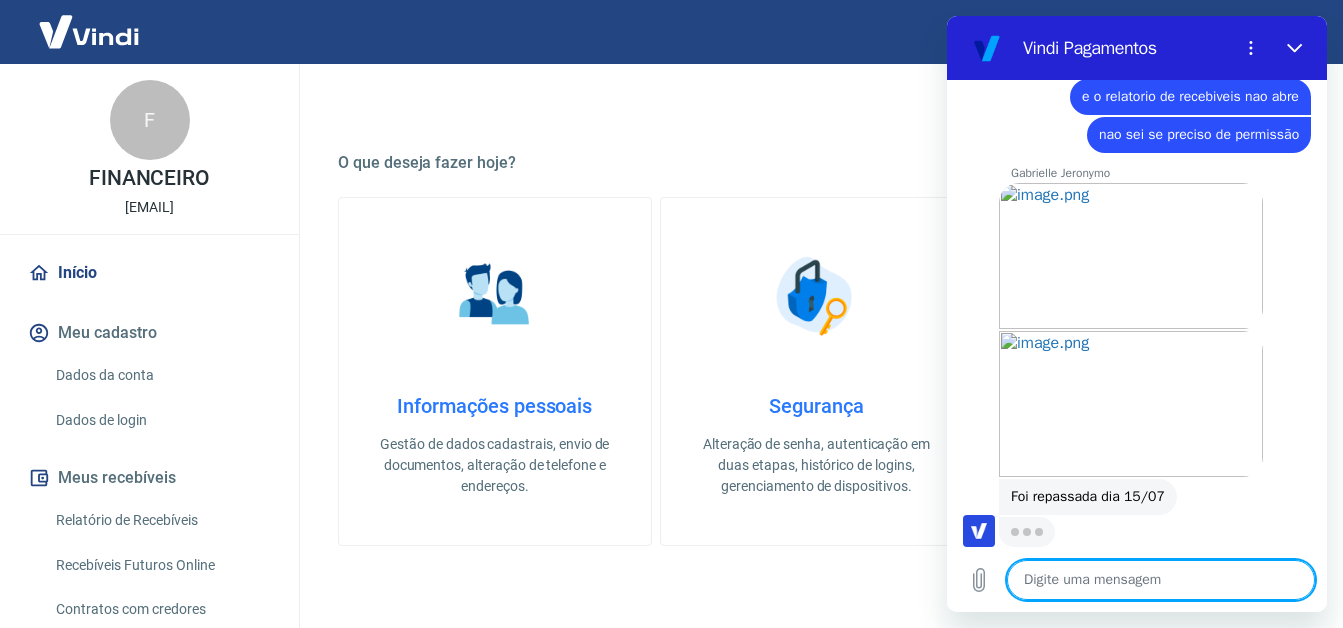 scroll, scrollTop: 4765, scrollLeft: 0, axis: vertical 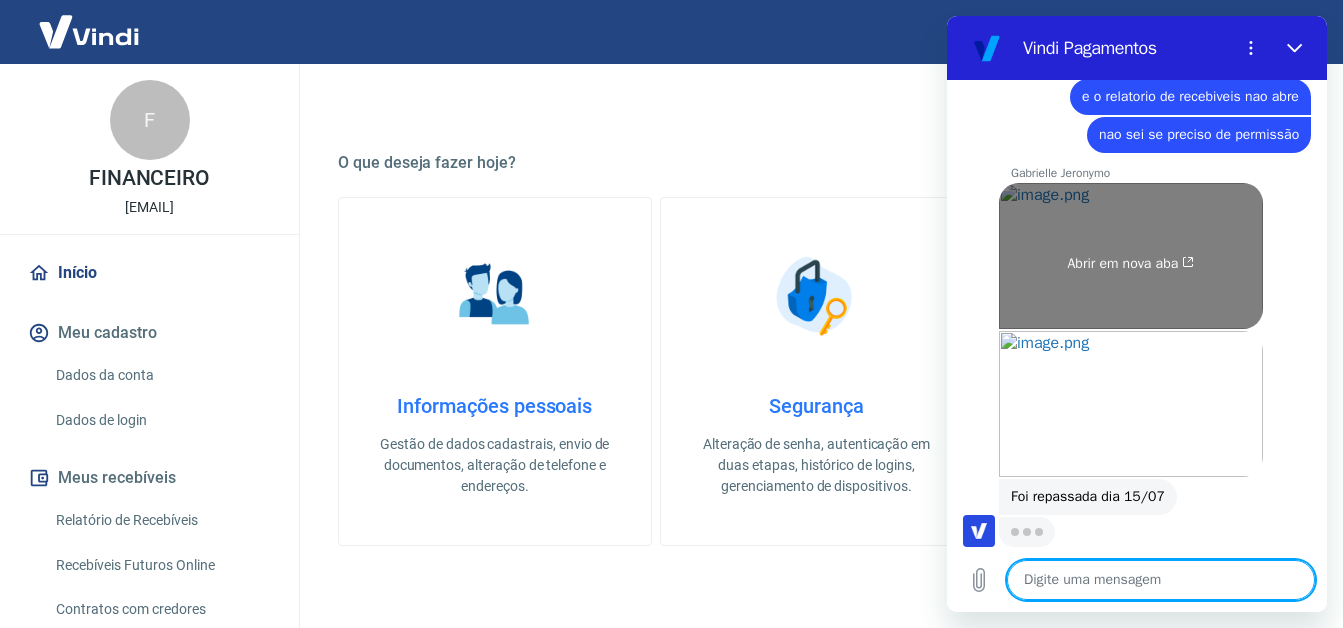 click on "Abrir em nova aba" at bounding box center (1131, 256) 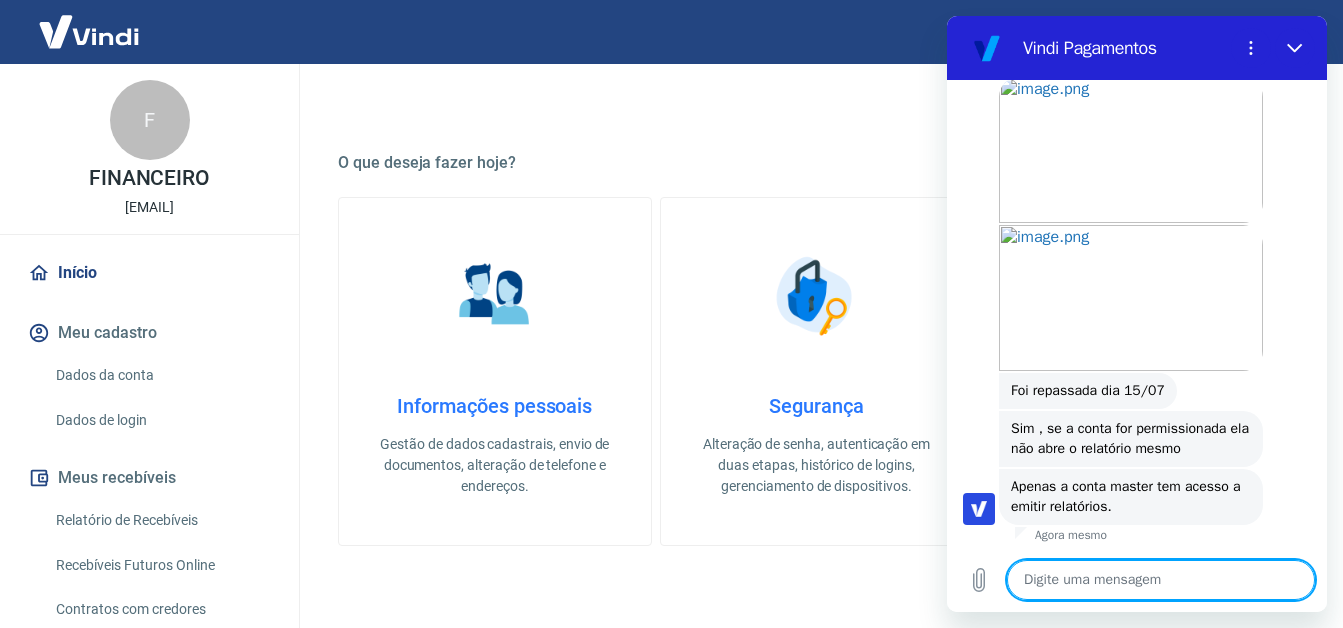 scroll, scrollTop: 4871, scrollLeft: 0, axis: vertical 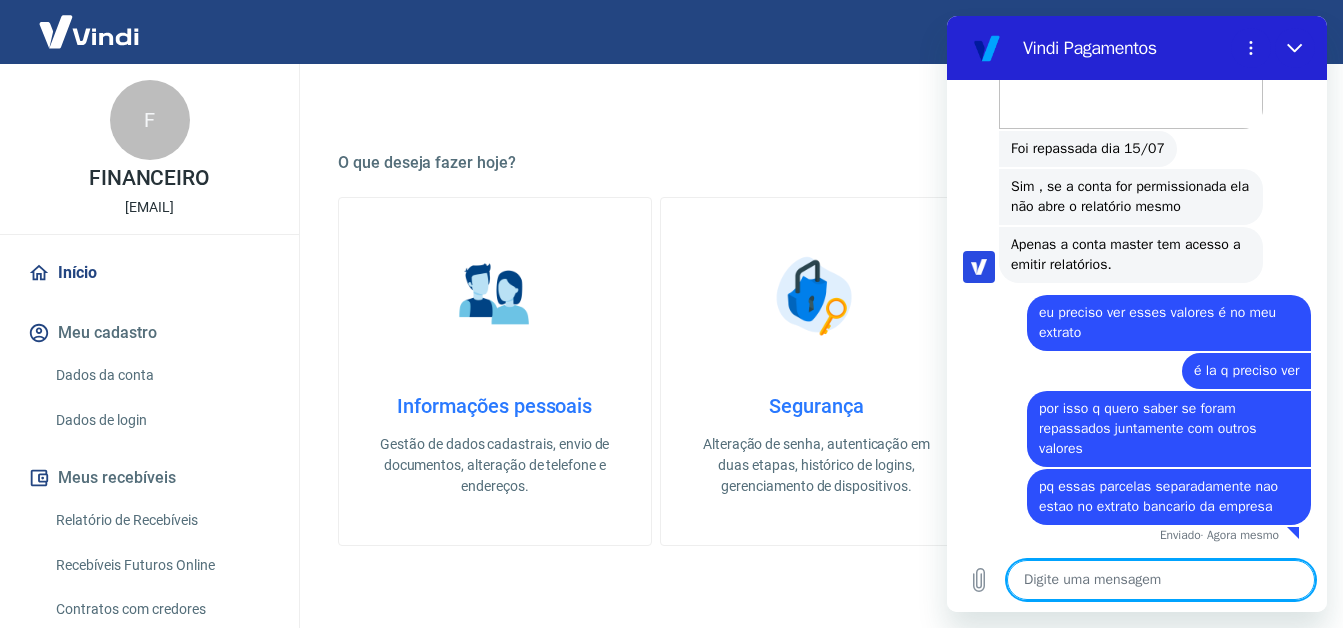 click at bounding box center (1161, 580) 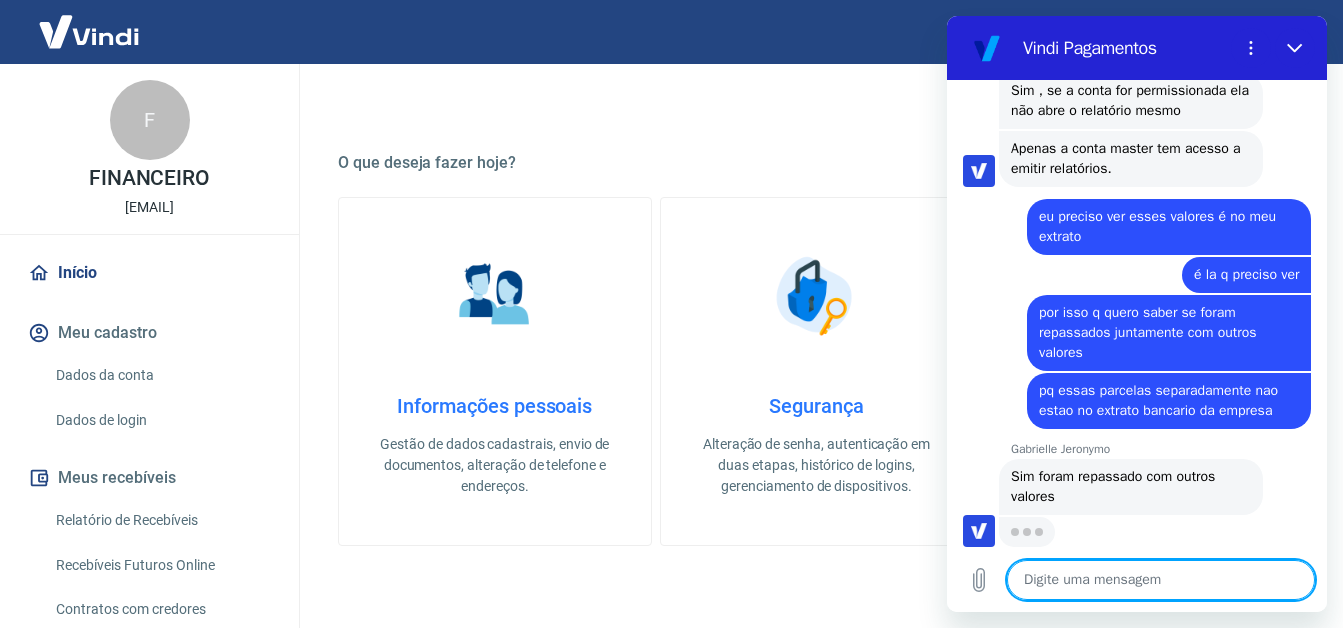 scroll, scrollTop: 5209, scrollLeft: 0, axis: vertical 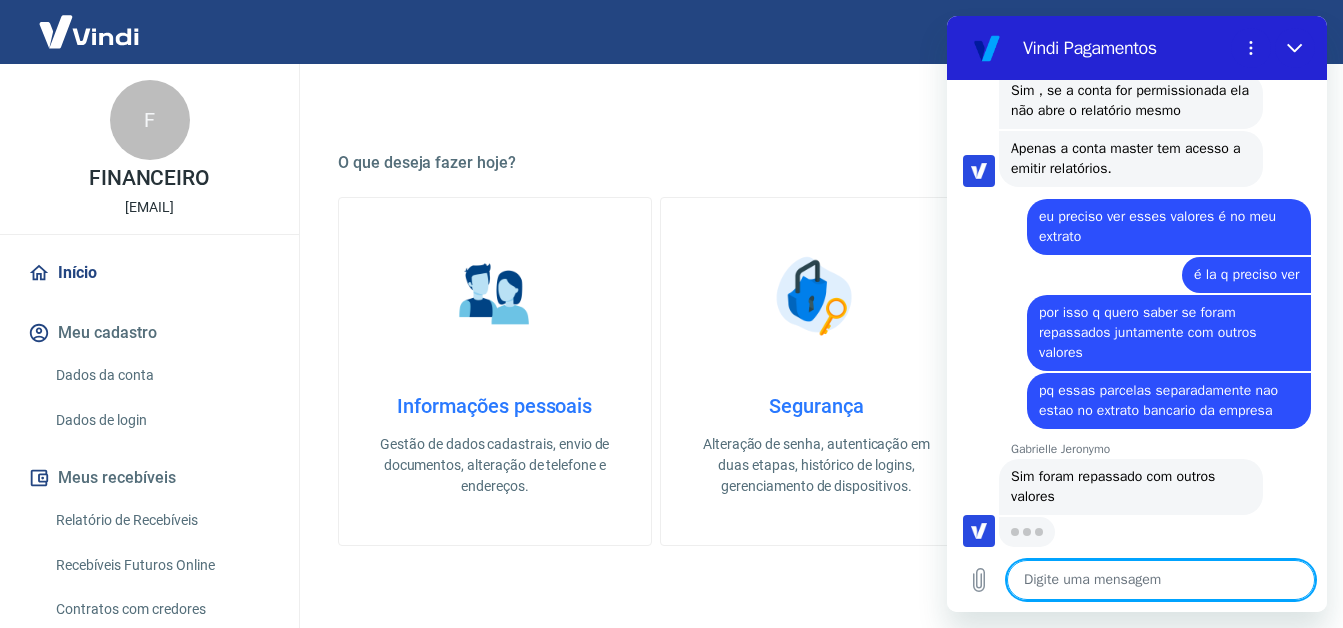 click at bounding box center [1161, 580] 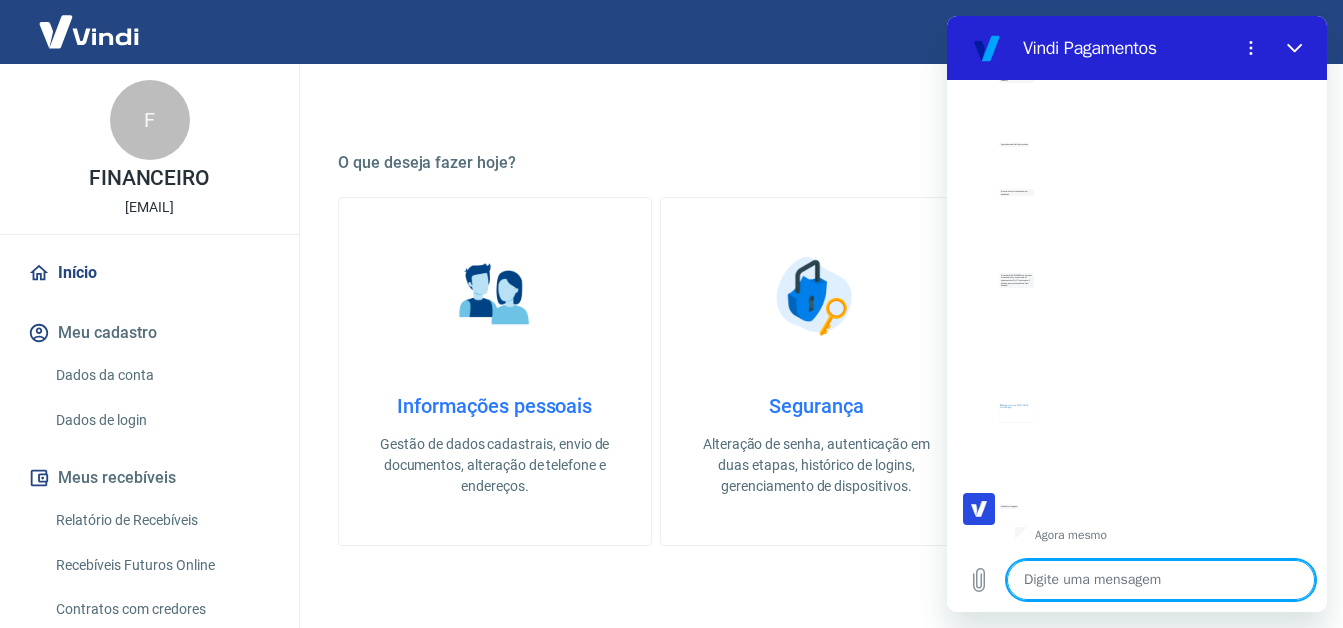 scroll, scrollTop: 5803, scrollLeft: 0, axis: vertical 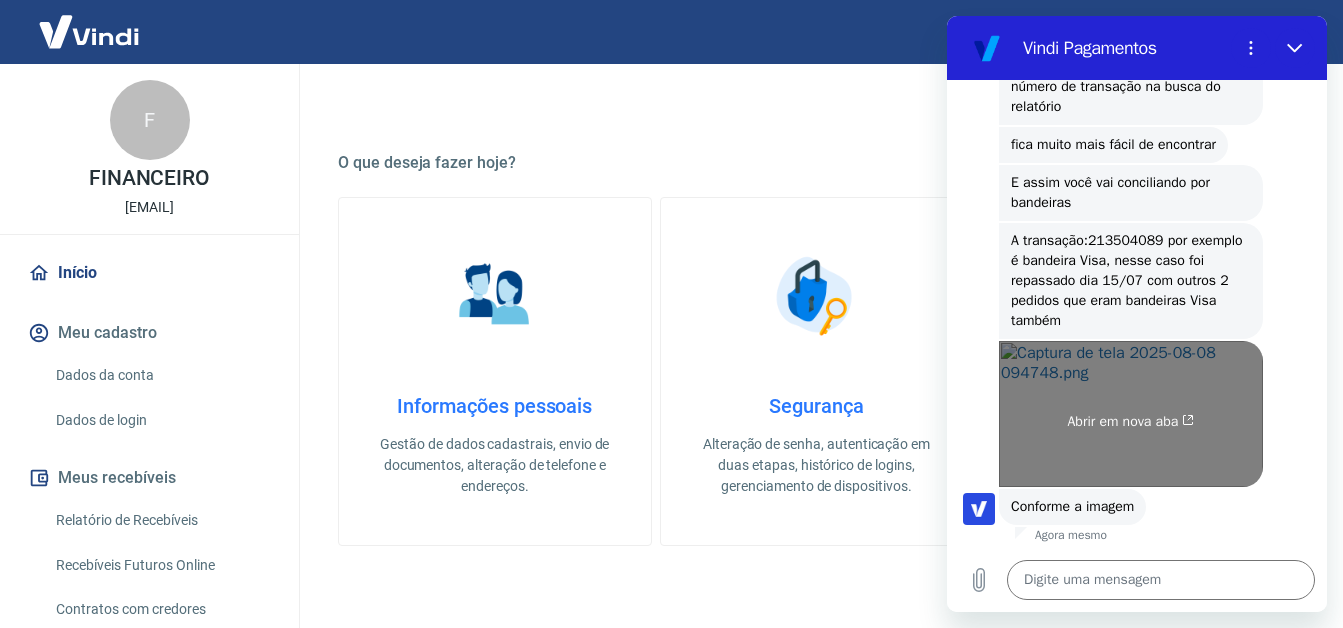 click on "Abrir em nova aba" at bounding box center (1131, 414) 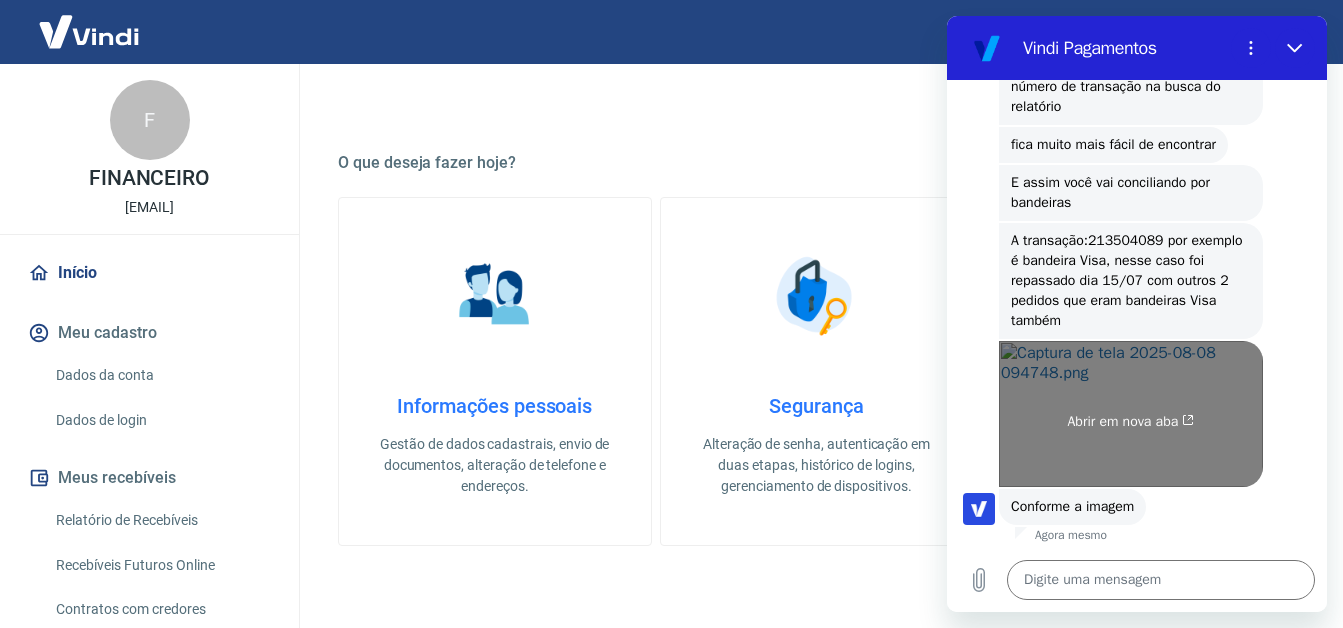scroll, scrollTop: 5945, scrollLeft: 0, axis: vertical 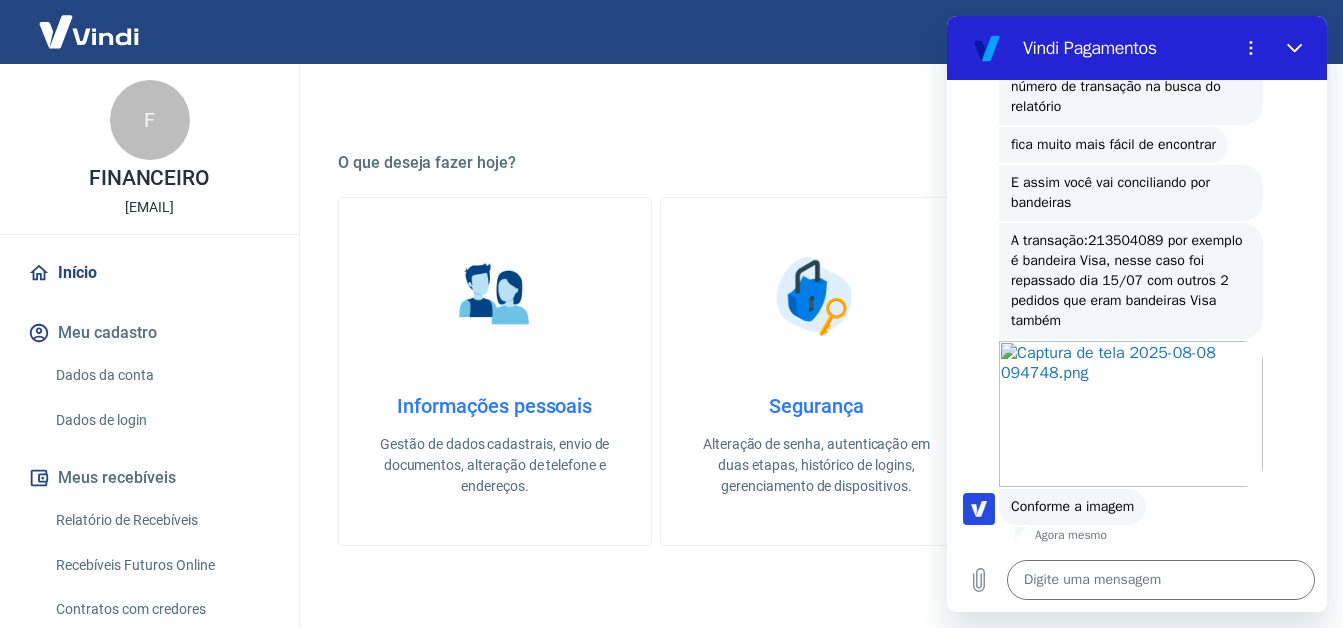 click on "Digite uma mensagem x" at bounding box center [1137, 580] 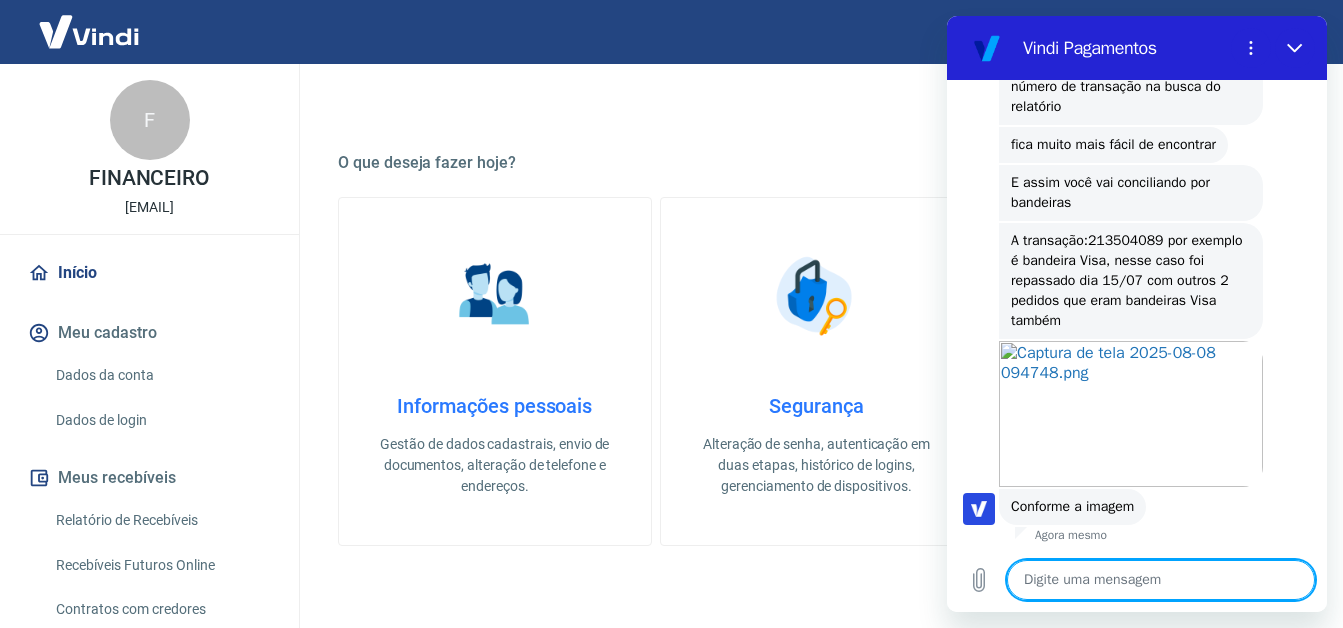 click at bounding box center [1161, 580] 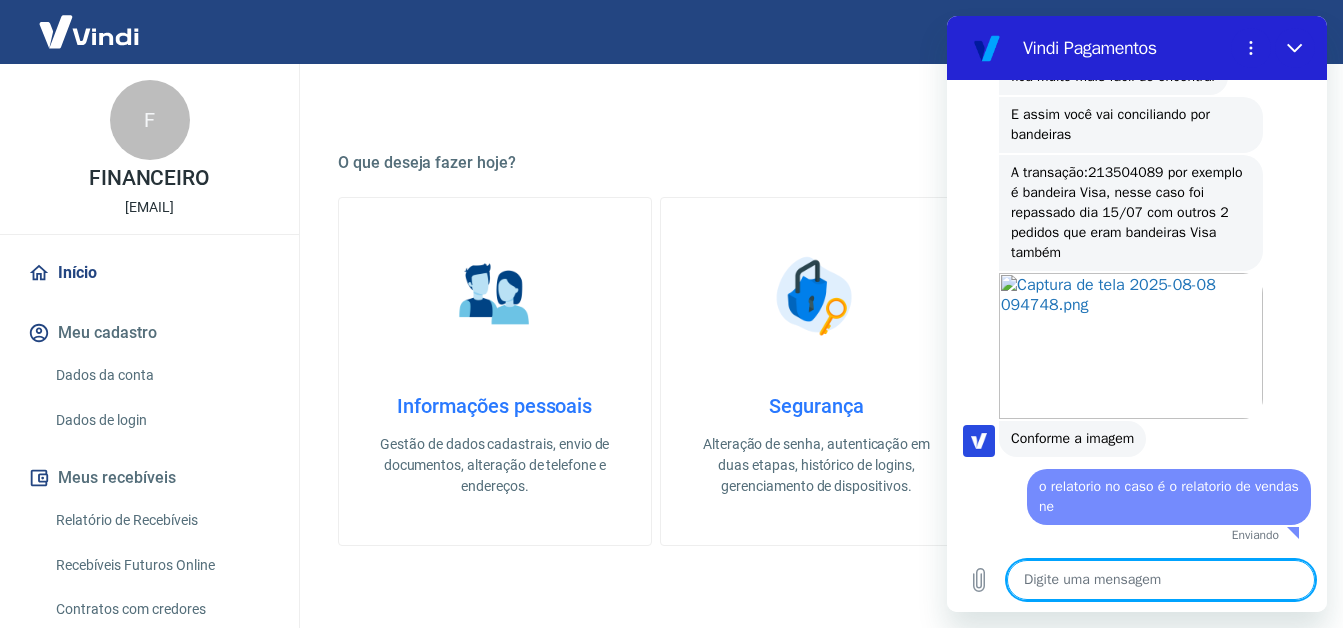 scroll, scrollTop: 6013, scrollLeft: 0, axis: vertical 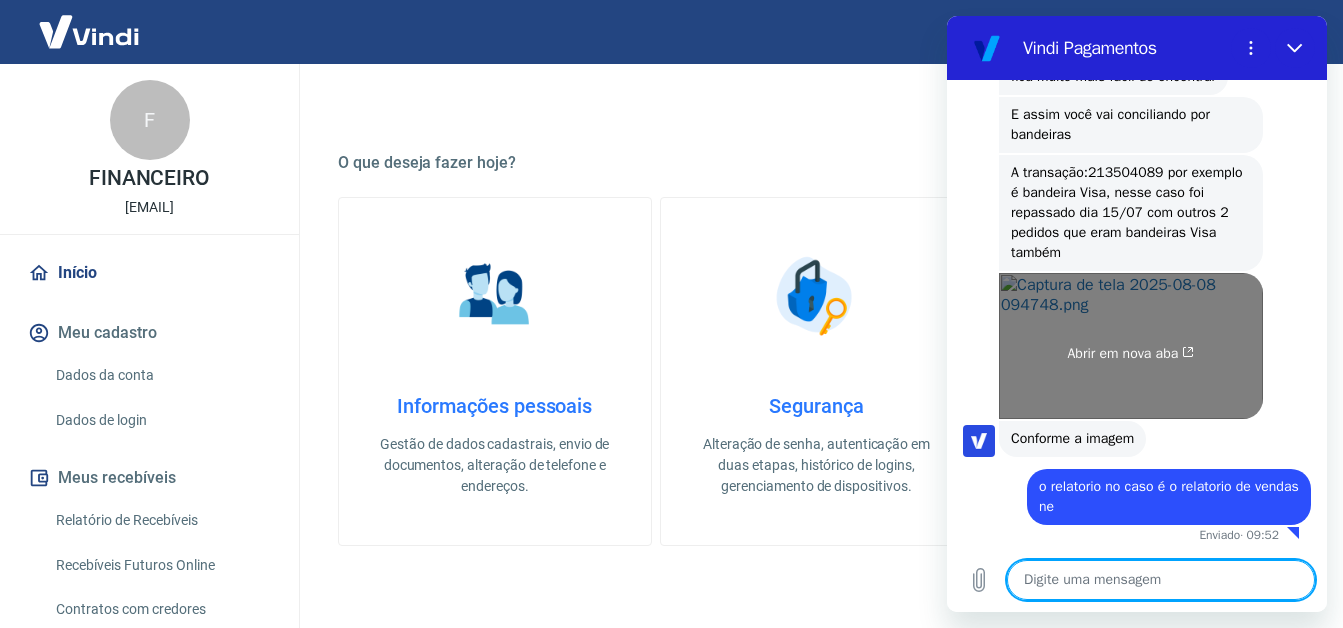 click on "Abrir em nova aba" at bounding box center (1131, 346) 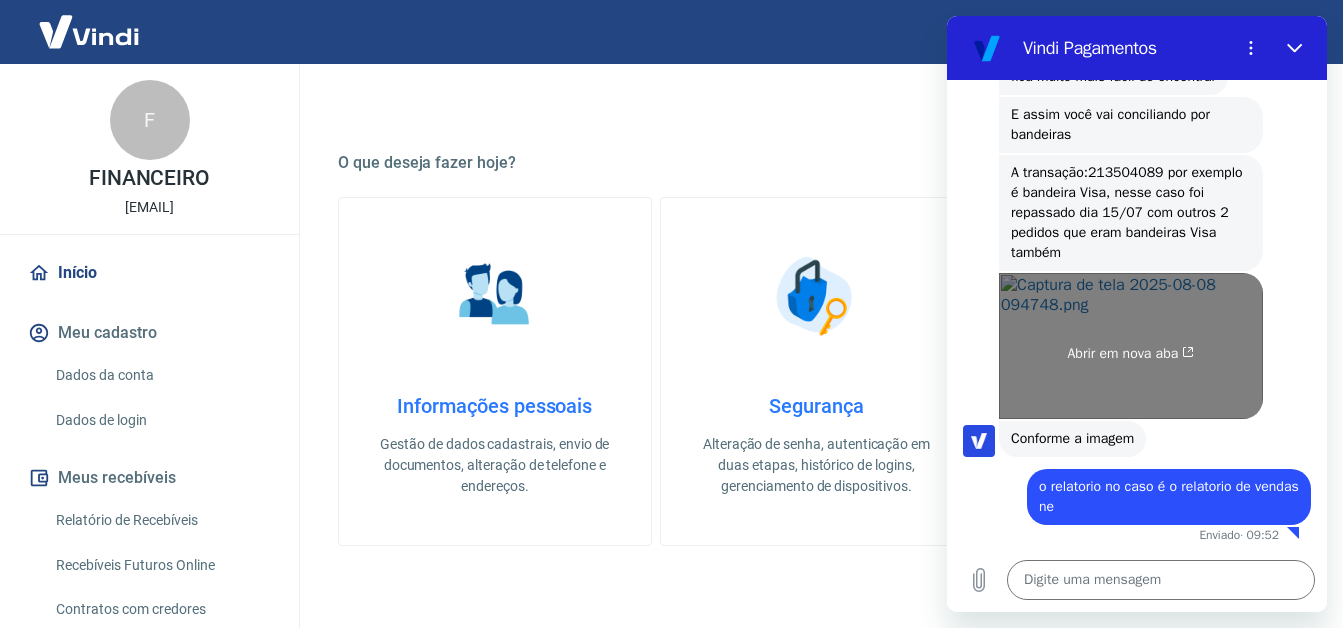 scroll, scrollTop: 5913, scrollLeft: 0, axis: vertical 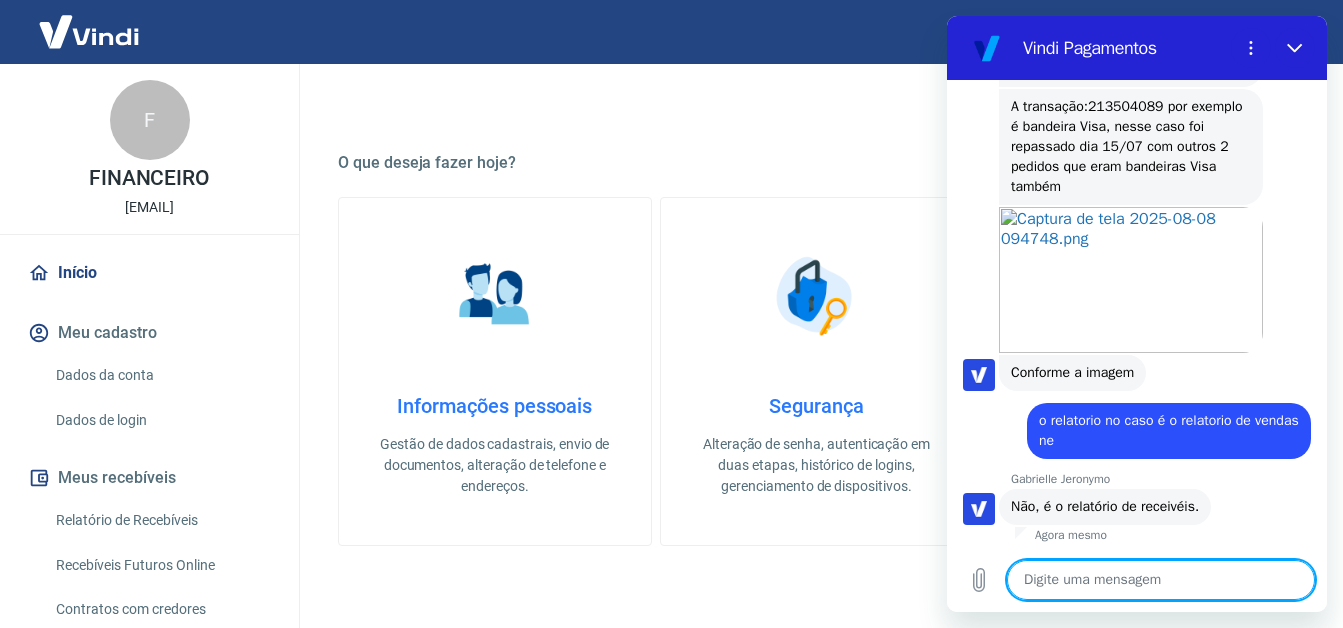 click at bounding box center [1161, 580] 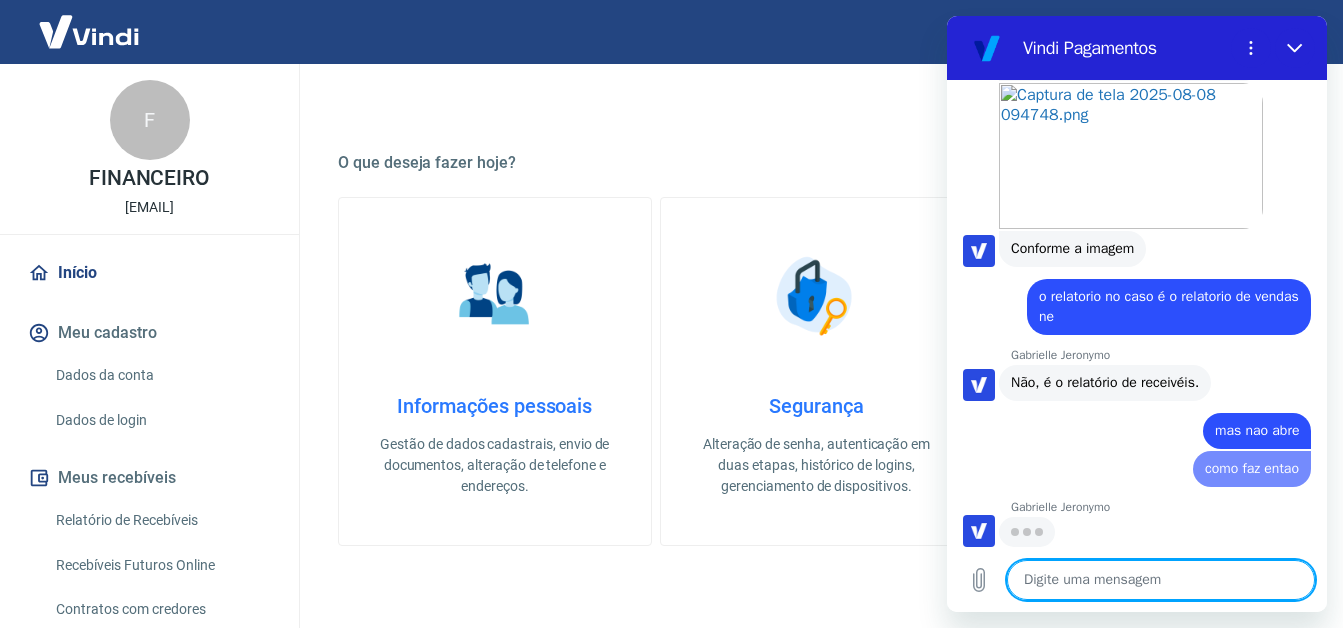 scroll, scrollTop: 6203, scrollLeft: 0, axis: vertical 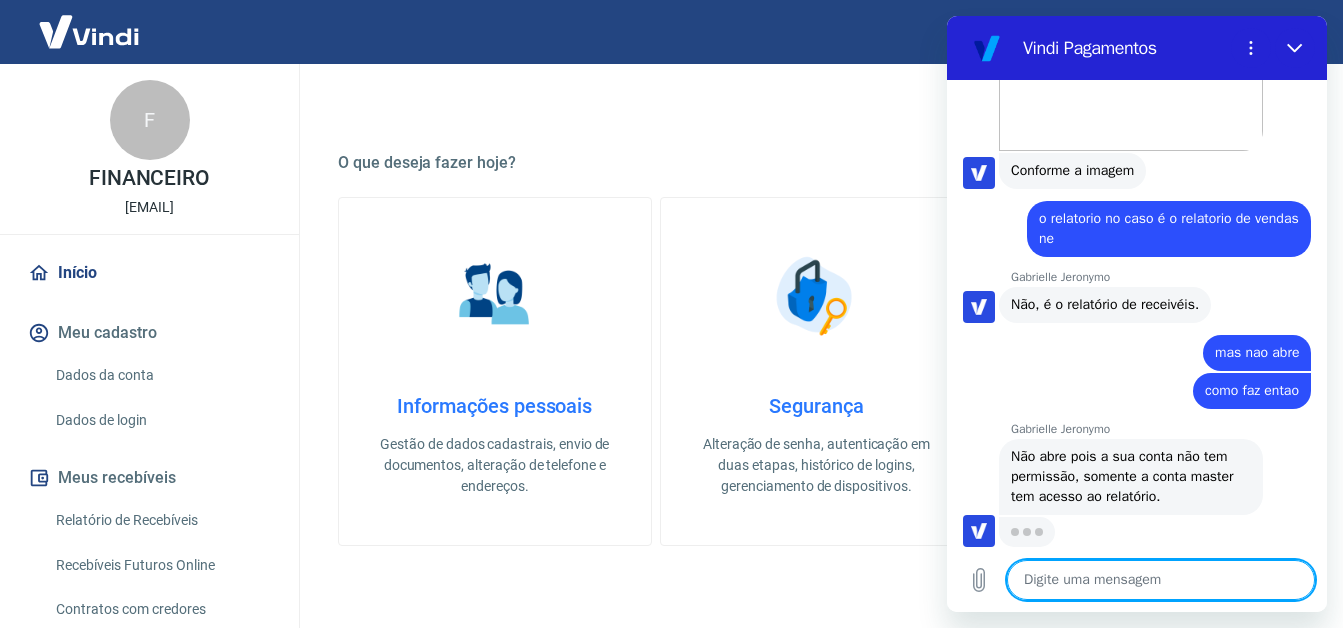 click at bounding box center (1161, 580) 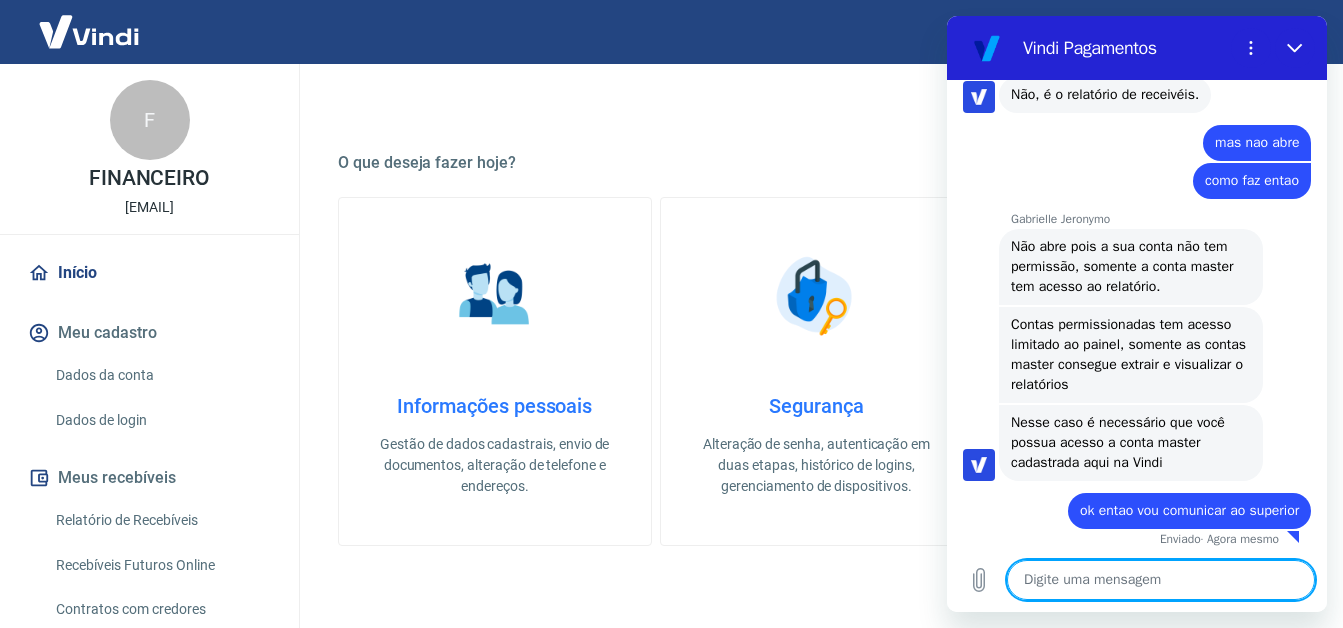 scroll, scrollTop: 6495, scrollLeft: 0, axis: vertical 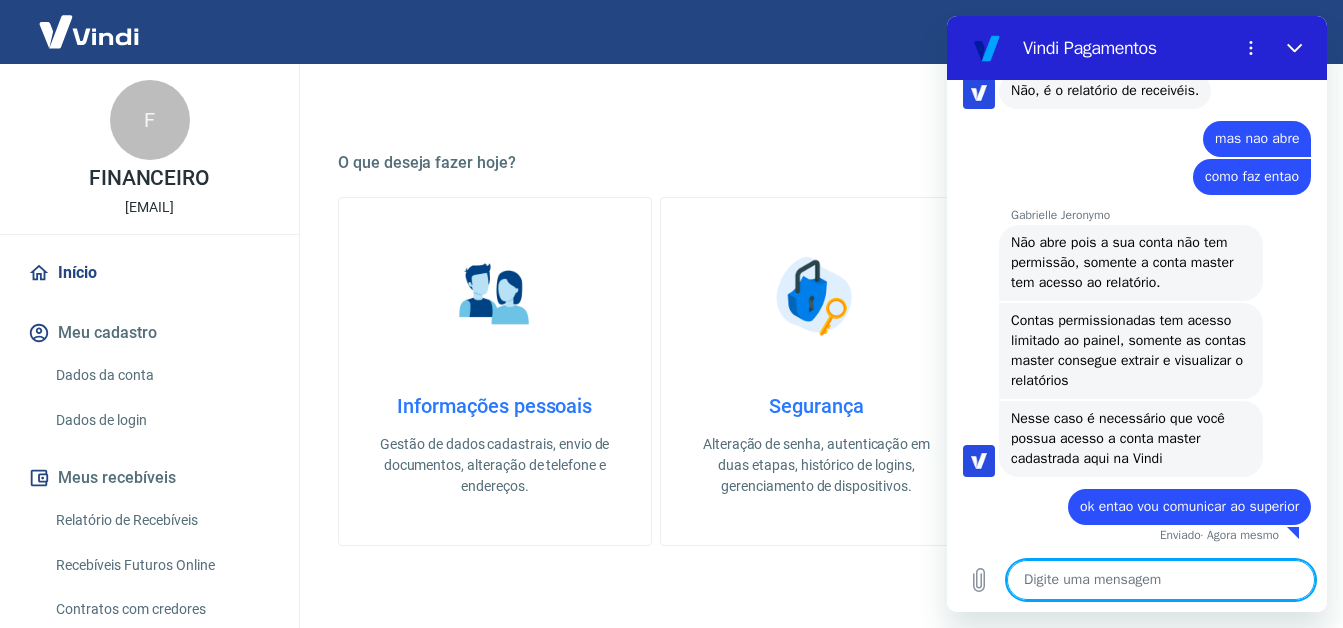 click at bounding box center (1161, 580) 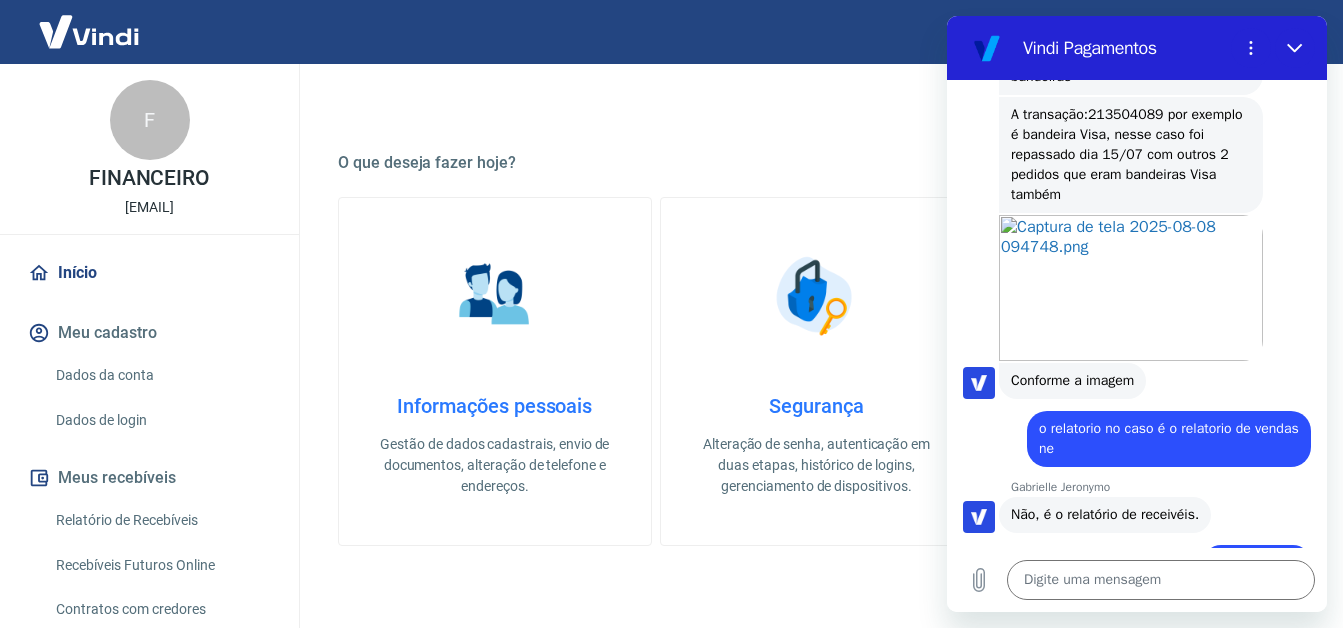 scroll, scrollTop: 5795, scrollLeft: 0, axis: vertical 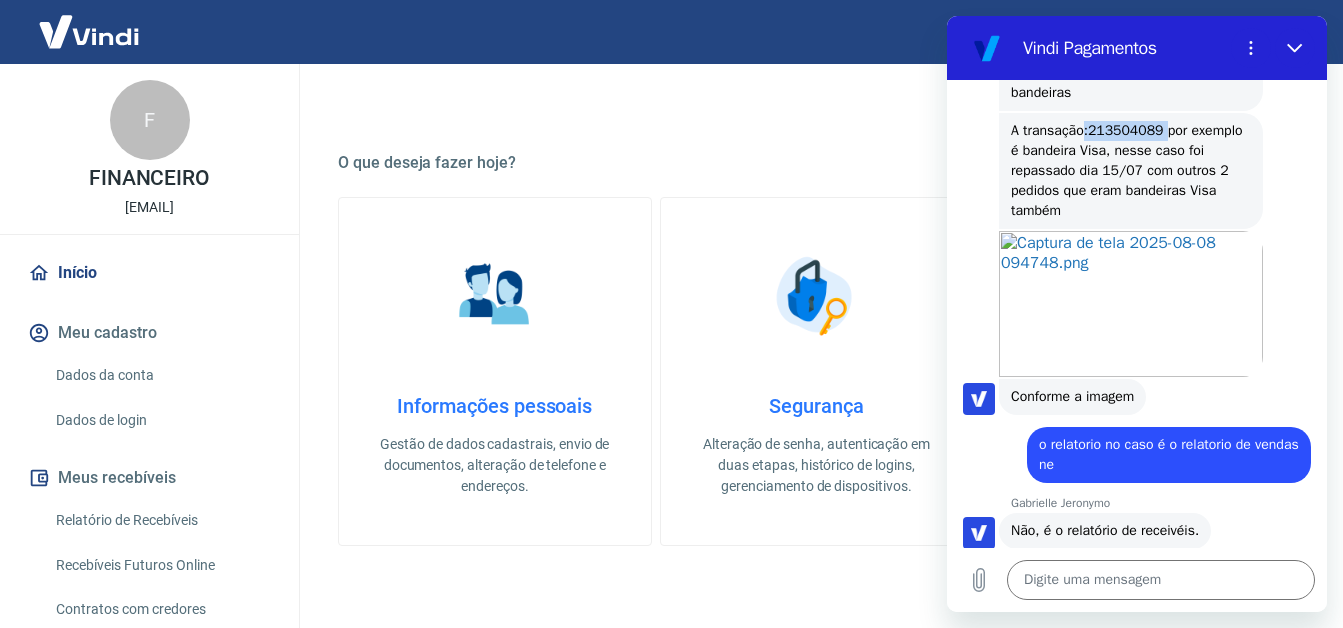 drag, startPoint x: 1159, startPoint y: 391, endPoint x: 1083, endPoint y: 384, distance: 76.321686 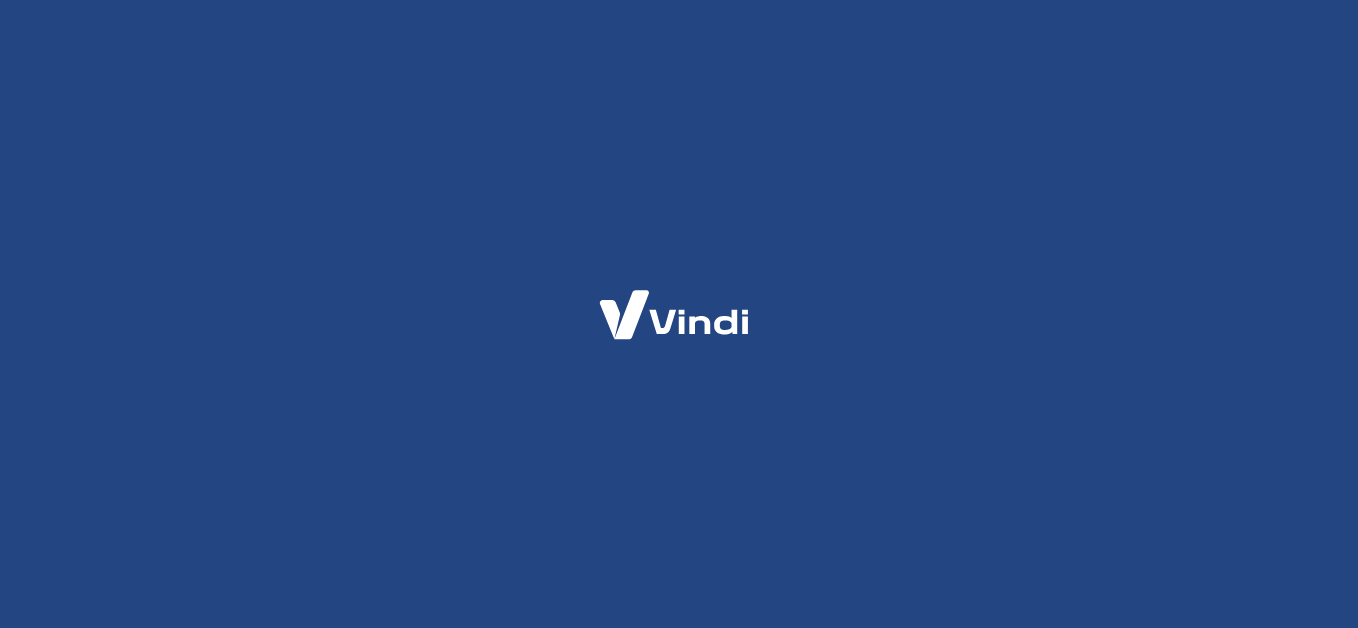 scroll, scrollTop: 0, scrollLeft: 0, axis: both 